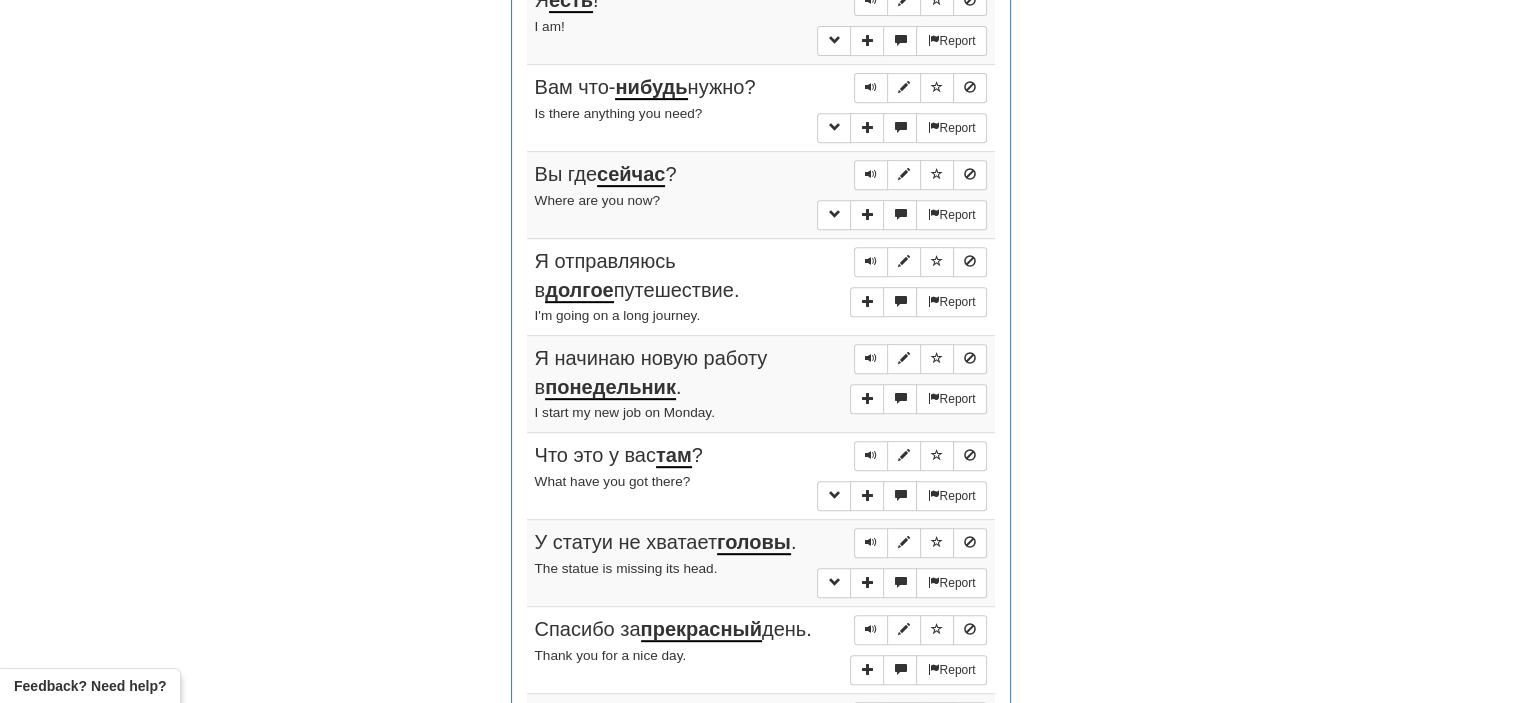 scroll, scrollTop: 826, scrollLeft: 0, axis: vertical 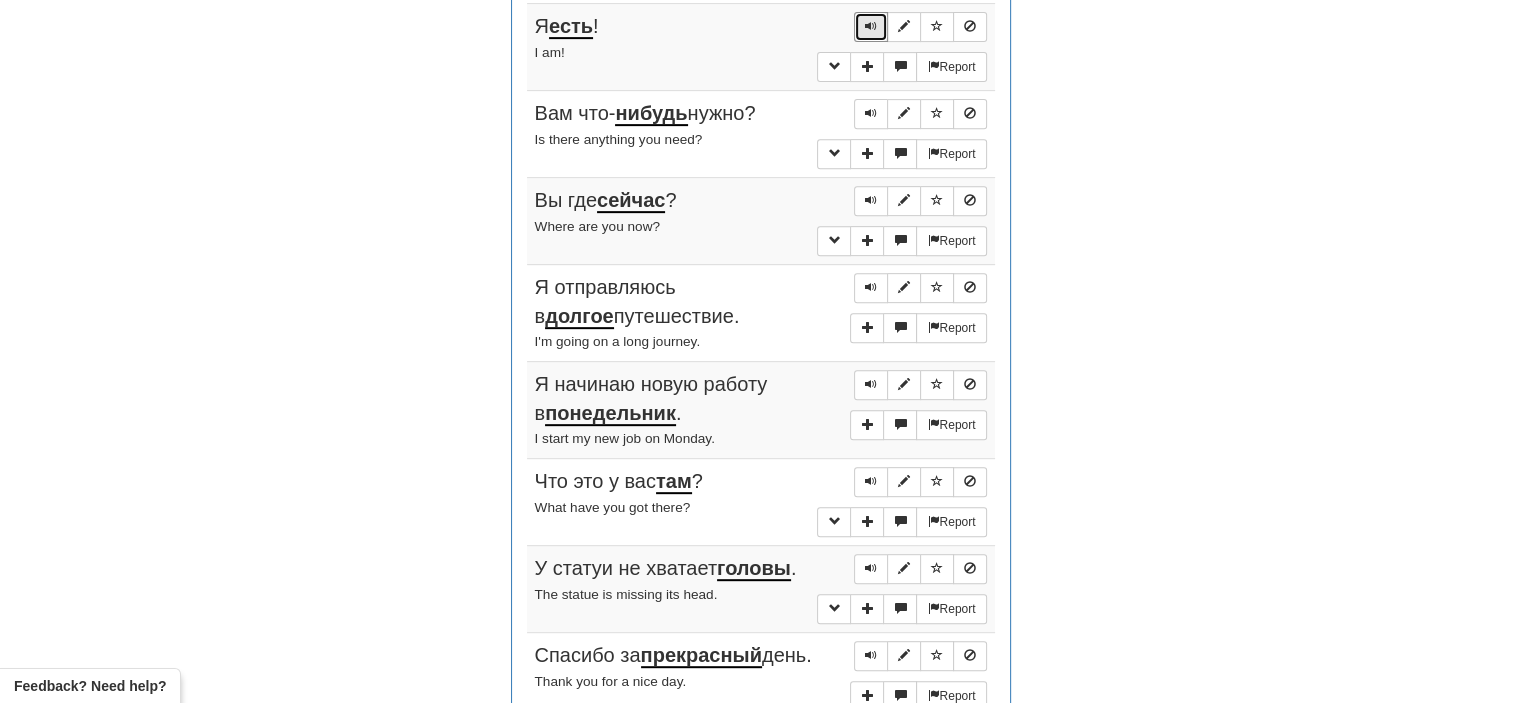 click at bounding box center [871, 26] 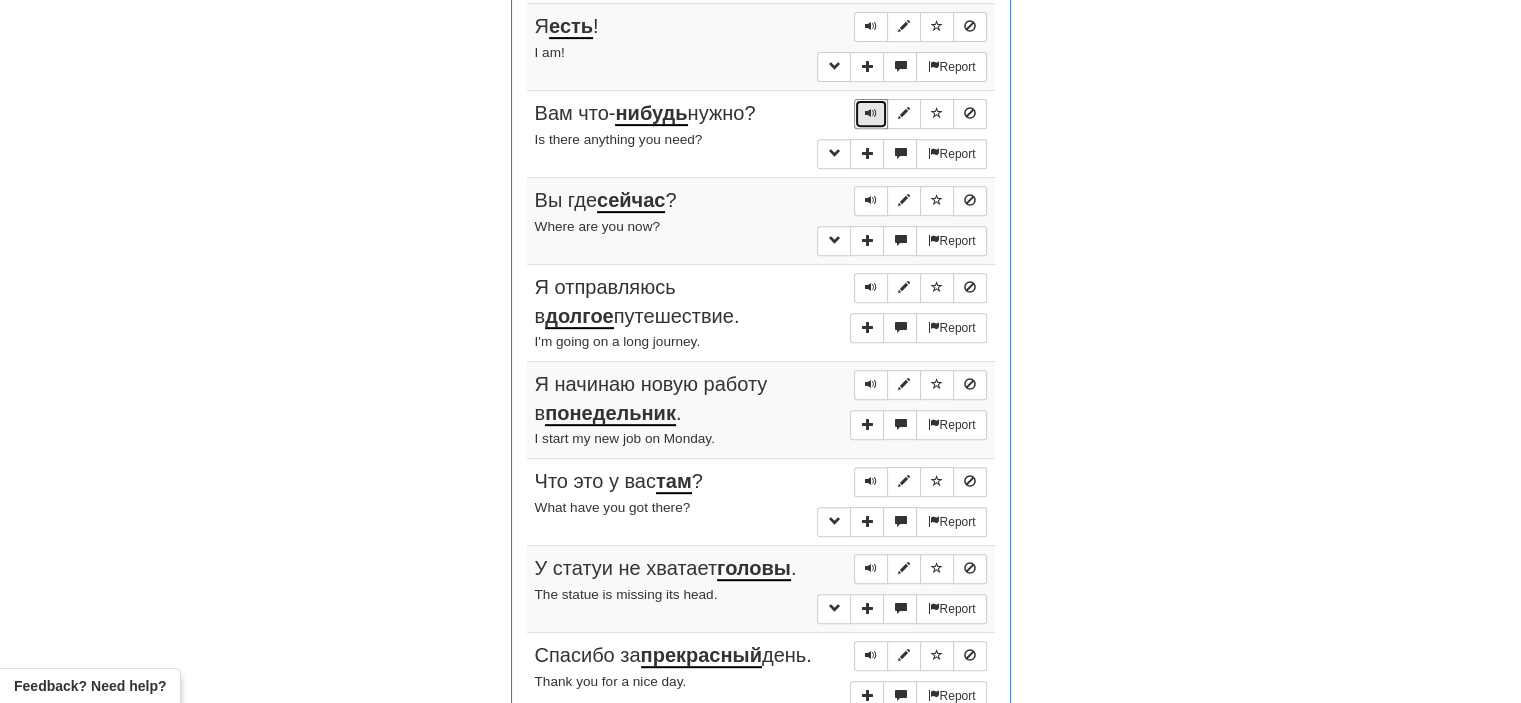click at bounding box center (871, 113) 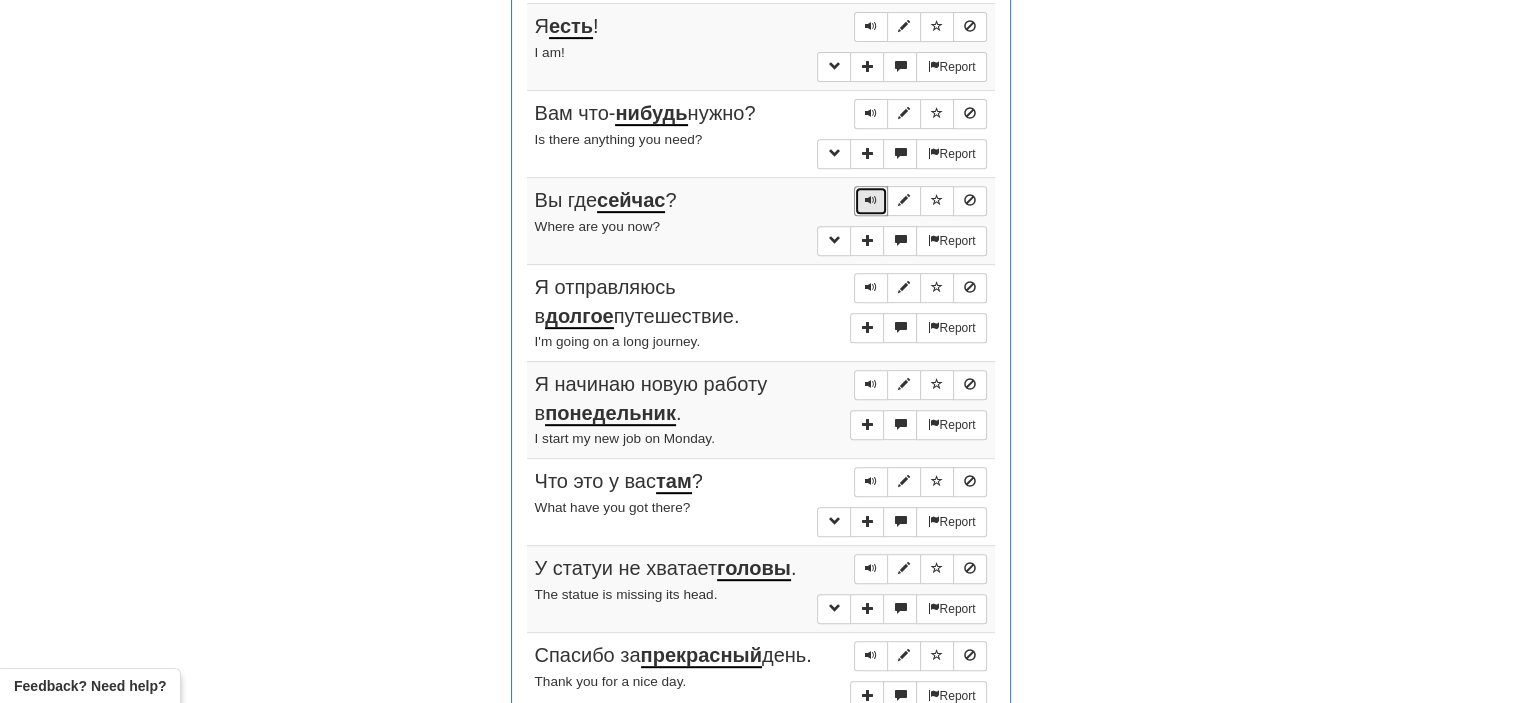 click at bounding box center [871, 200] 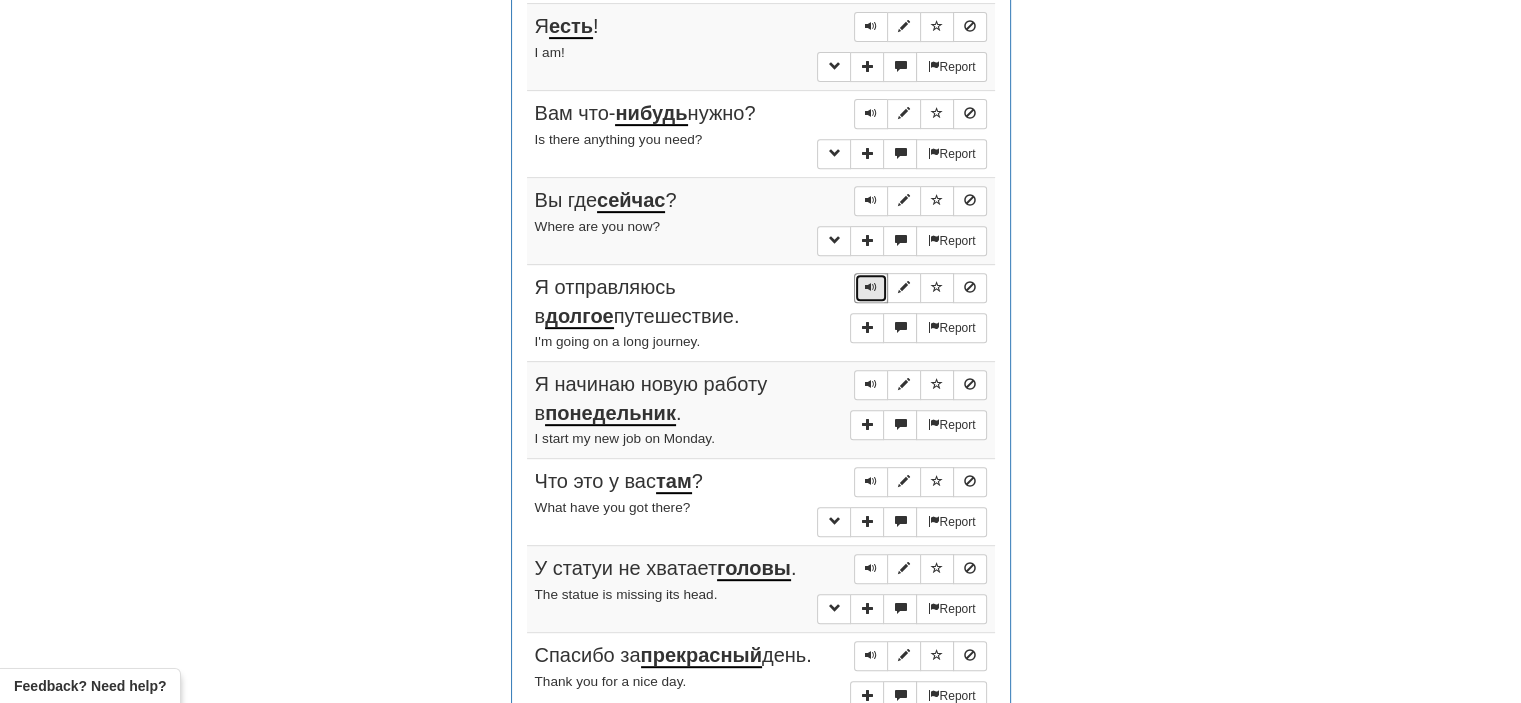 click at bounding box center [871, 287] 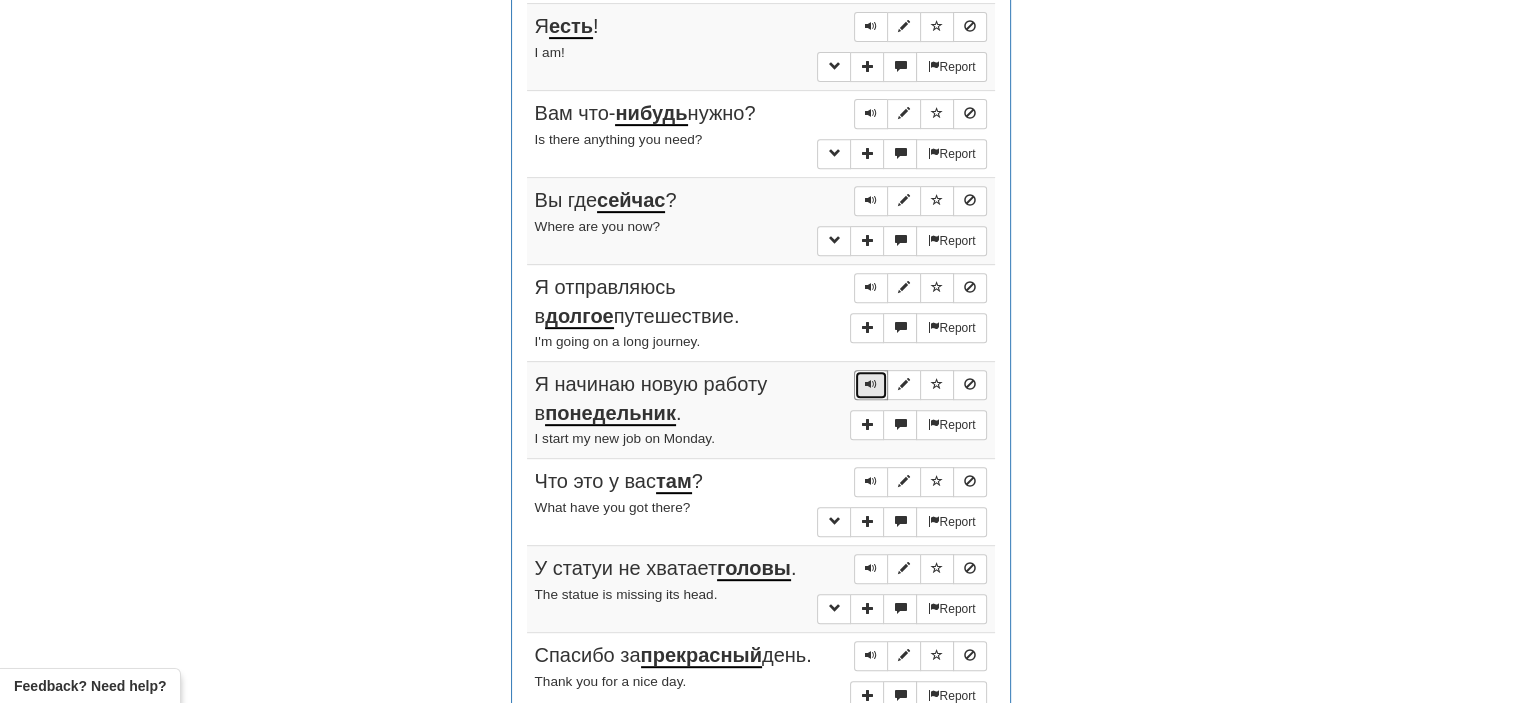 click at bounding box center (871, 384) 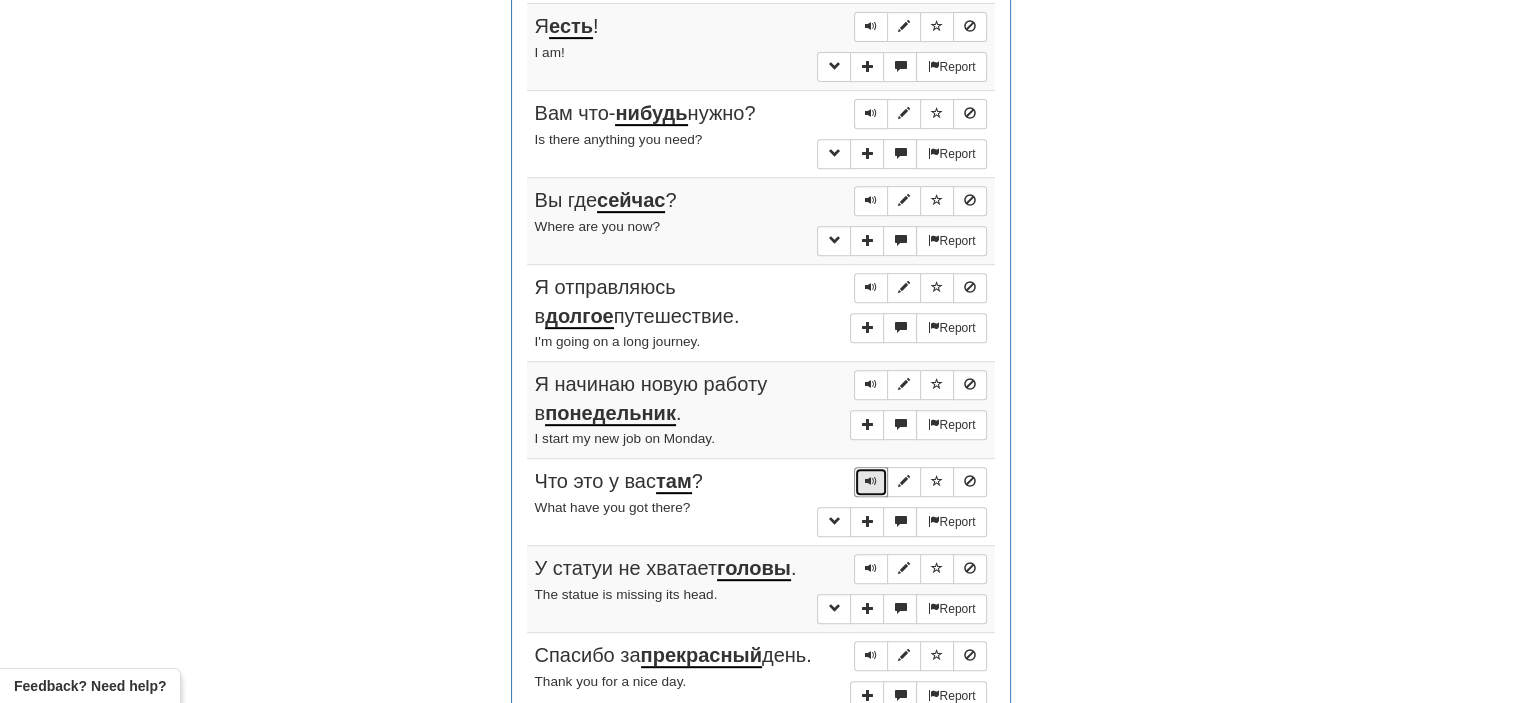 click at bounding box center [871, 482] 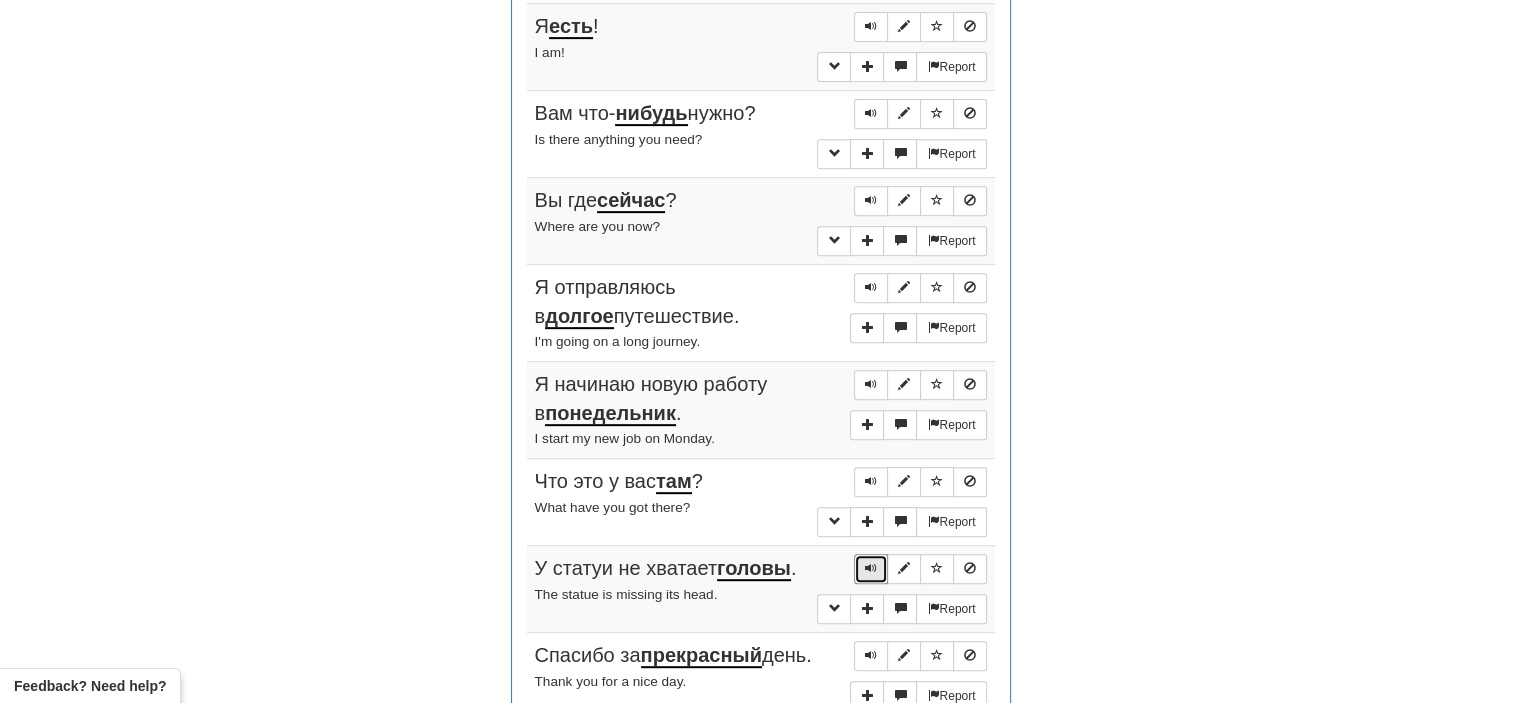 click at bounding box center [871, 568] 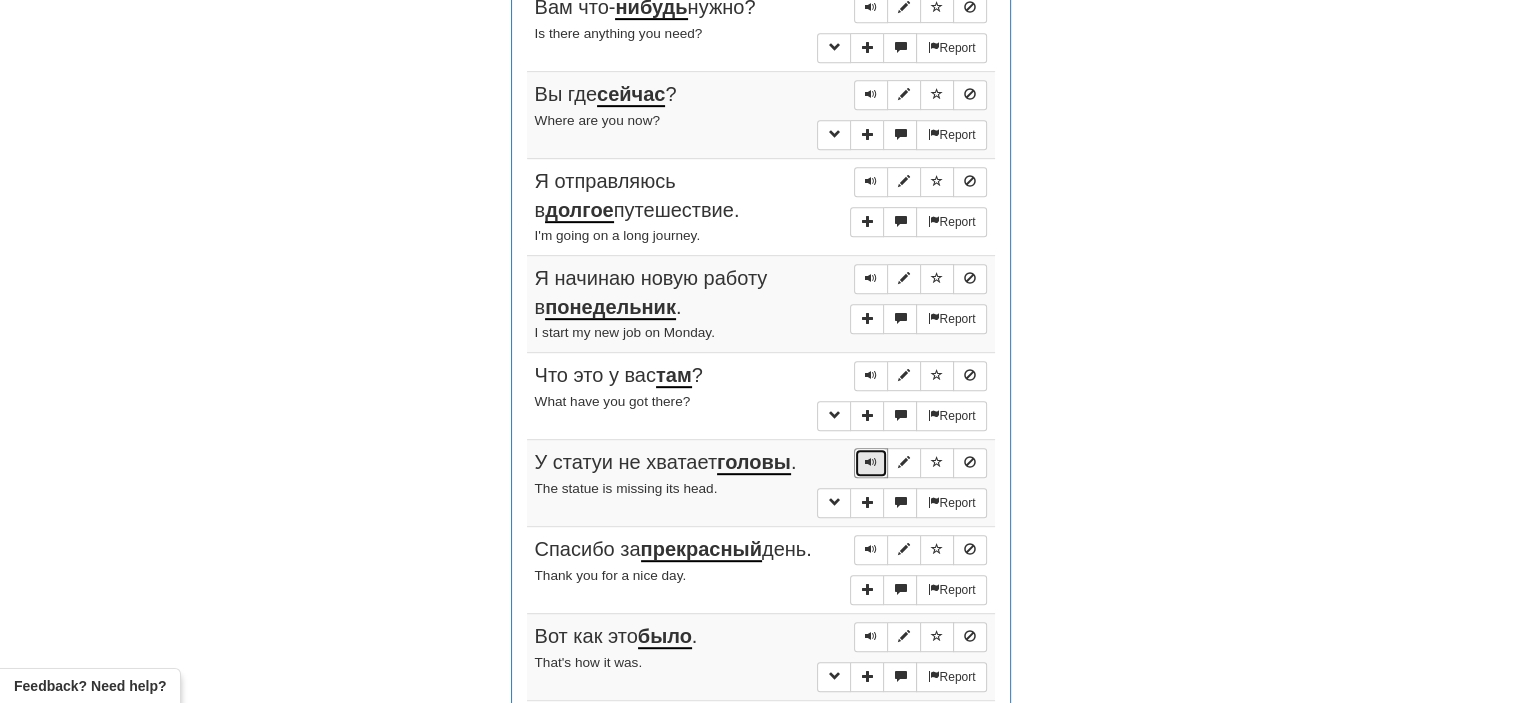 scroll, scrollTop: 1100, scrollLeft: 0, axis: vertical 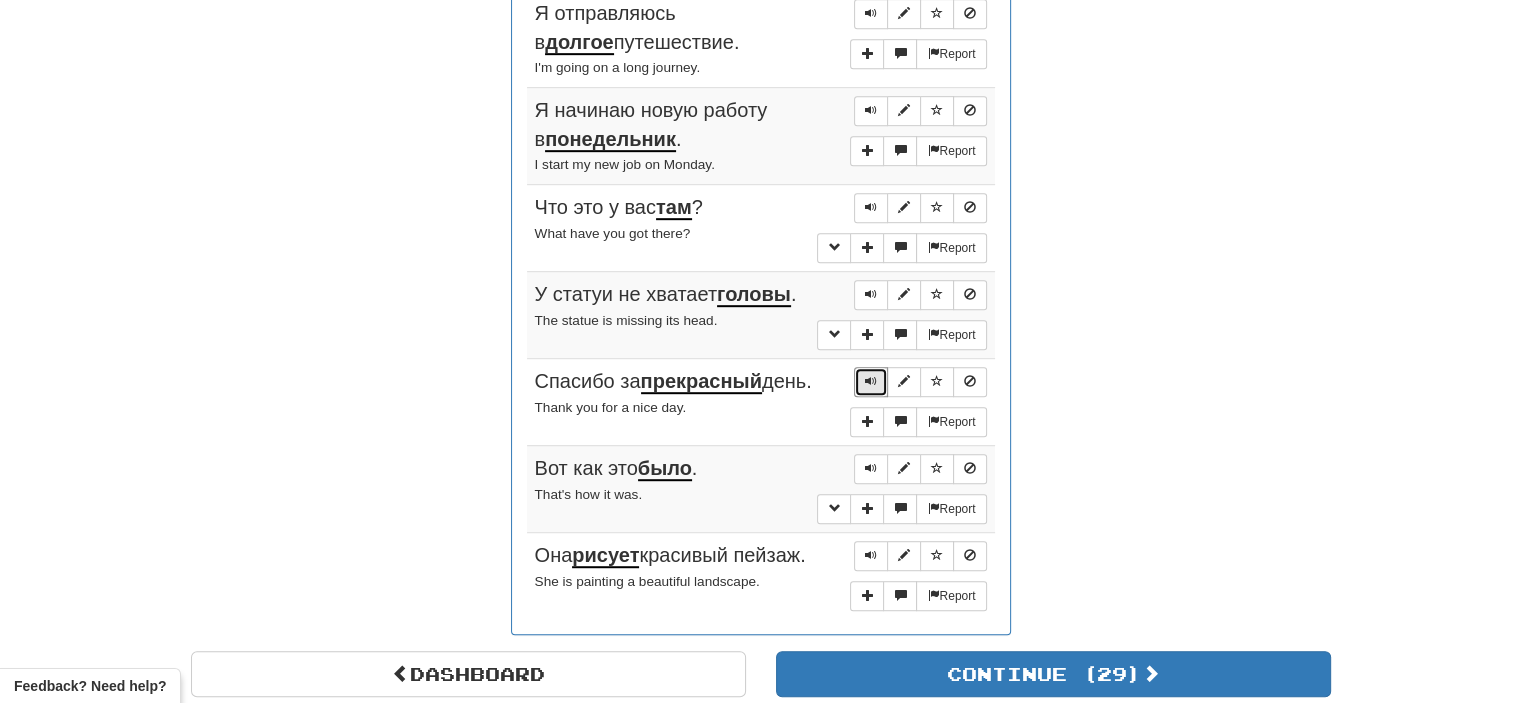 click at bounding box center (871, 381) 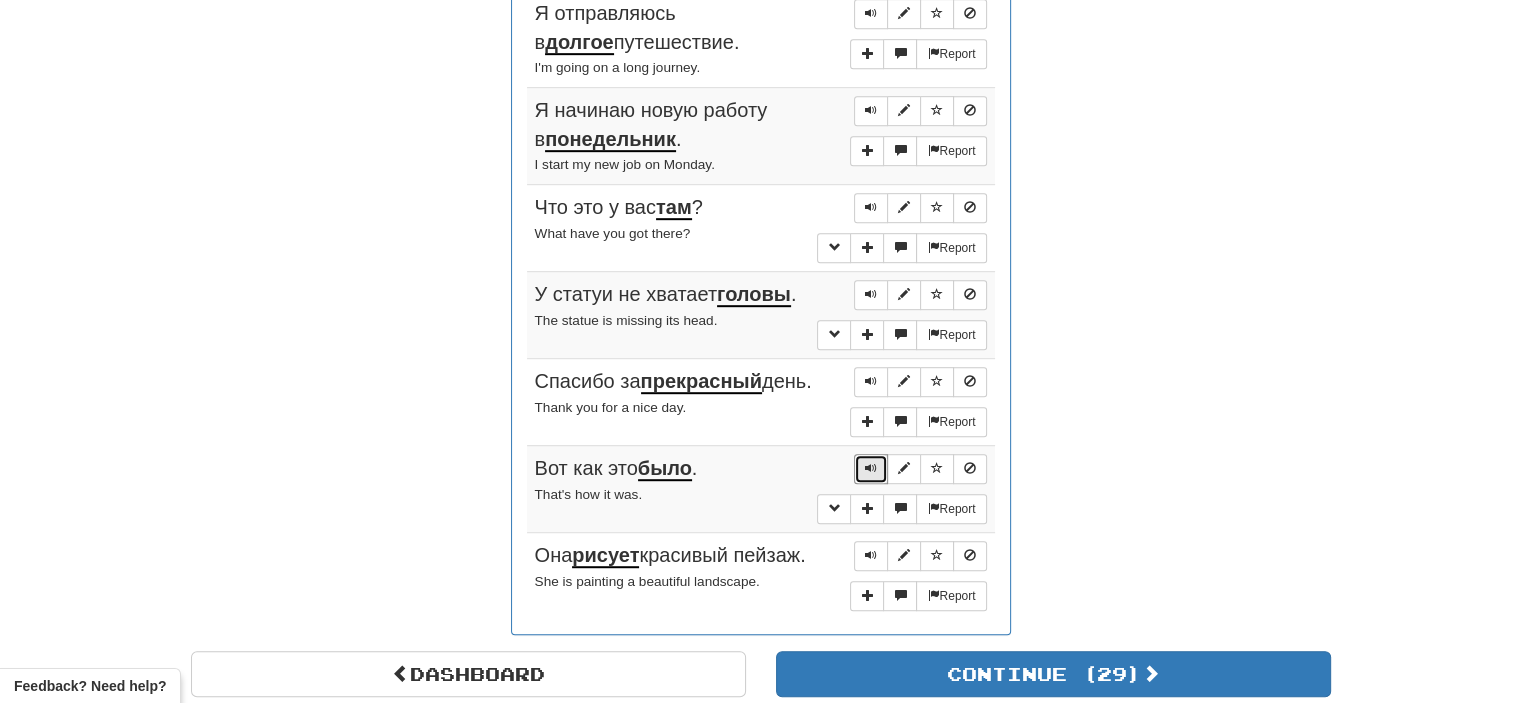 click at bounding box center (871, 469) 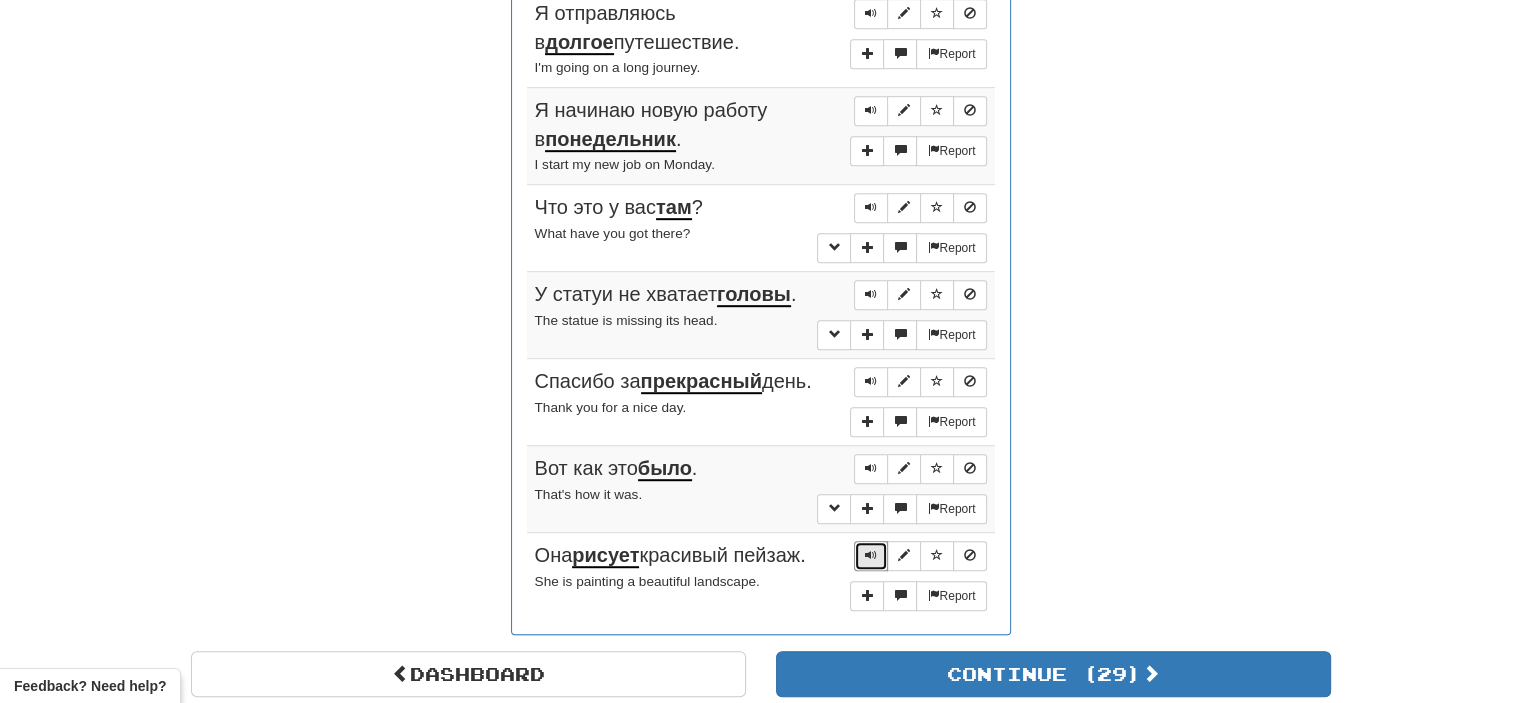 click at bounding box center (871, 555) 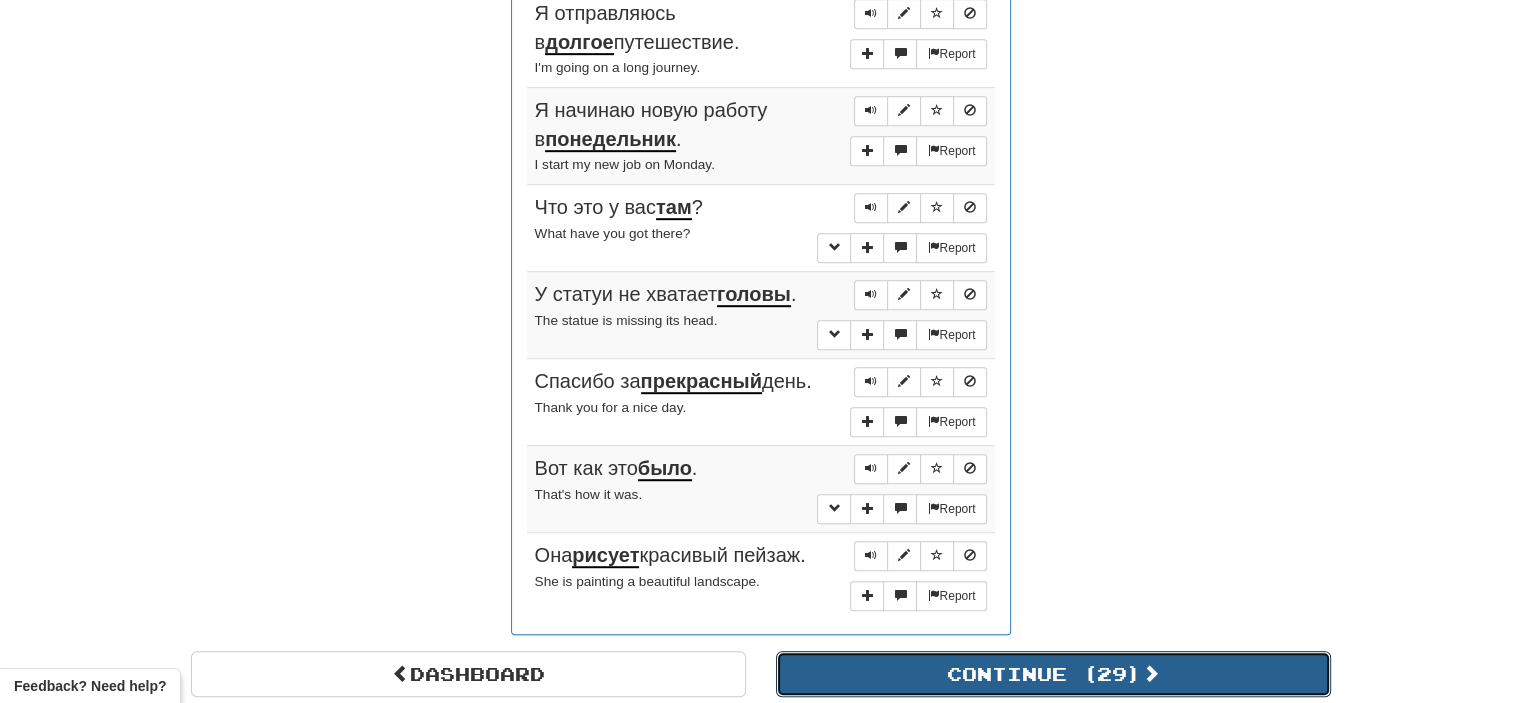 click on "Continue ( 29 )" at bounding box center (1053, 674) 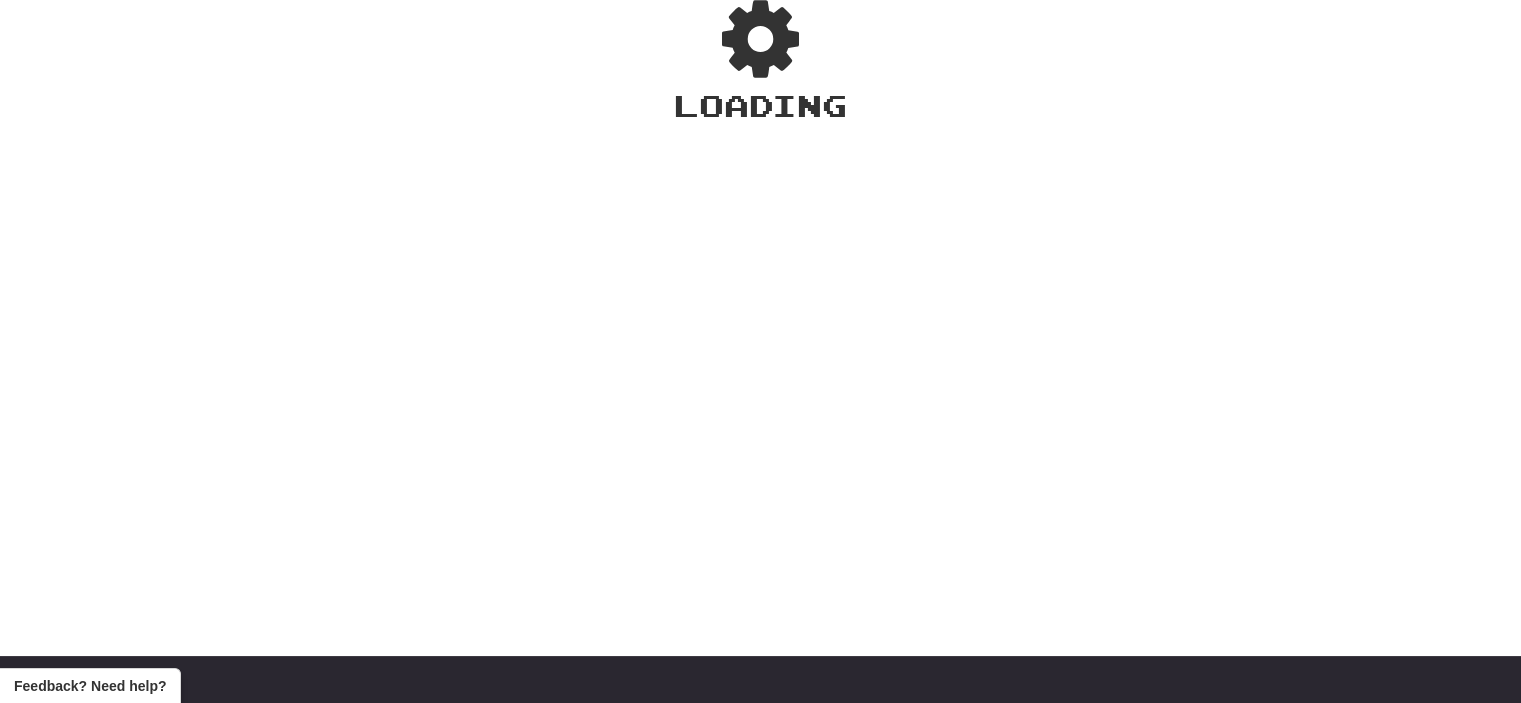 scroll, scrollTop: 0, scrollLeft: 0, axis: both 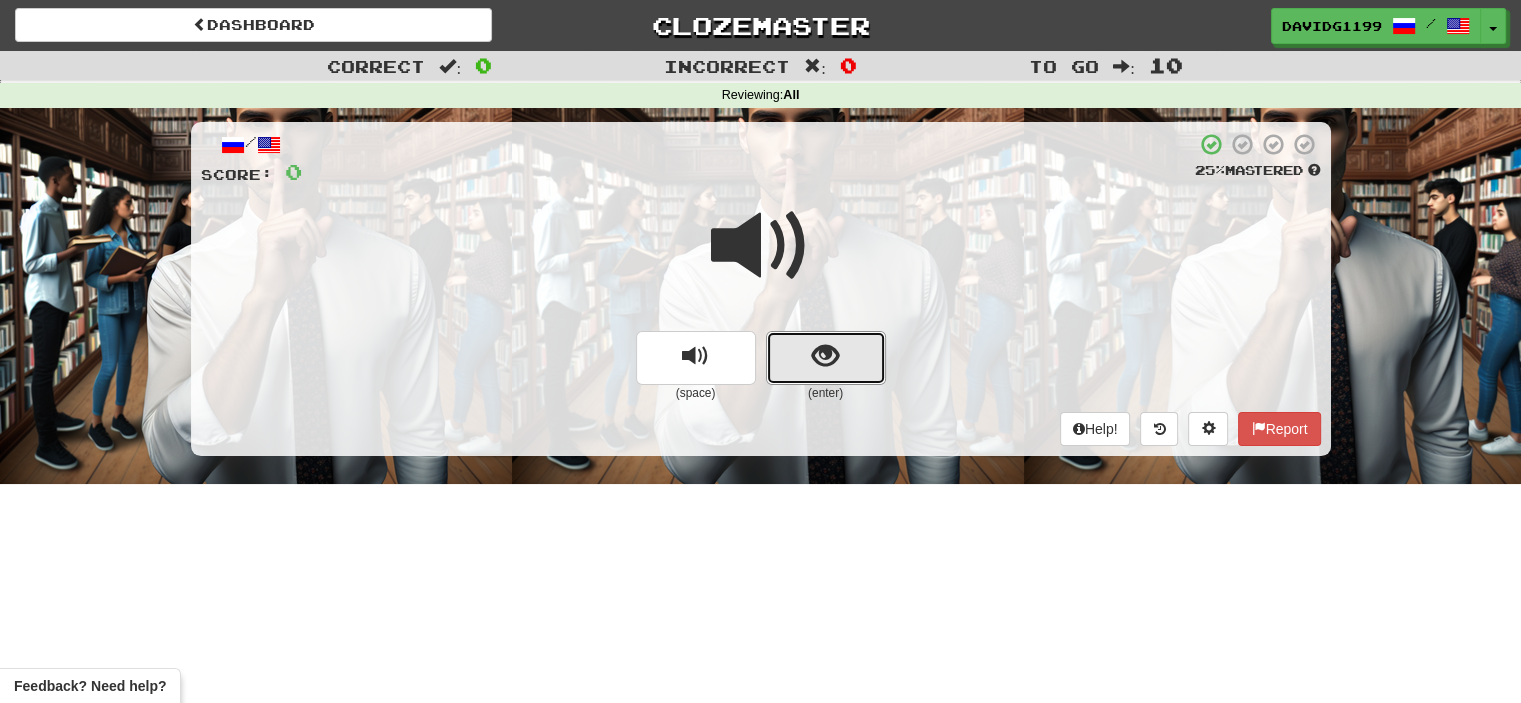 click at bounding box center (826, 358) 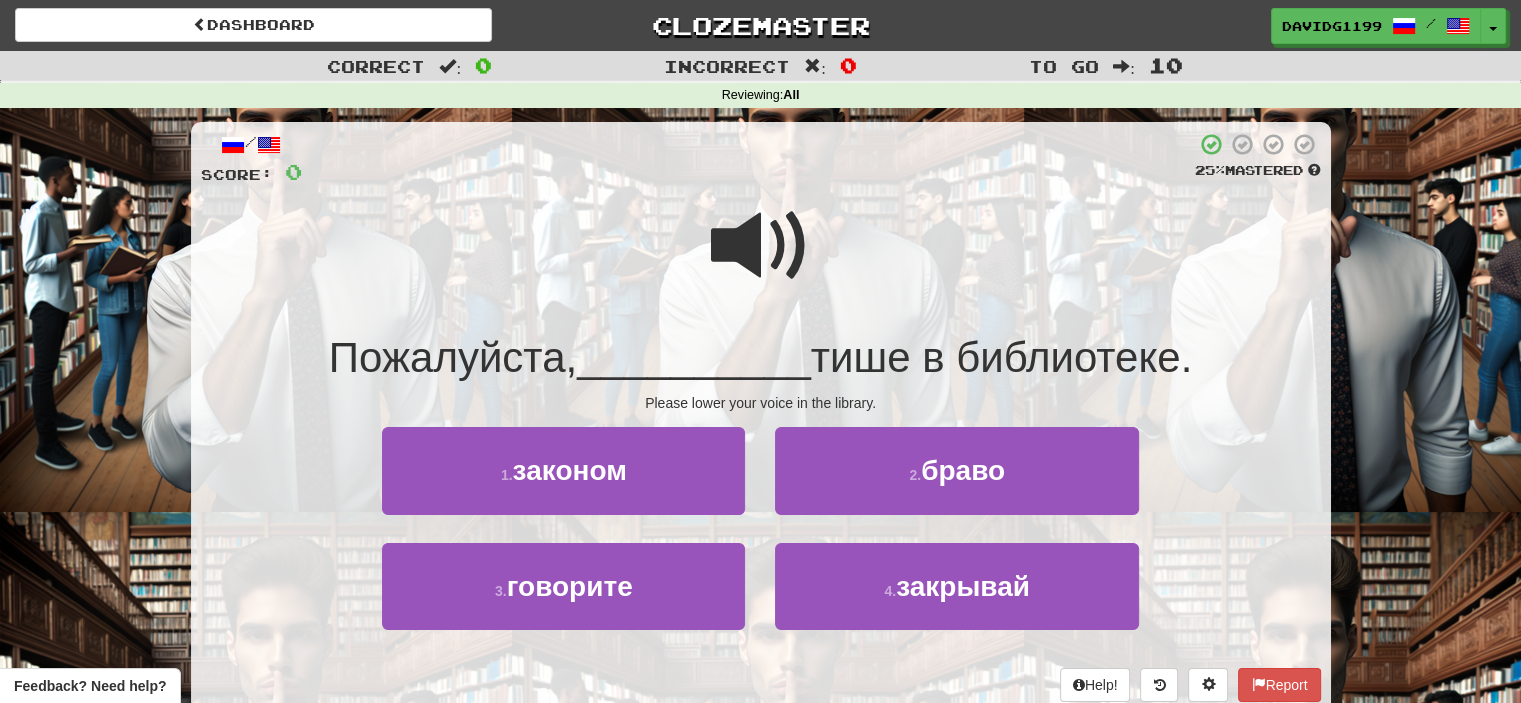 click at bounding box center [761, 246] 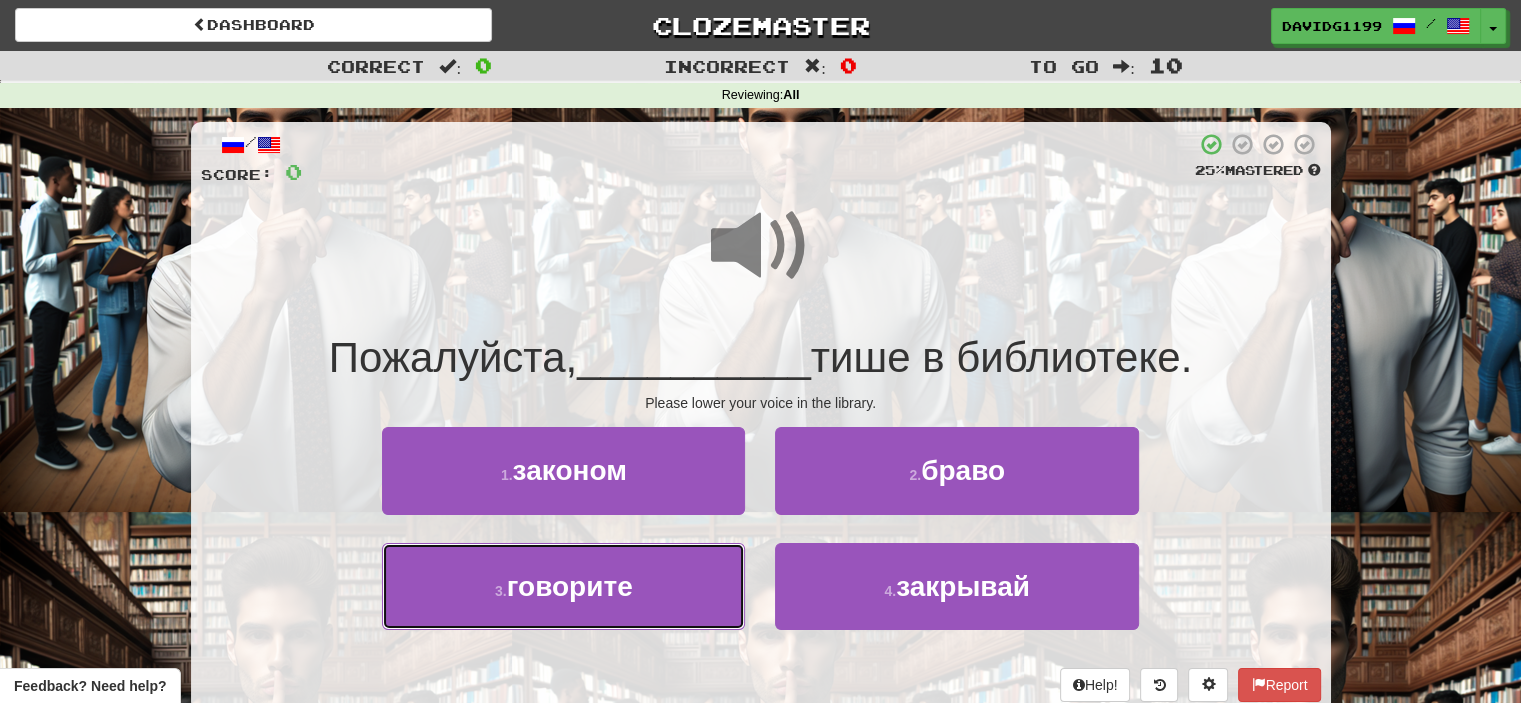 click on "3 .  говорите" at bounding box center [563, 586] 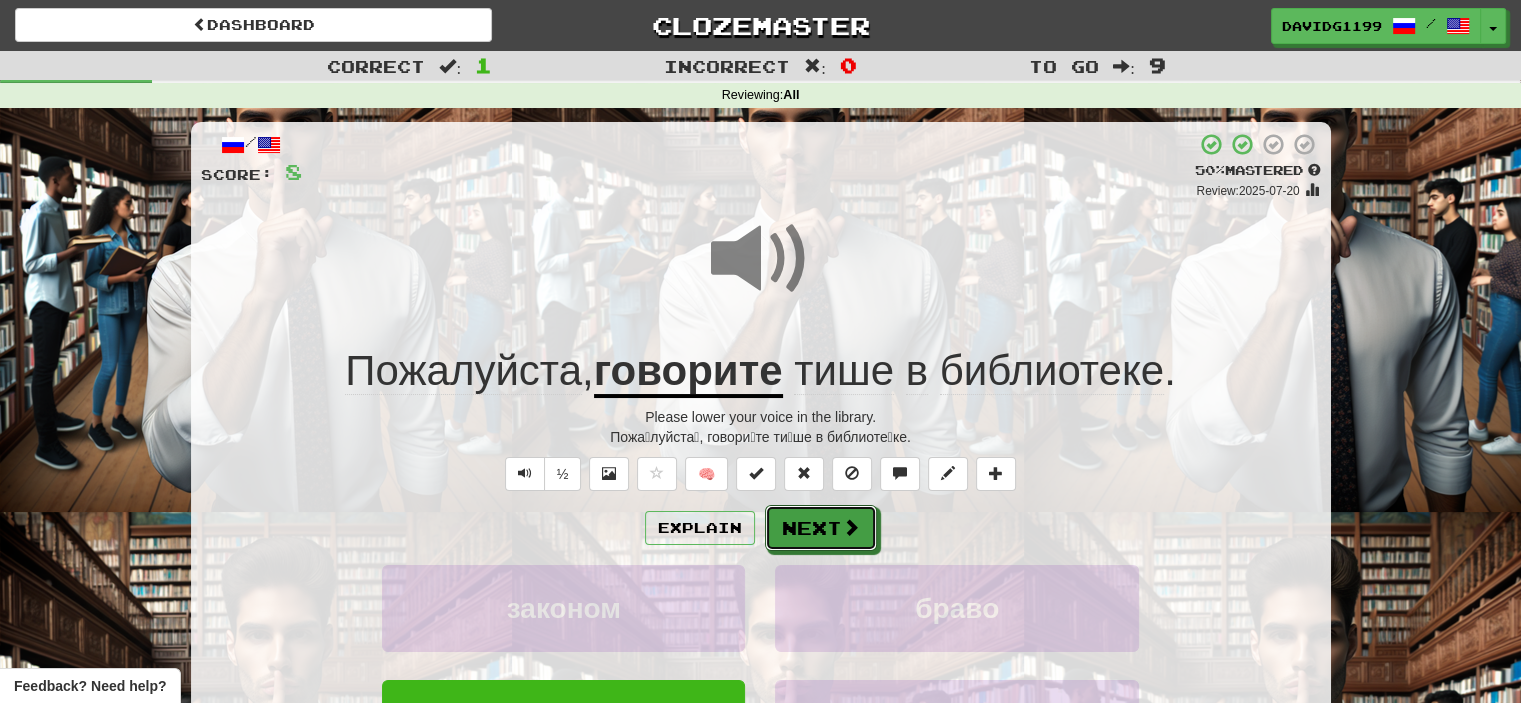 click on "Next" at bounding box center (821, 528) 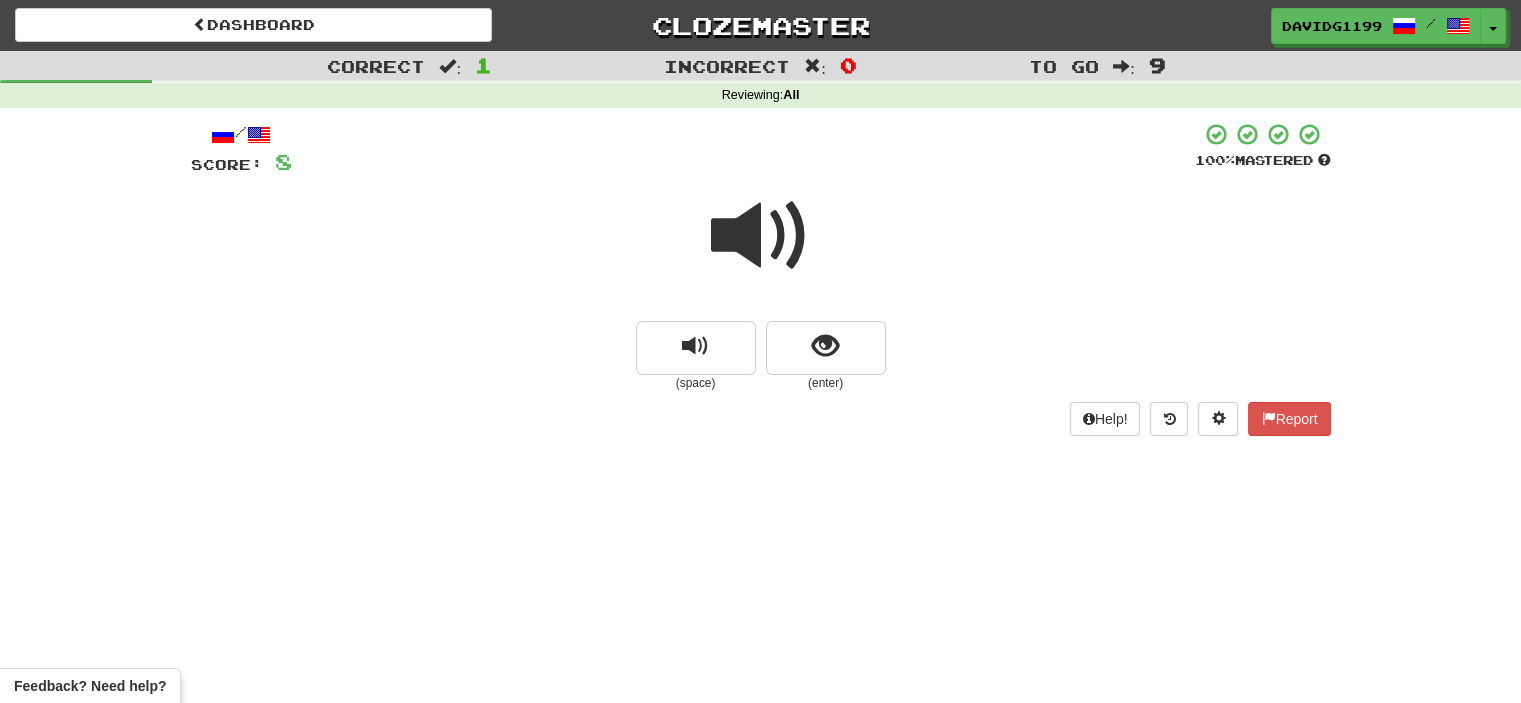 click at bounding box center [761, 236] 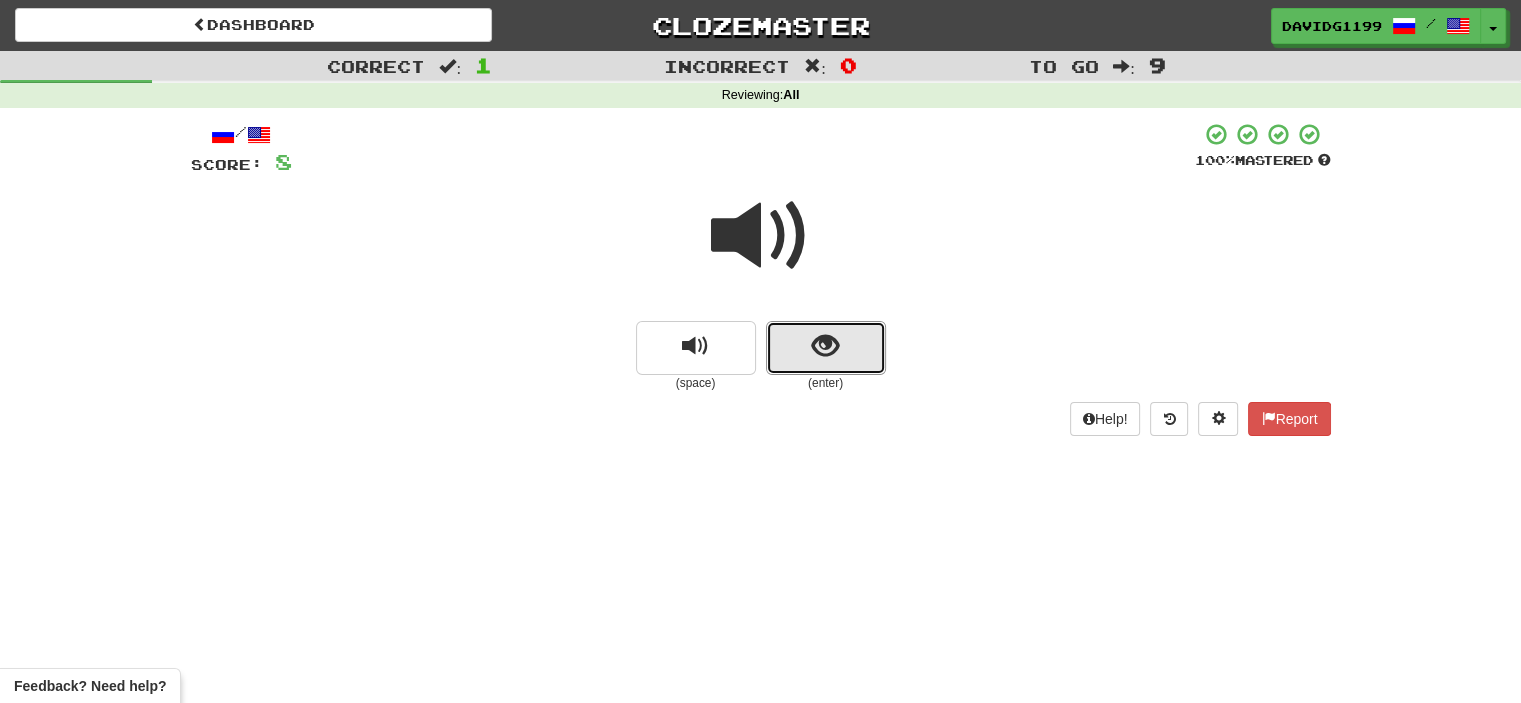 click at bounding box center (826, 348) 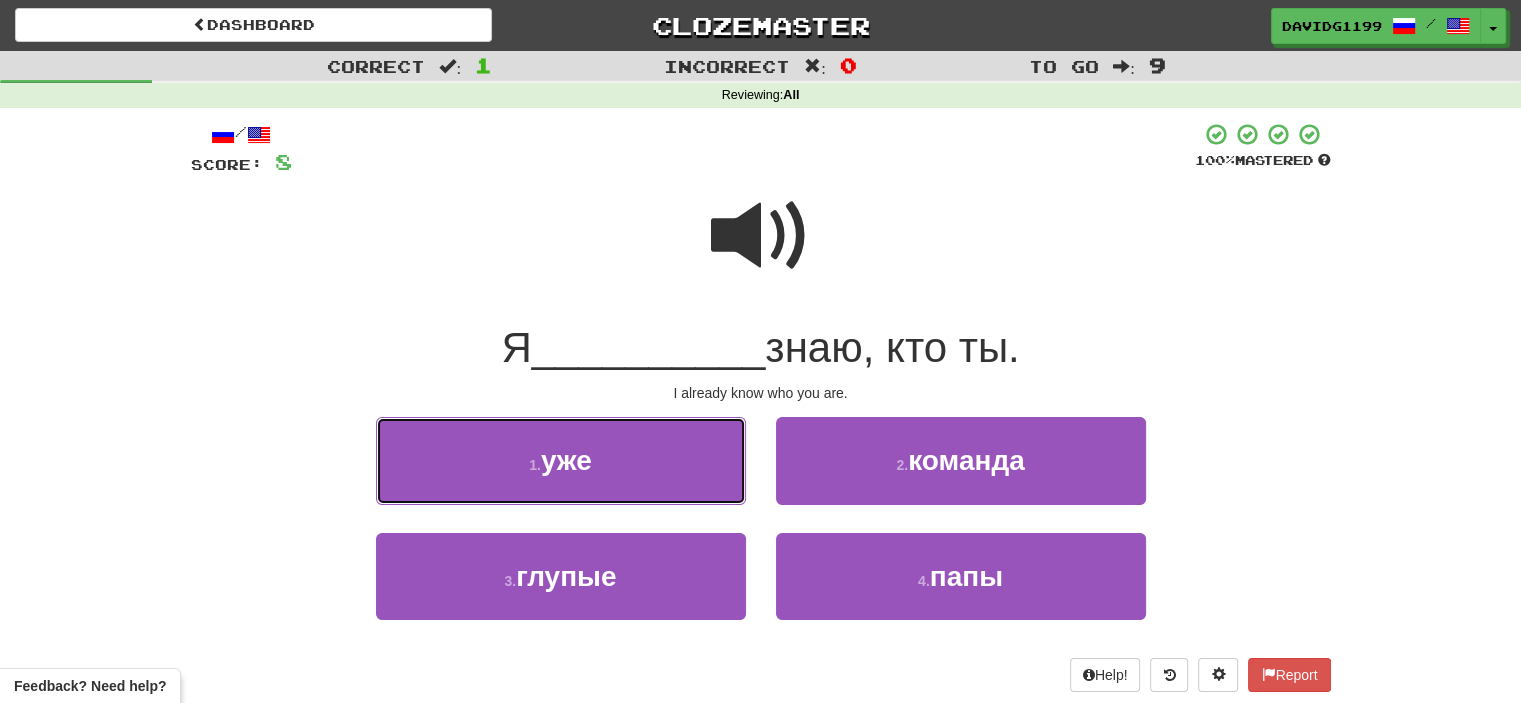 click on "1 .  уже" at bounding box center [561, 460] 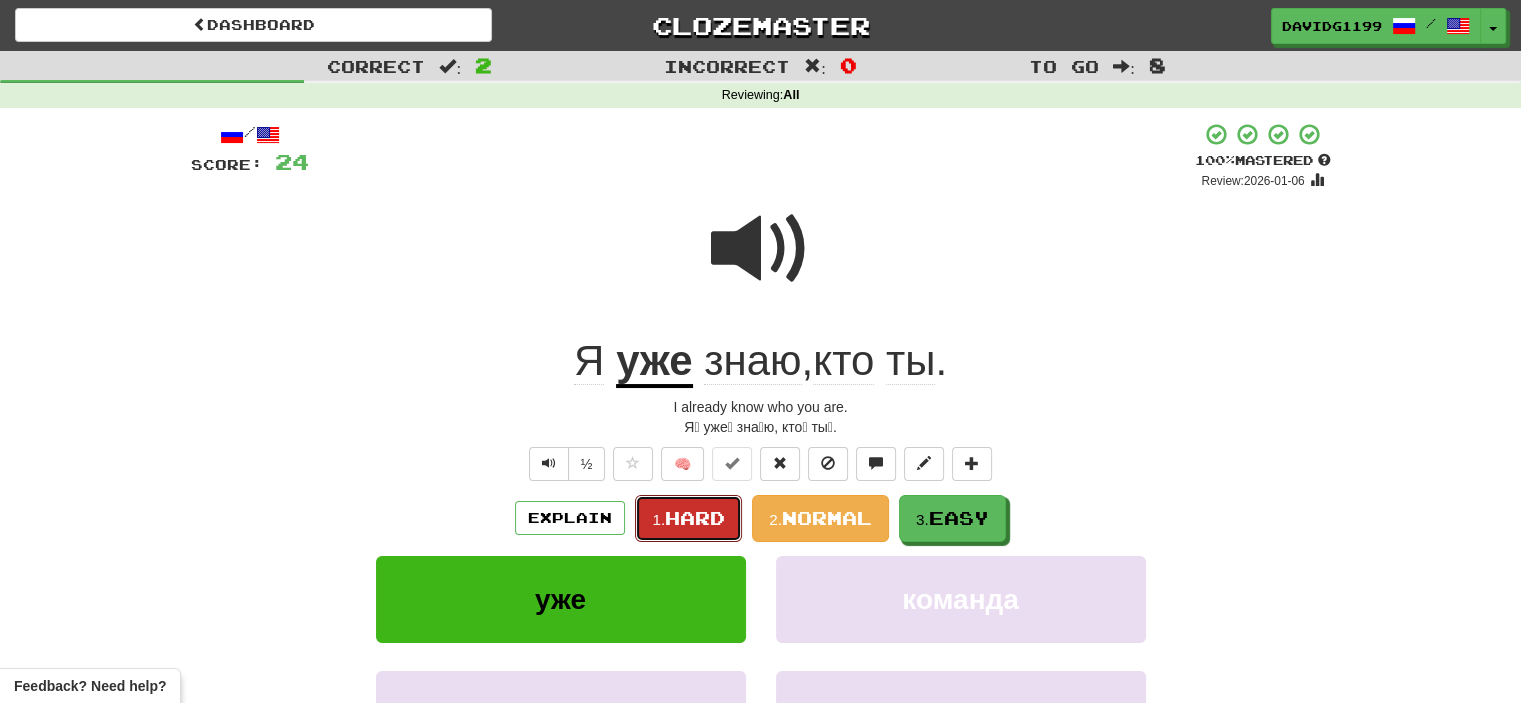 click on "Hard" at bounding box center [695, 518] 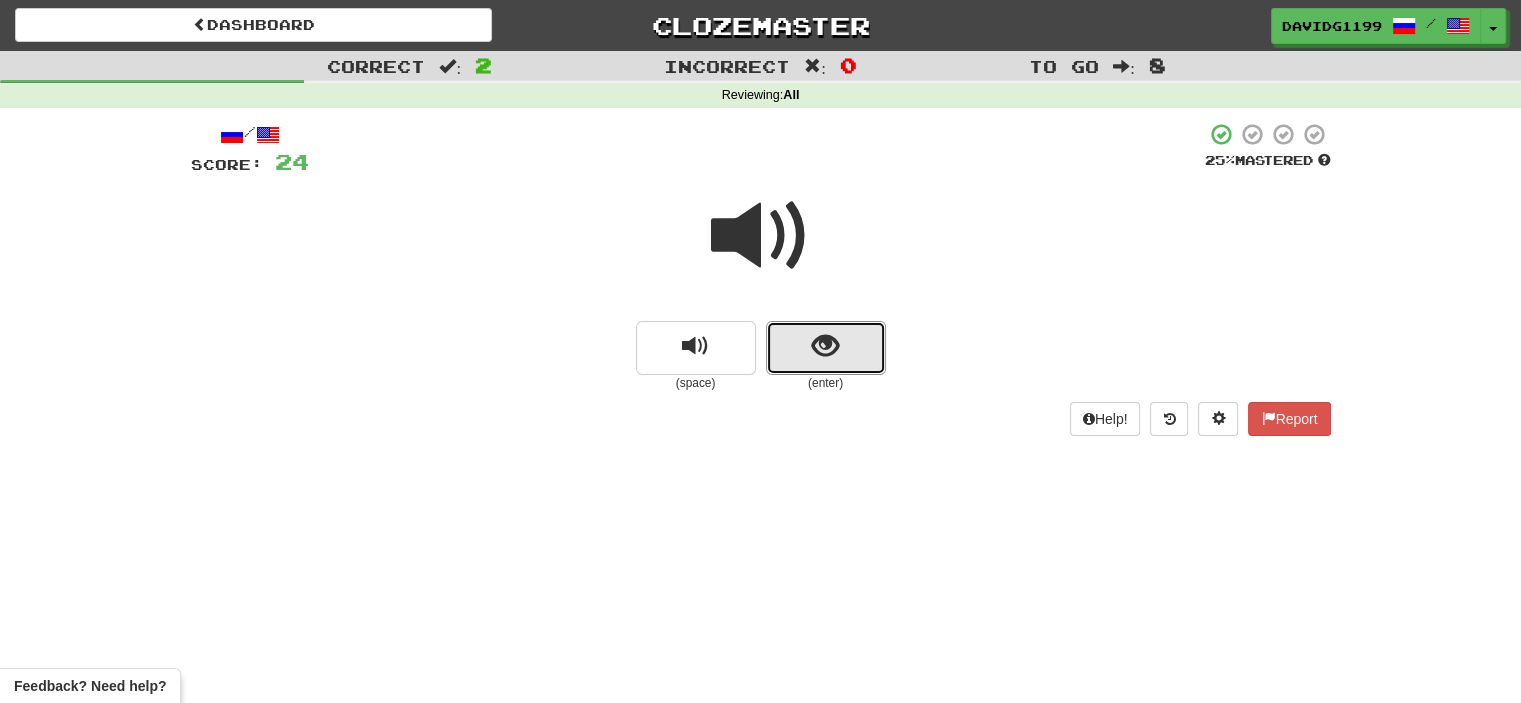 click at bounding box center [826, 348] 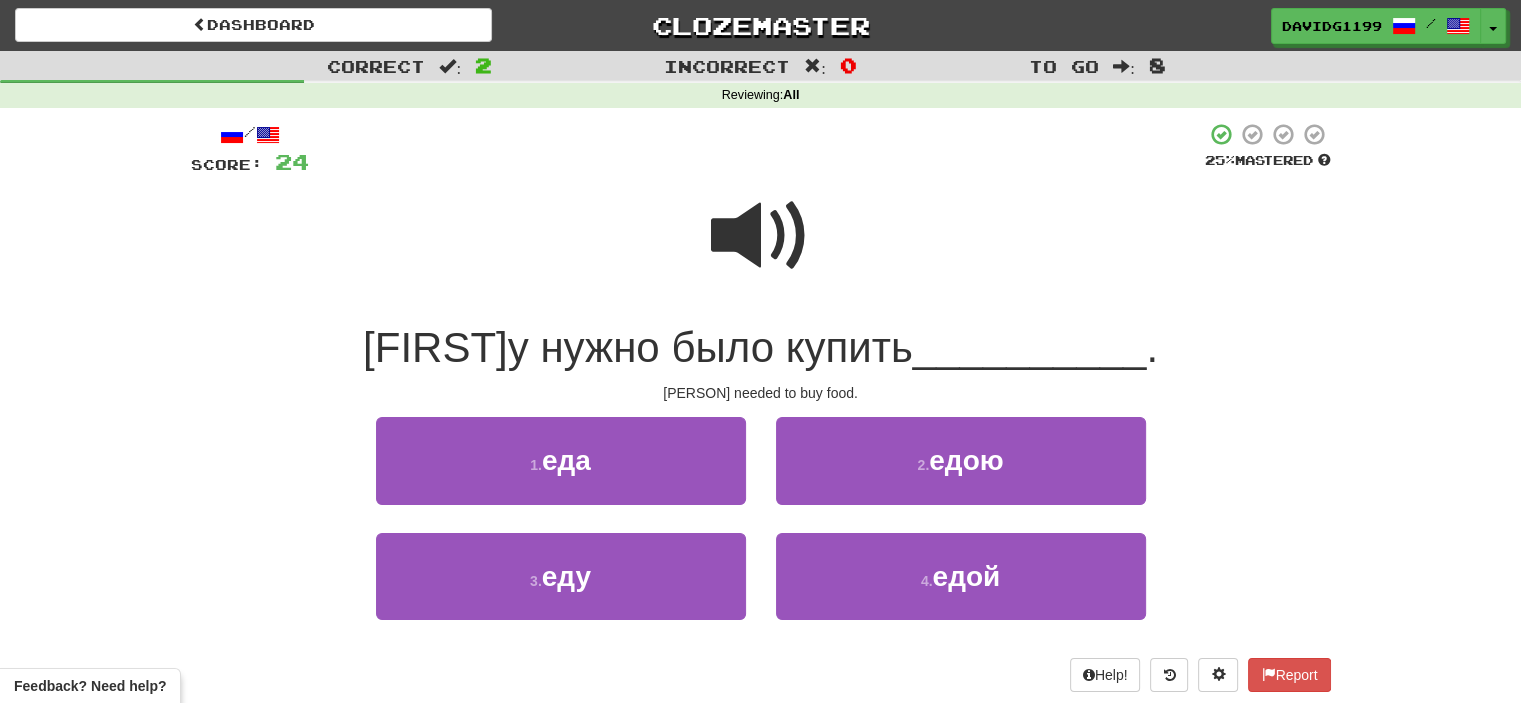 click at bounding box center [761, 236] 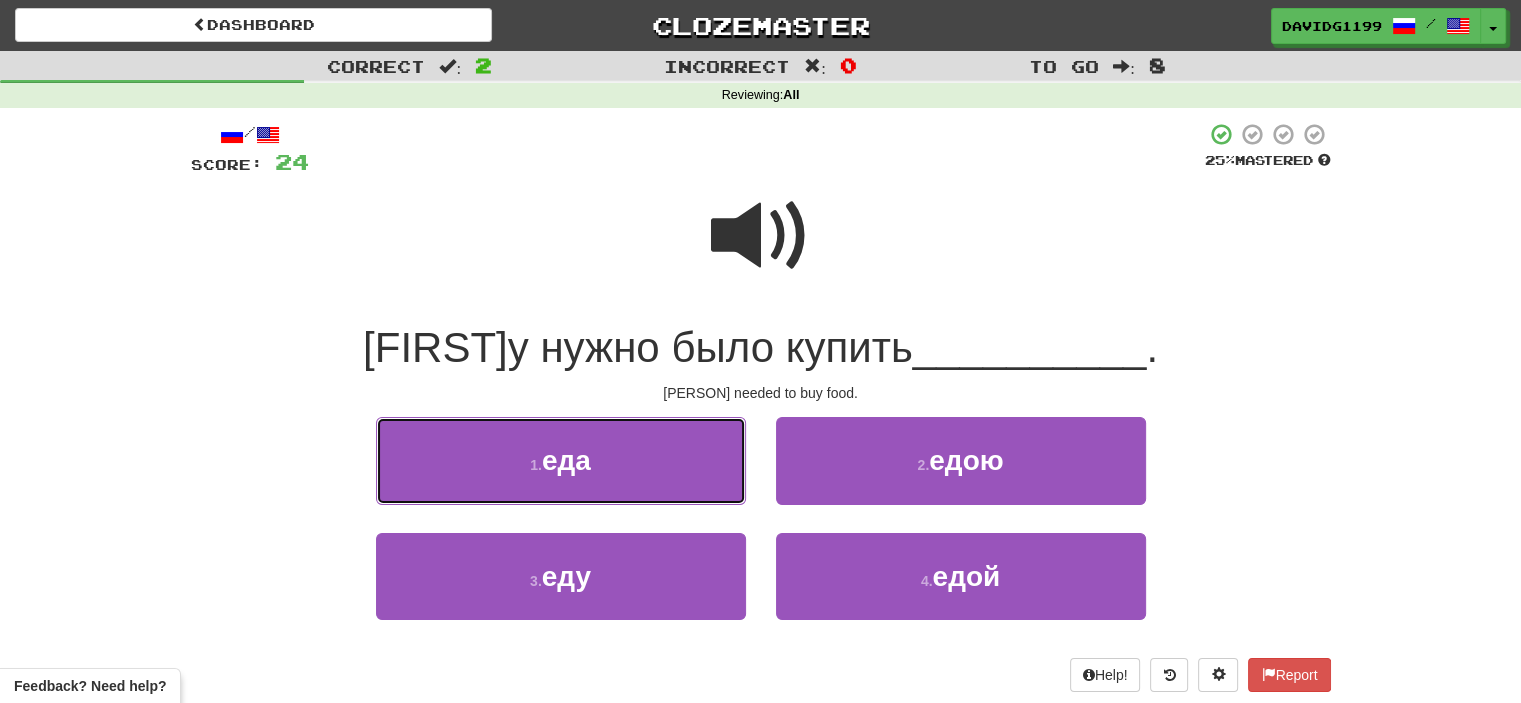 click on "1 .  еда" at bounding box center [561, 460] 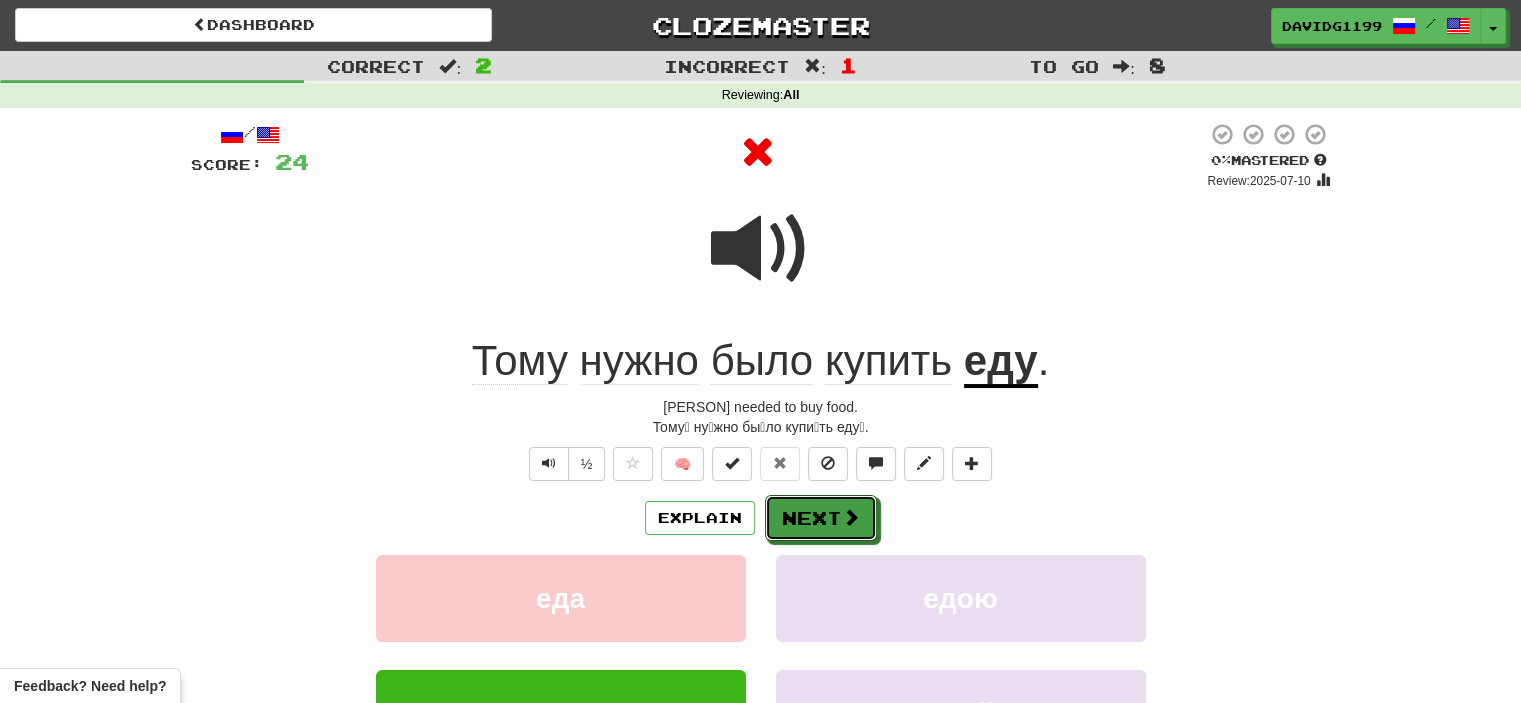 click on "Next" at bounding box center [821, 518] 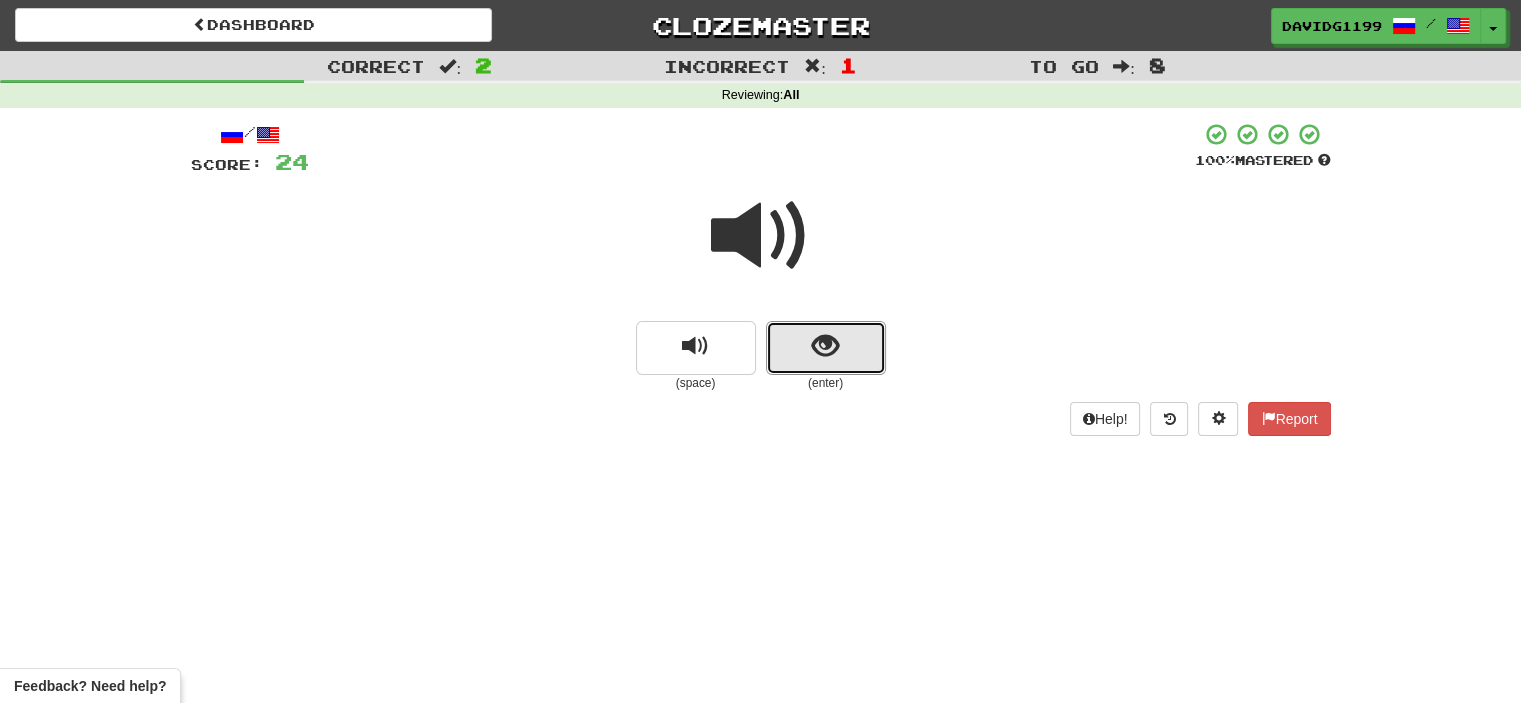 click at bounding box center (826, 348) 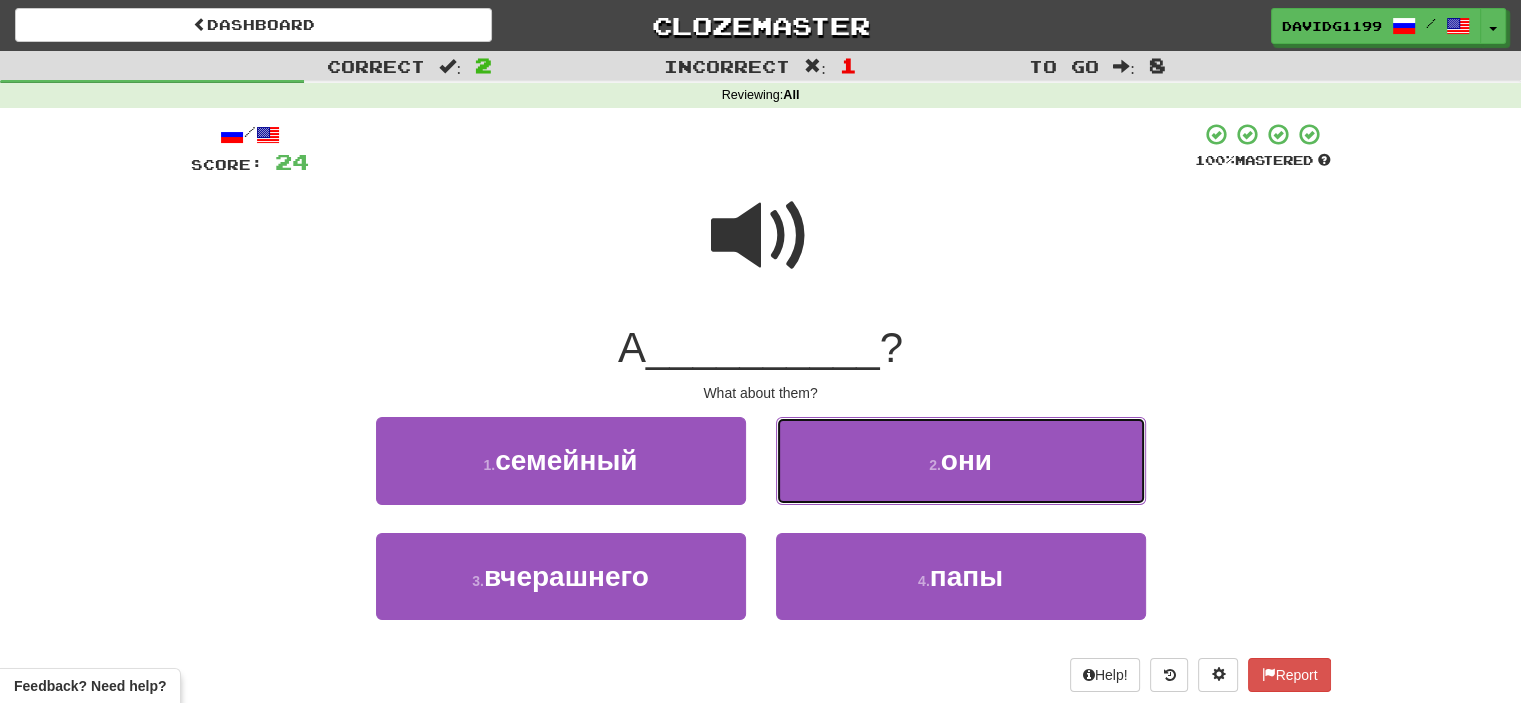 click on "2 .  они" at bounding box center (961, 460) 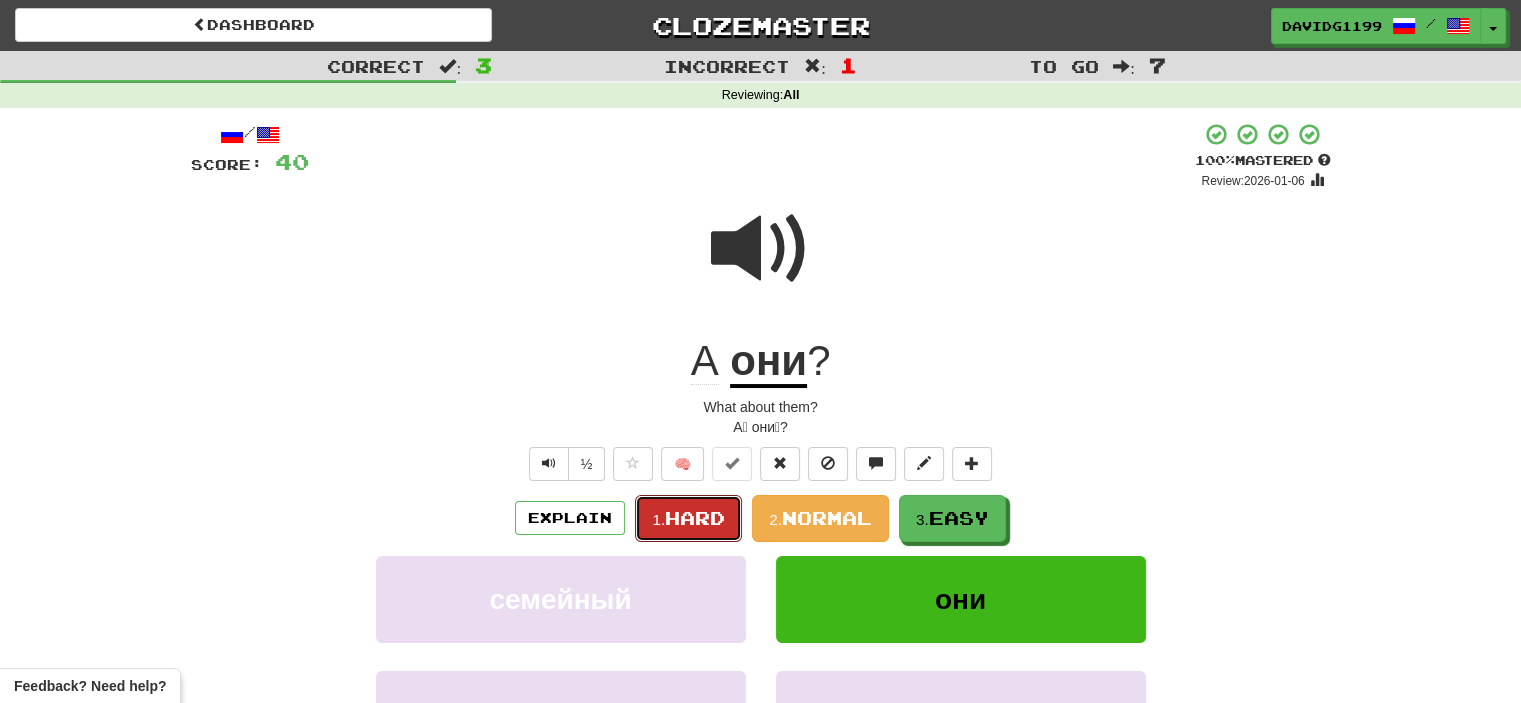 click on "Hard" at bounding box center (695, 518) 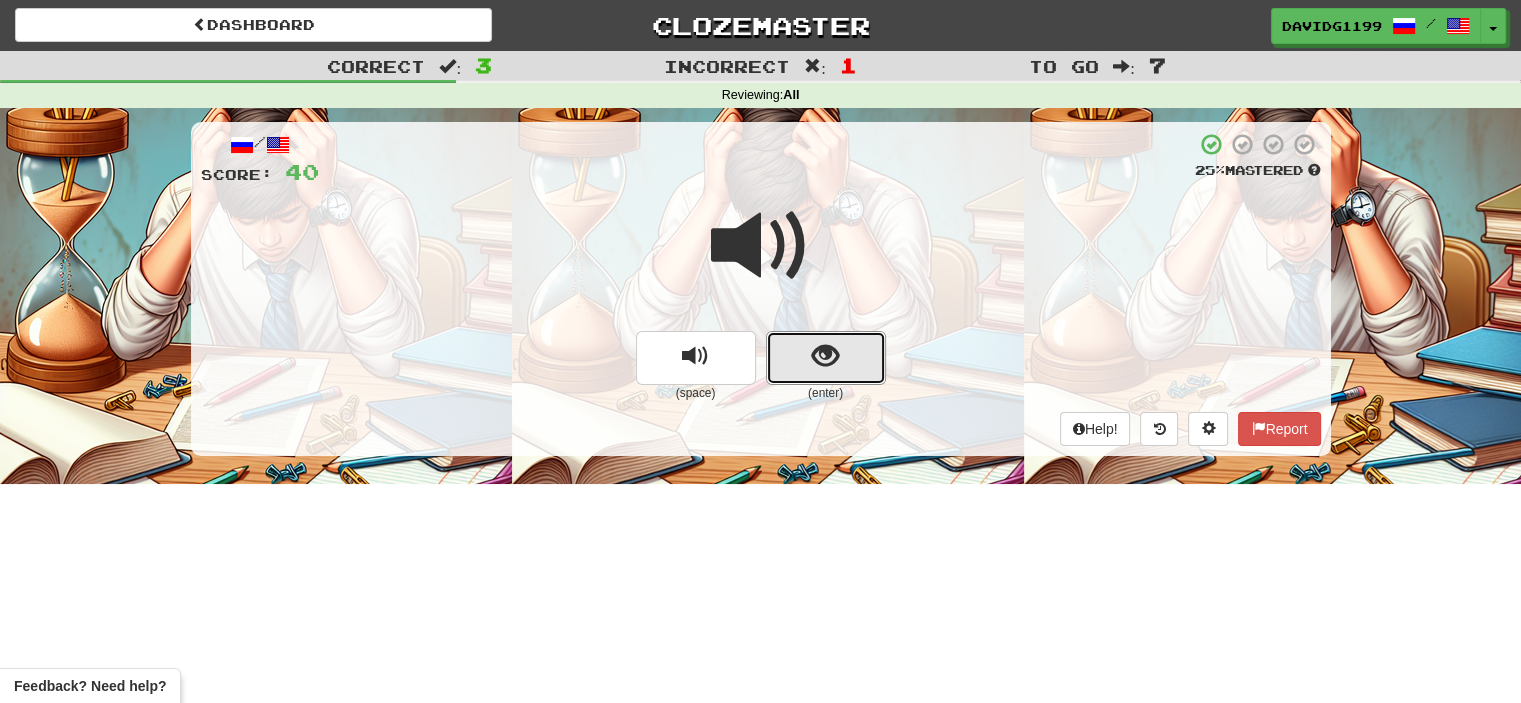 click at bounding box center (826, 358) 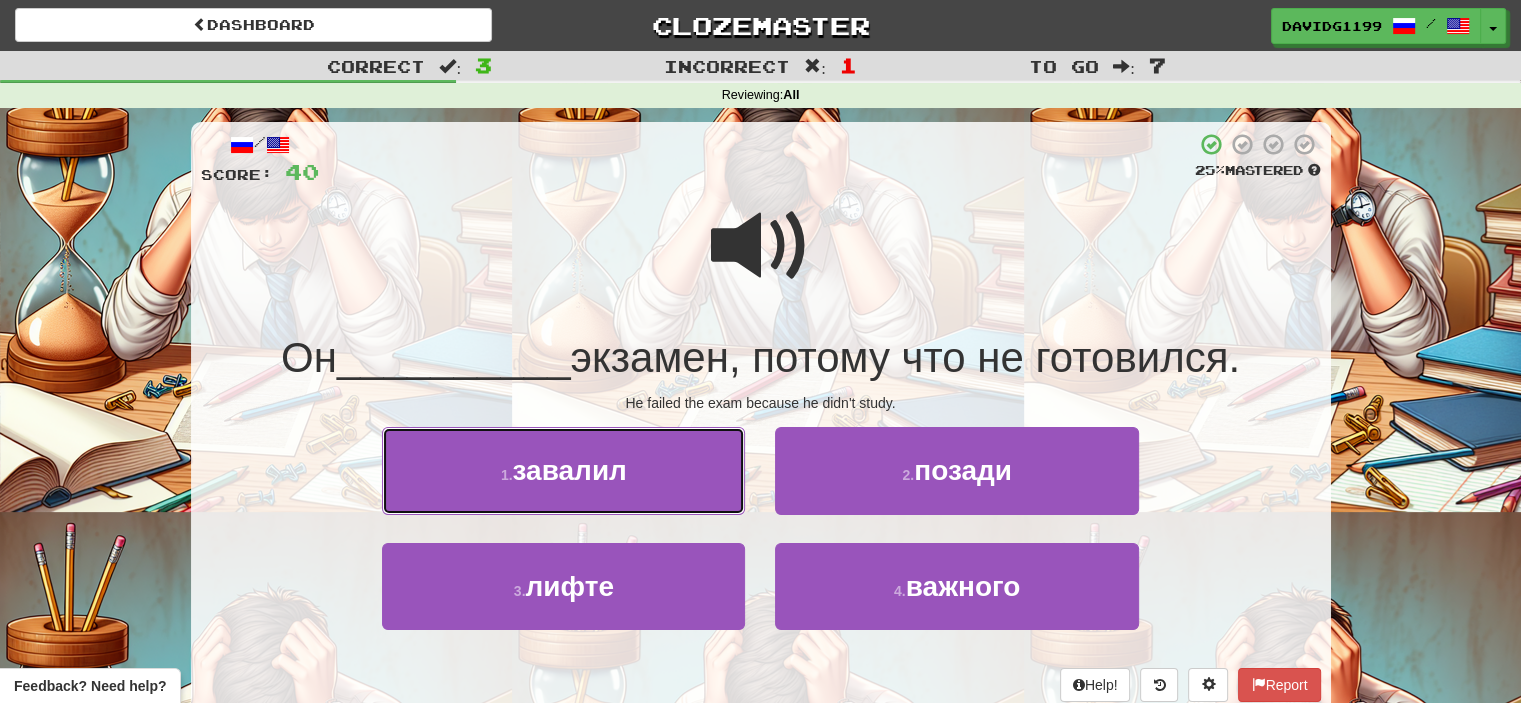 click on "1 .  завалил" at bounding box center (563, 470) 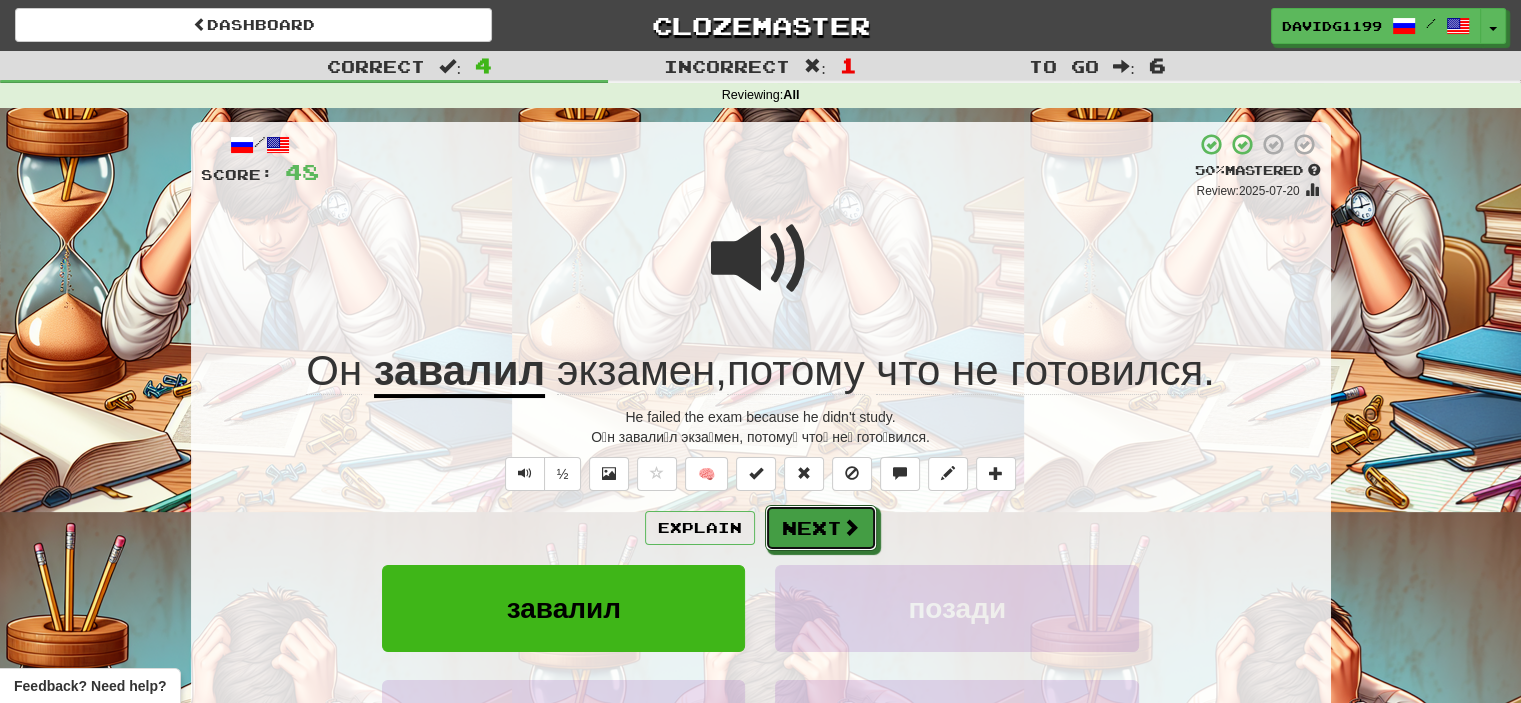 click on "Next" at bounding box center (821, 528) 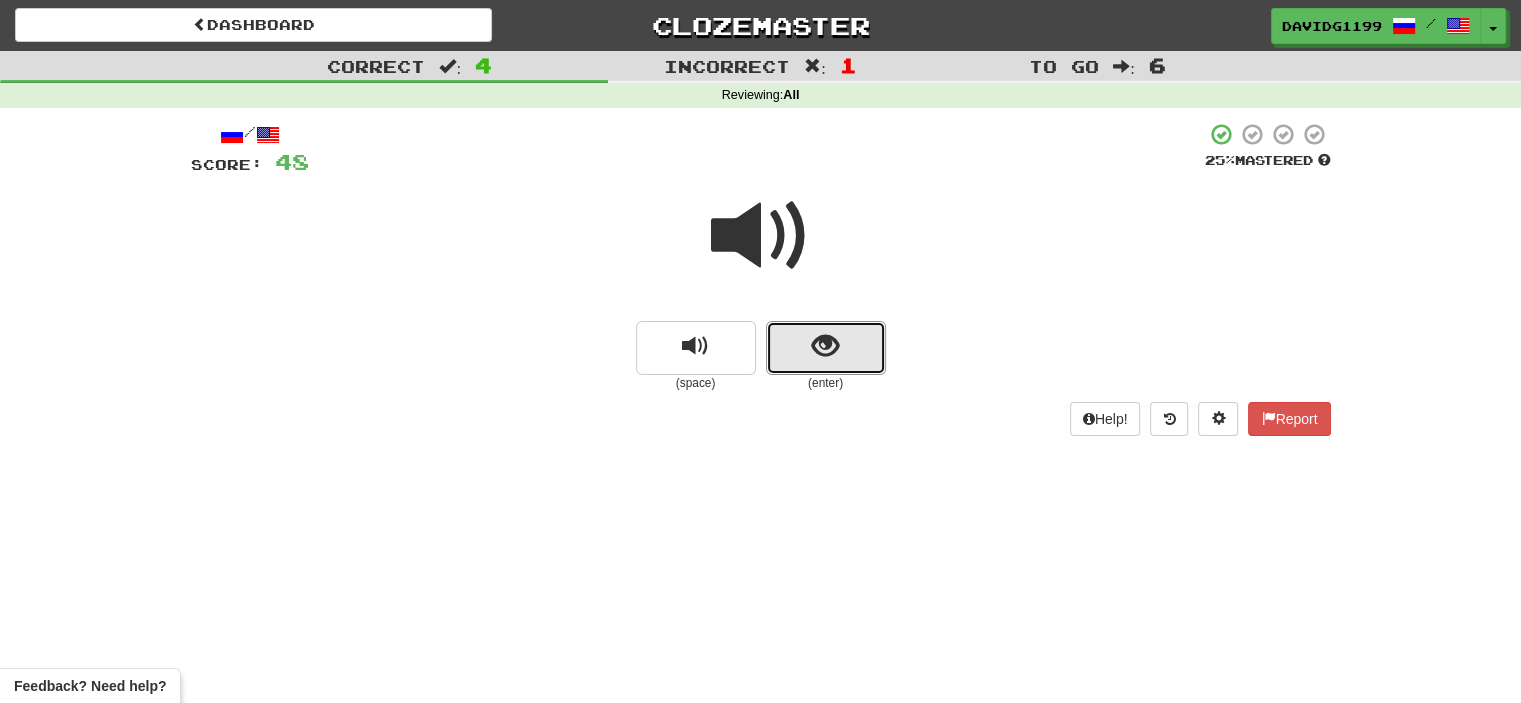 click at bounding box center (826, 348) 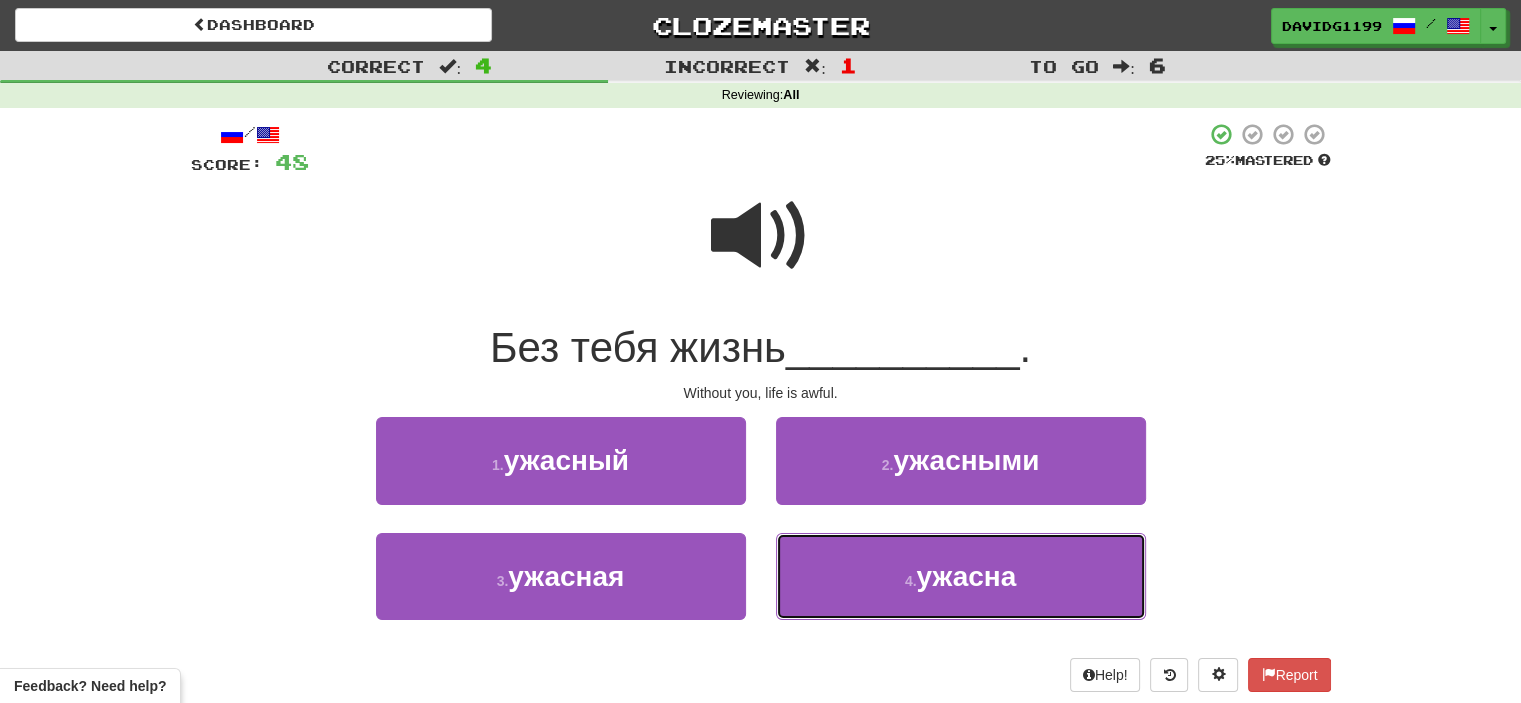 click on "4 .  ужасна" at bounding box center [961, 576] 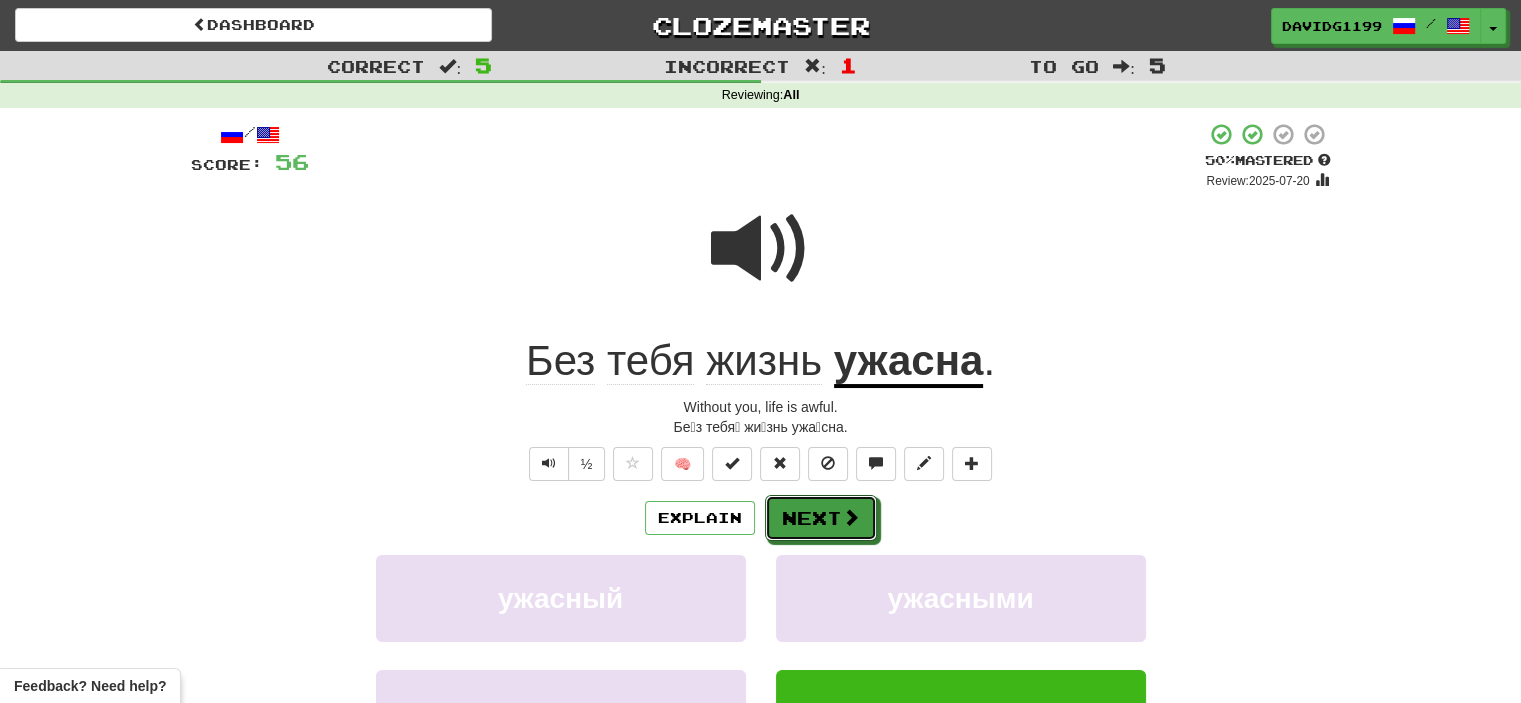 click on "Next" at bounding box center [821, 518] 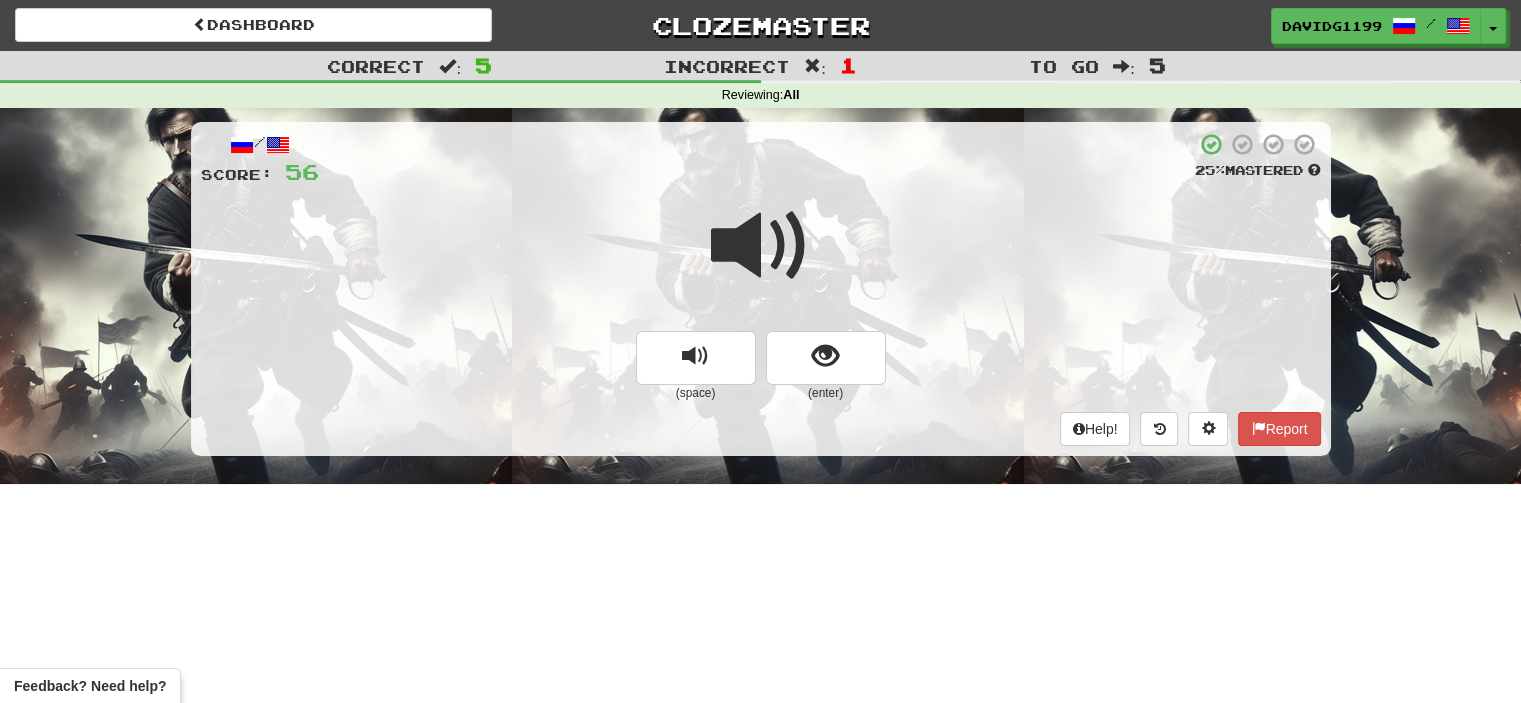 click at bounding box center (761, 246) 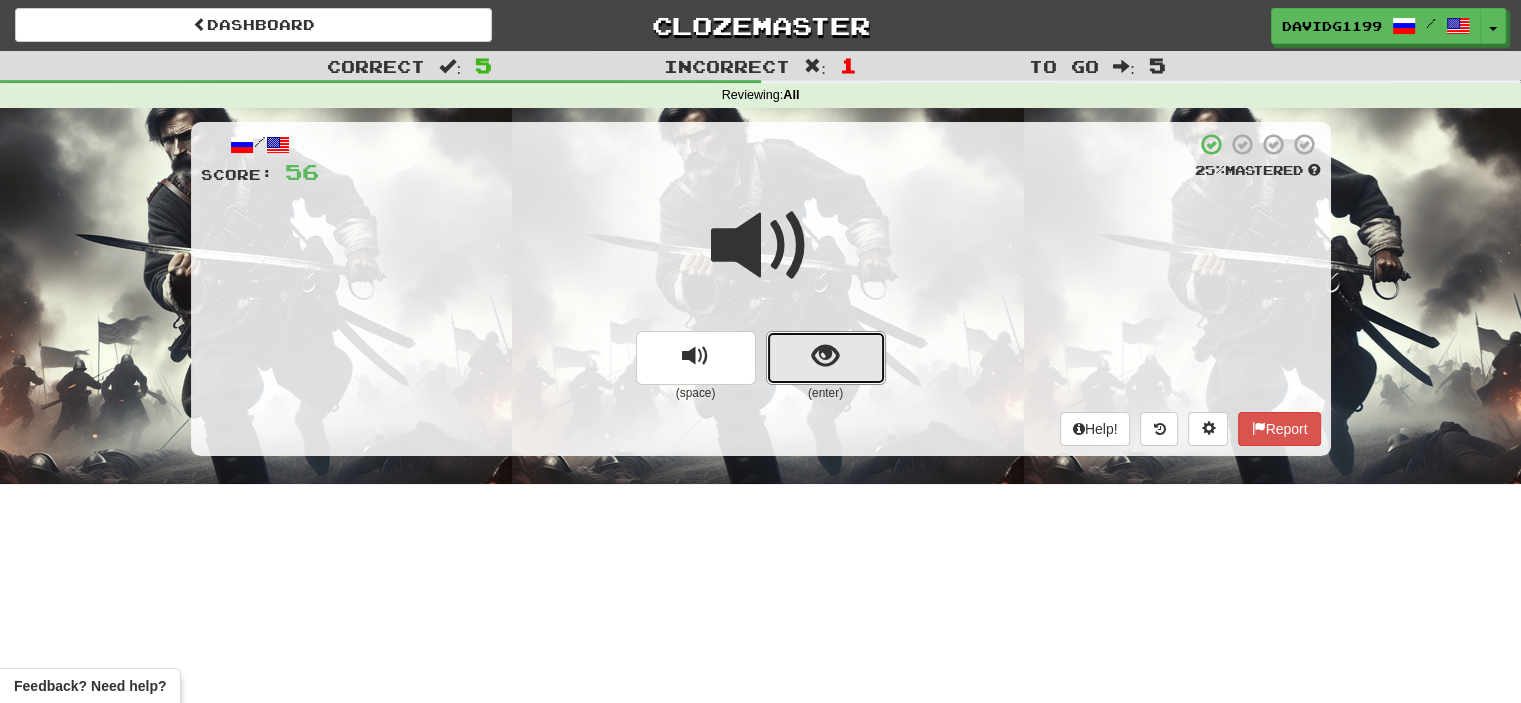 click at bounding box center [826, 358] 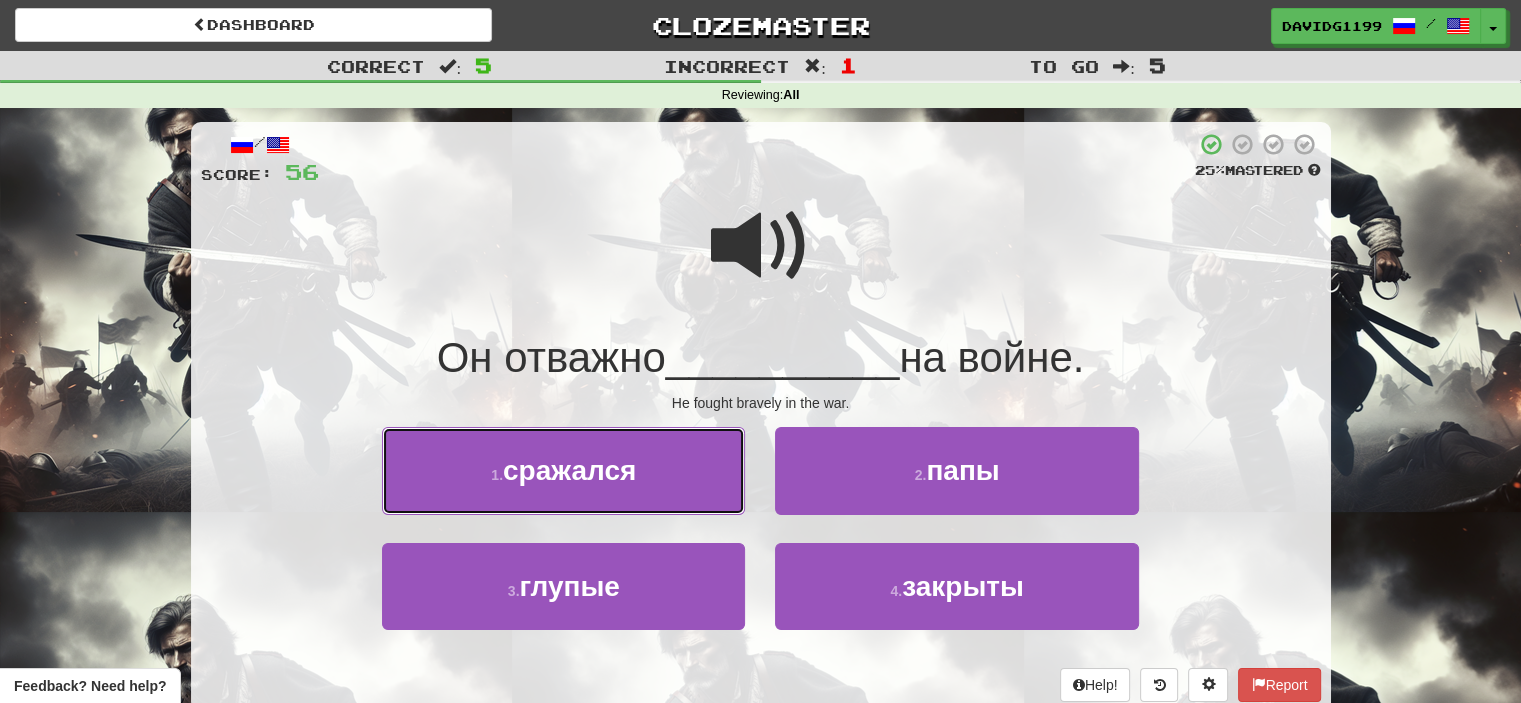 click on "1 .  сражался" at bounding box center [563, 470] 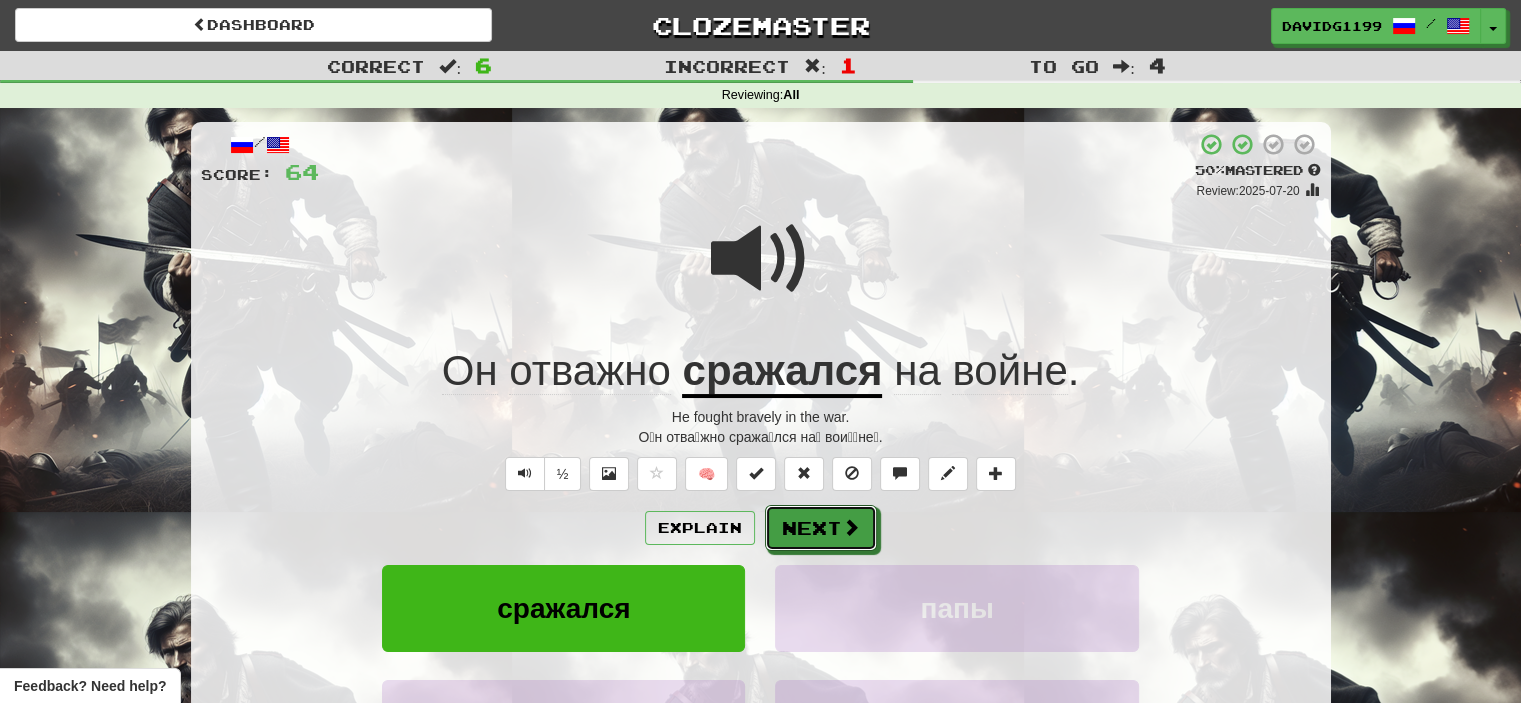 click on "Next" at bounding box center [821, 528] 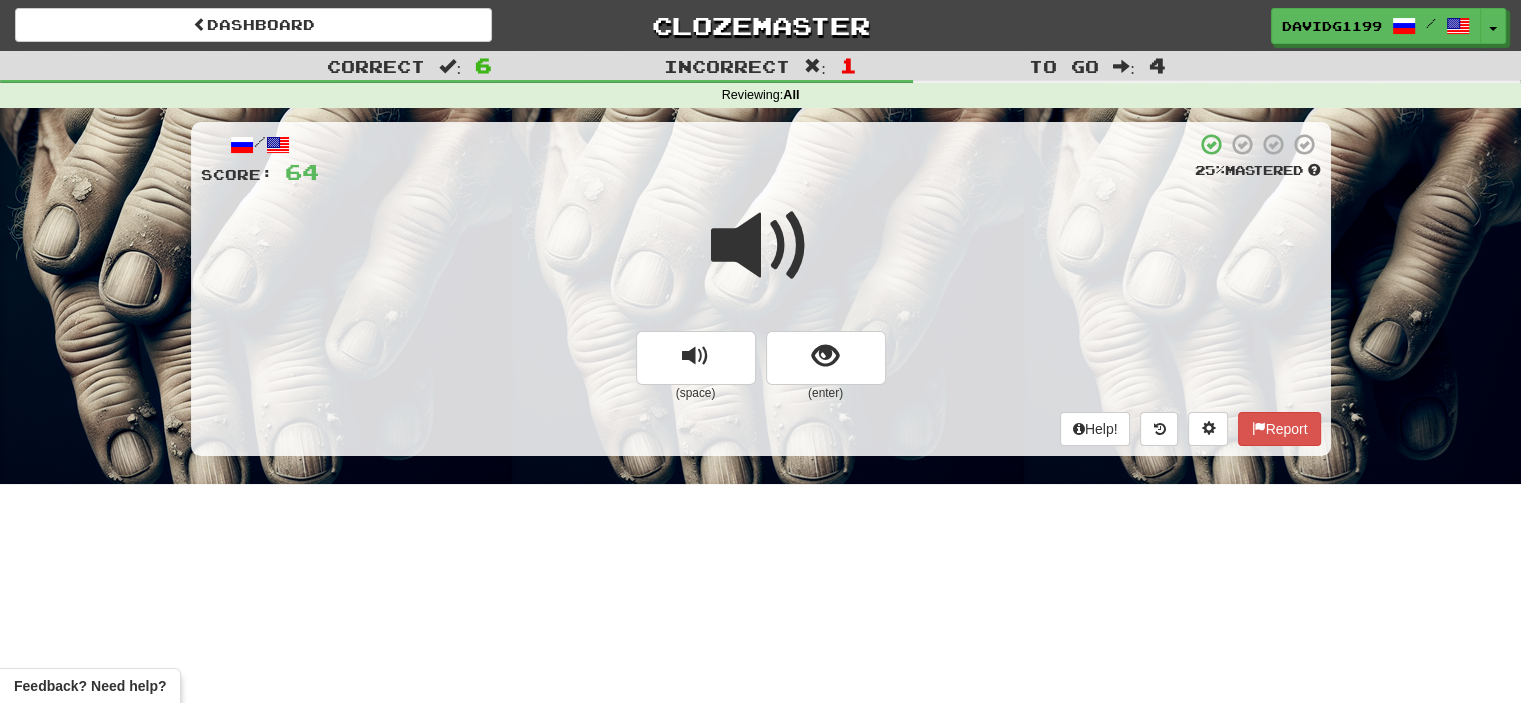 click at bounding box center [761, 246] 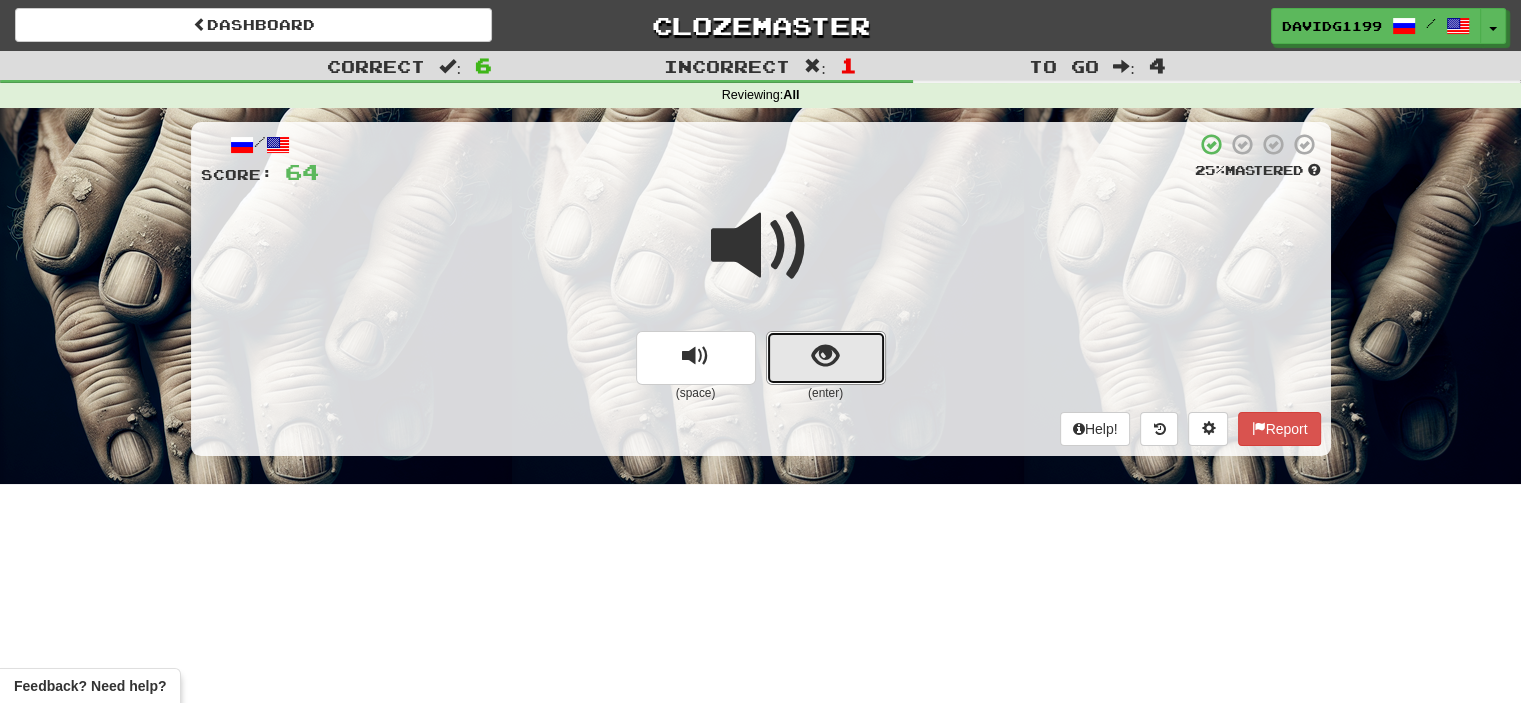click at bounding box center [826, 358] 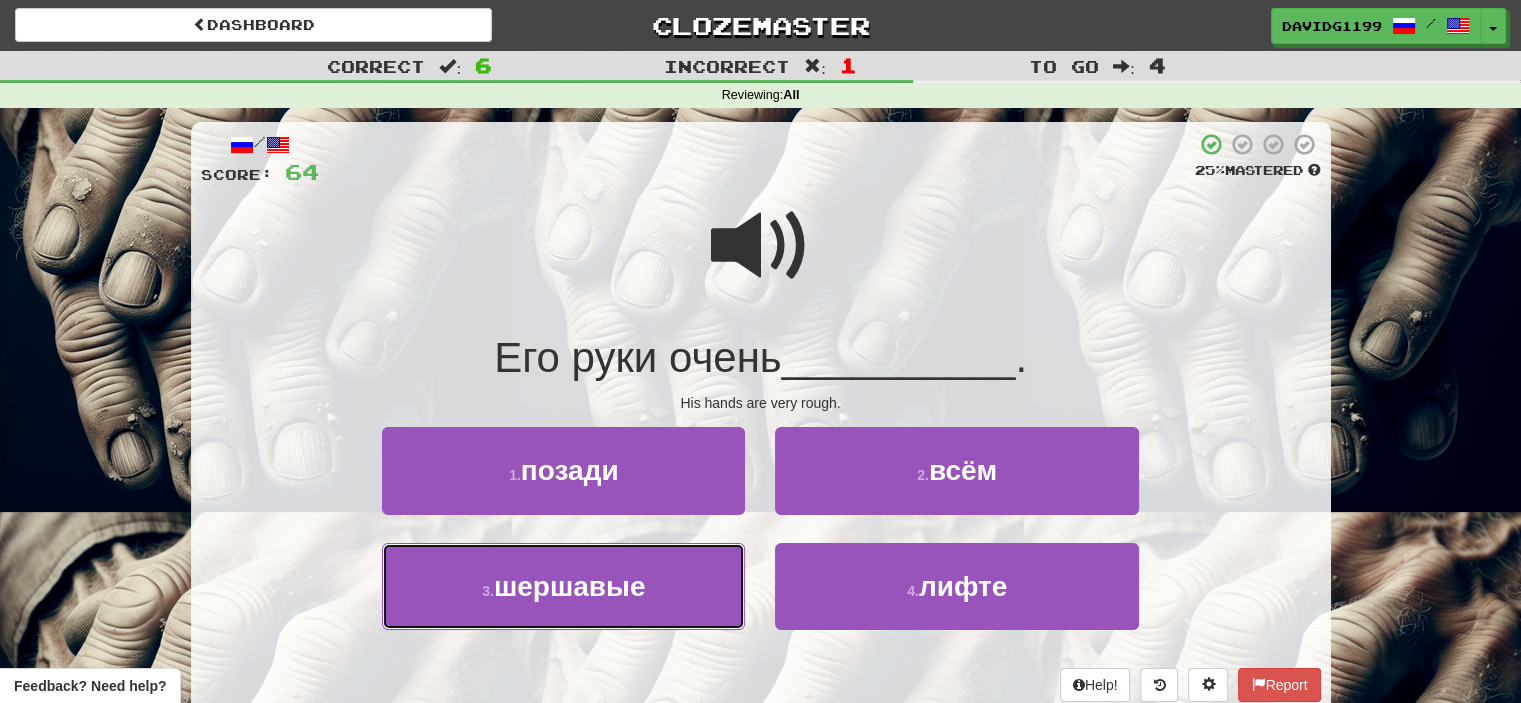 click on "3 .  шершавые" at bounding box center [563, 586] 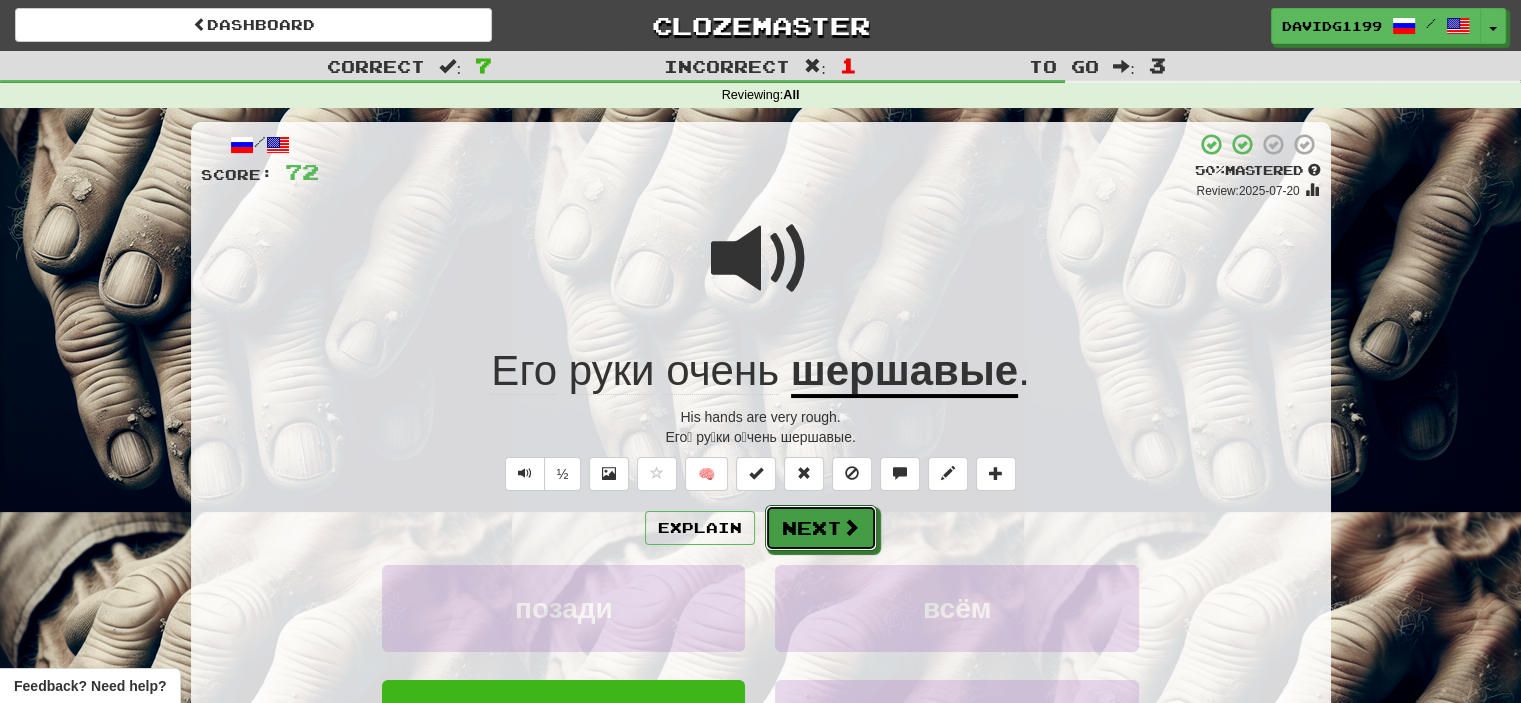 click on "Next" at bounding box center (821, 528) 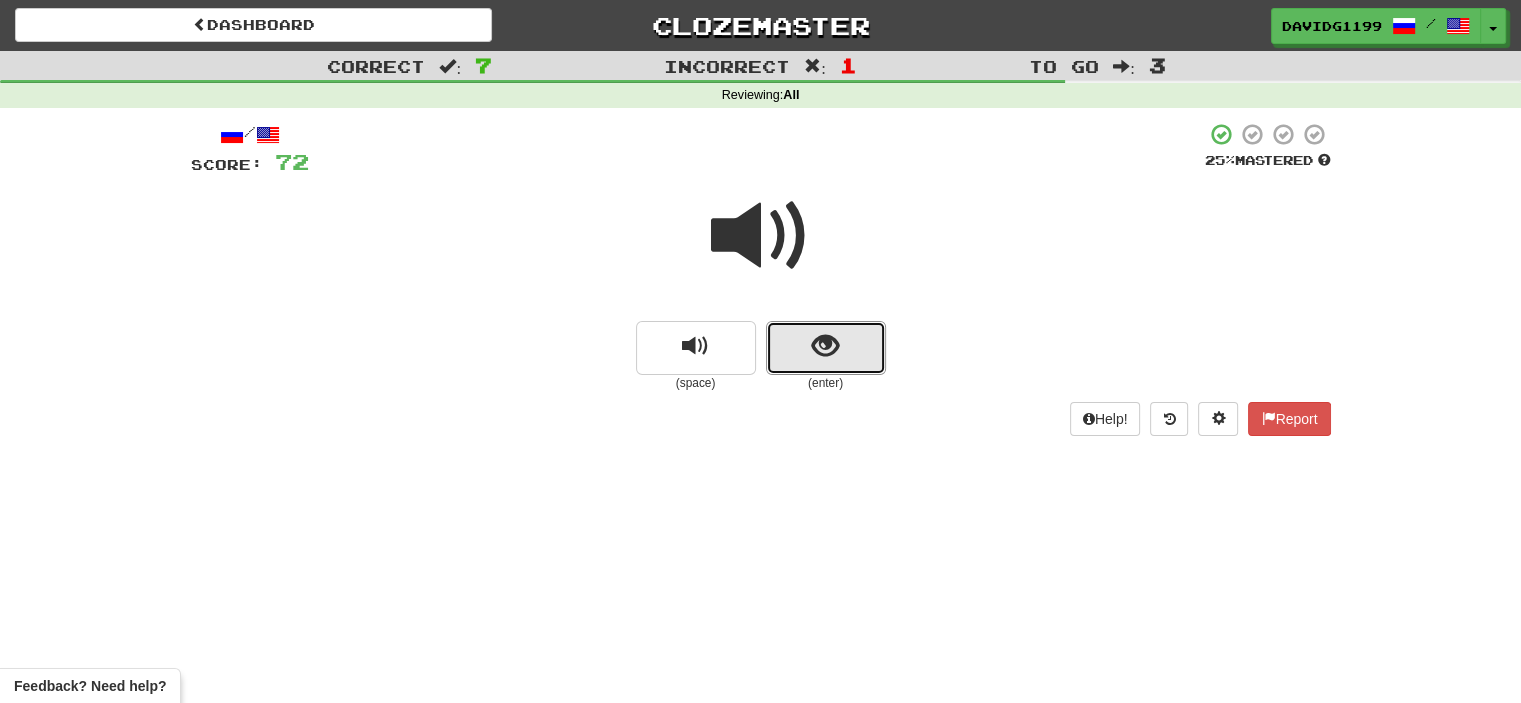 click at bounding box center [826, 348] 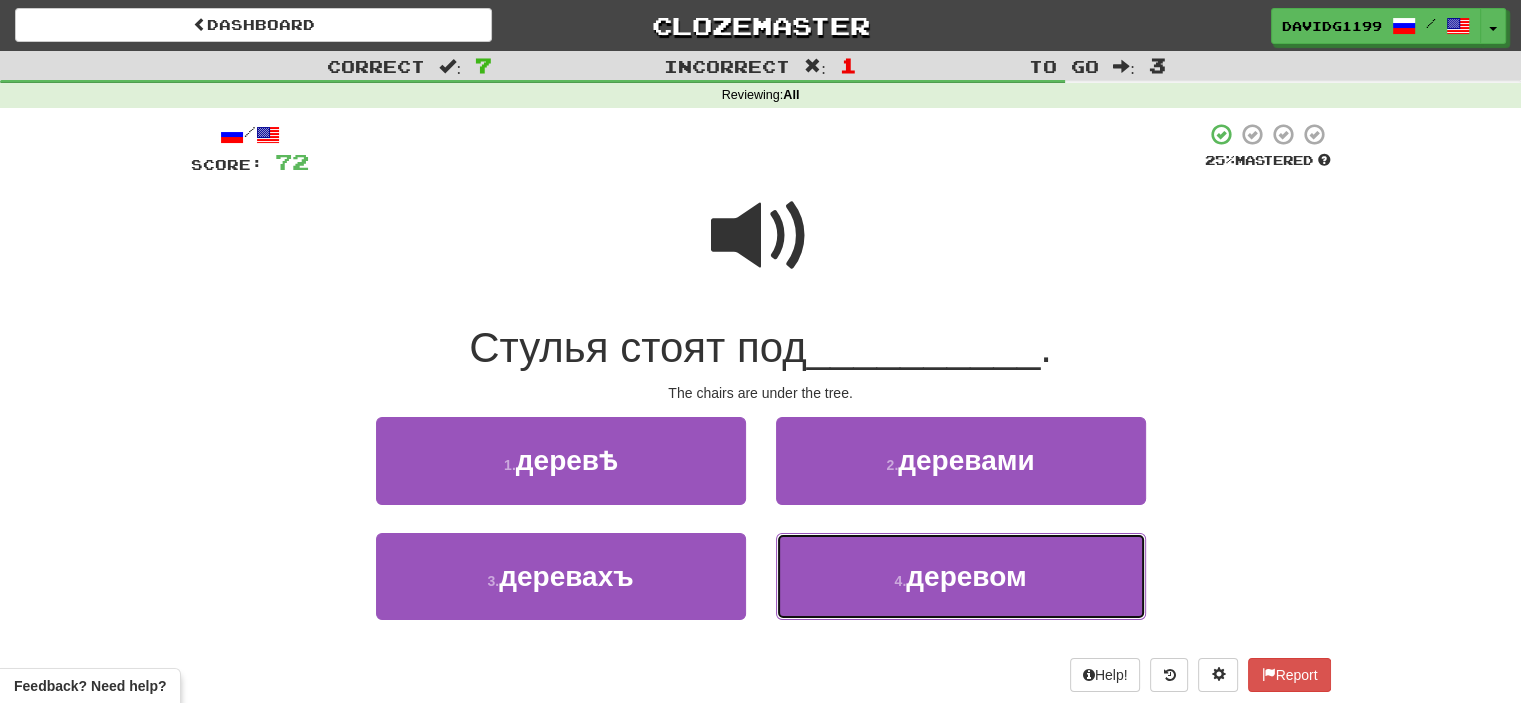 click on "4 .  деревом" at bounding box center [961, 576] 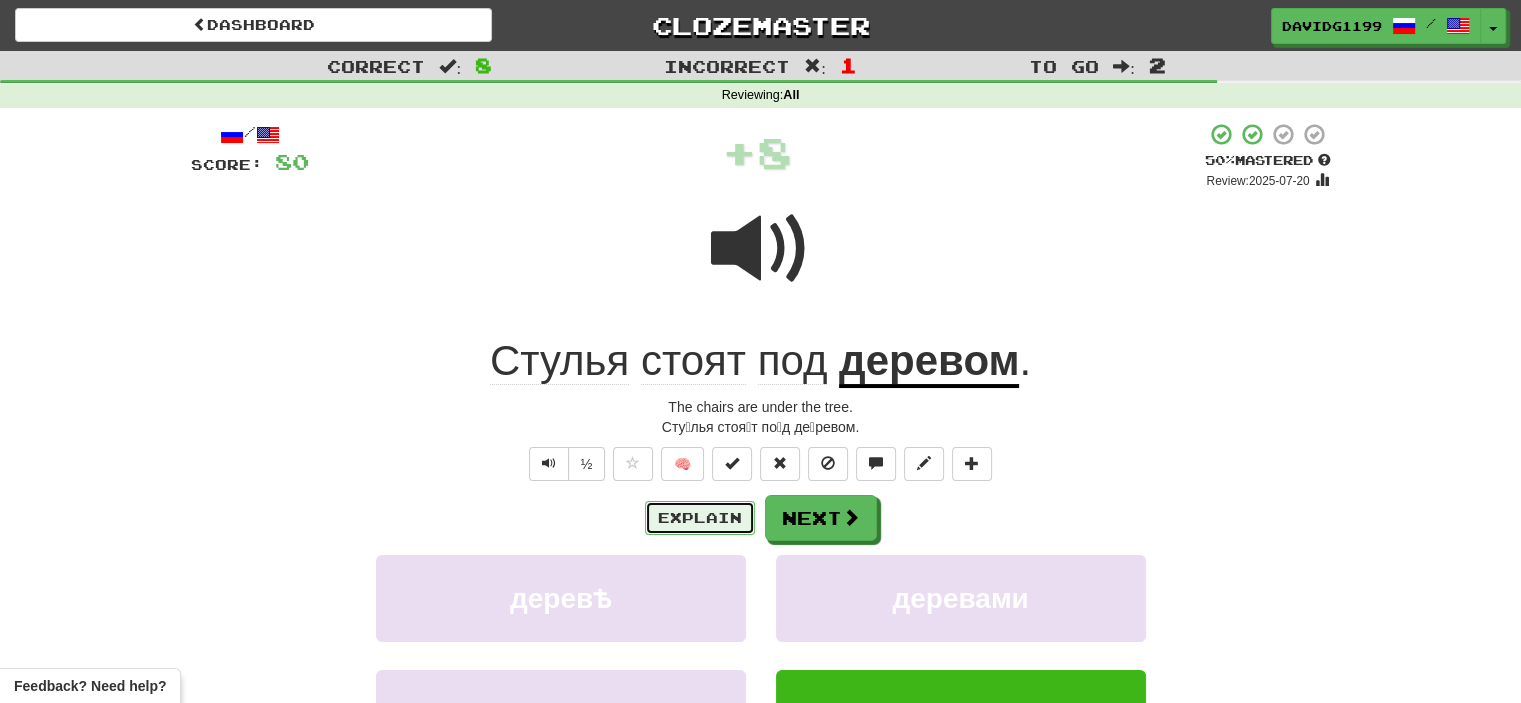 click on "Explain" at bounding box center [700, 518] 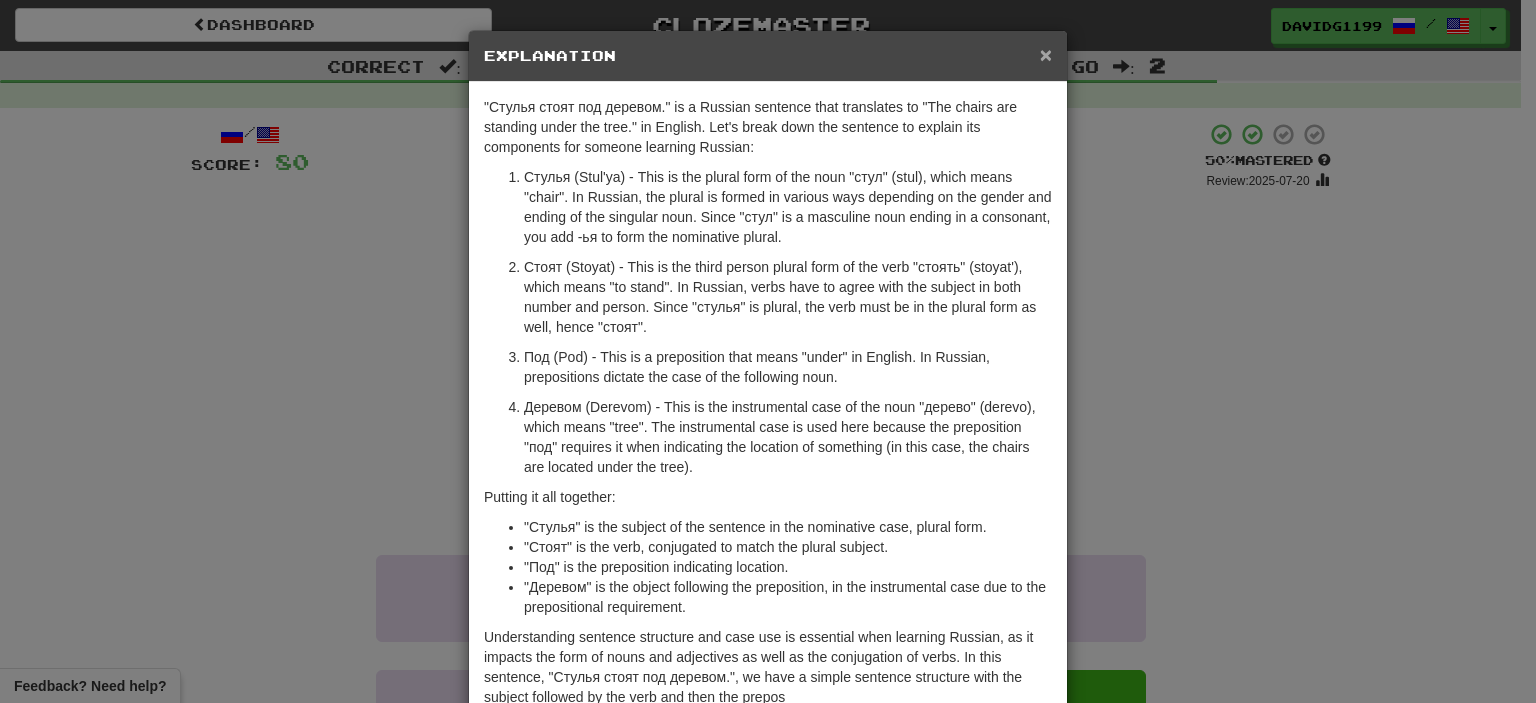 click on "×" at bounding box center (1046, 54) 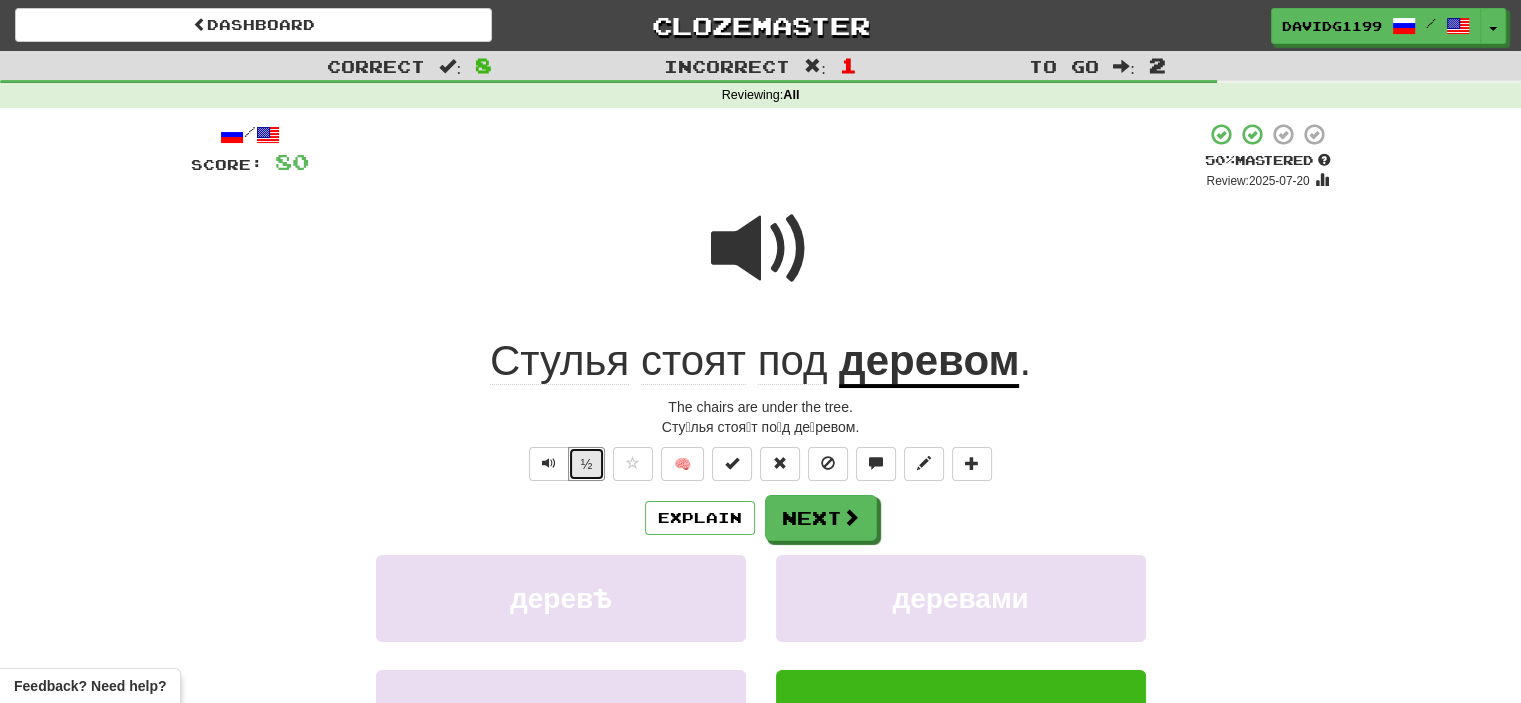 click on "½" at bounding box center [587, 464] 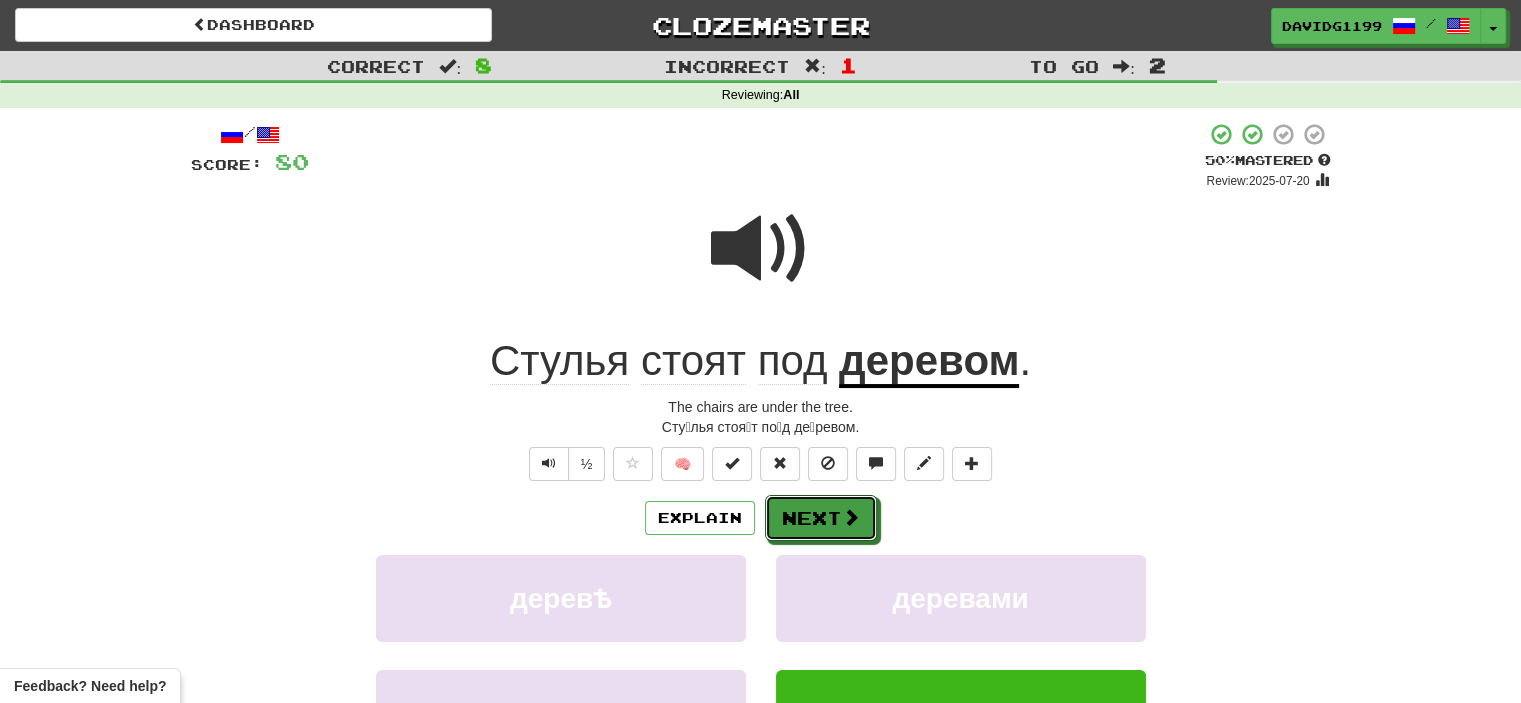 click on "Next" at bounding box center (821, 518) 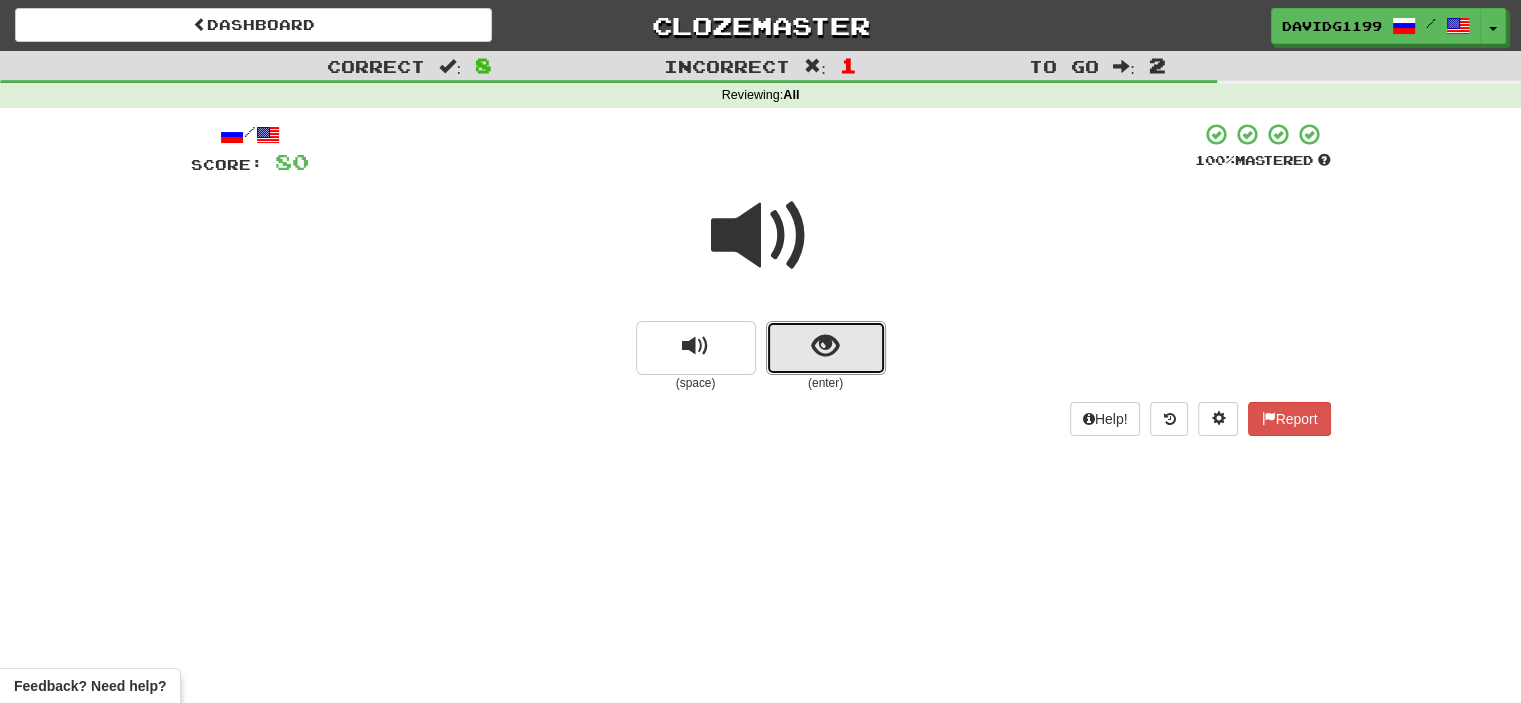 click at bounding box center (826, 348) 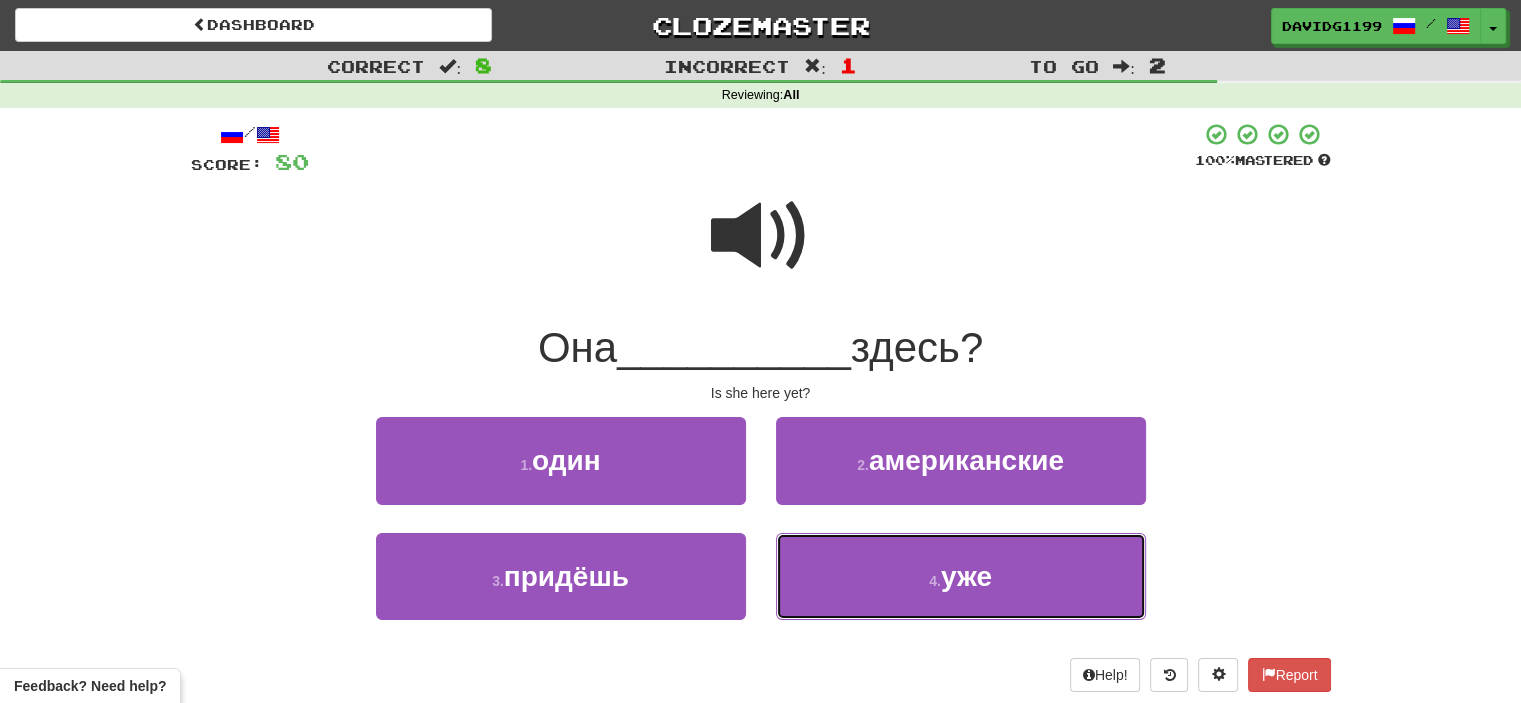 click on "4 .  уже" at bounding box center (961, 576) 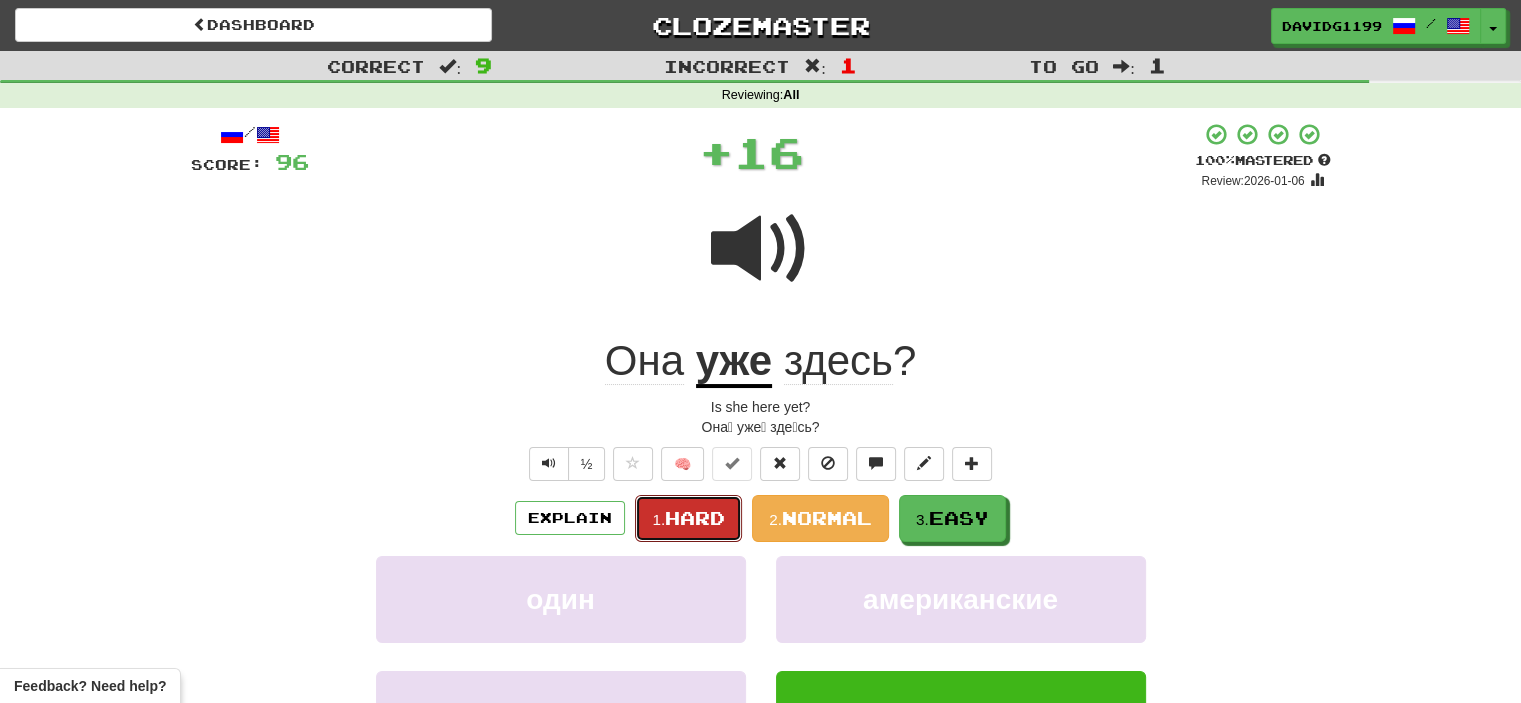 click on "Hard" at bounding box center [695, 518] 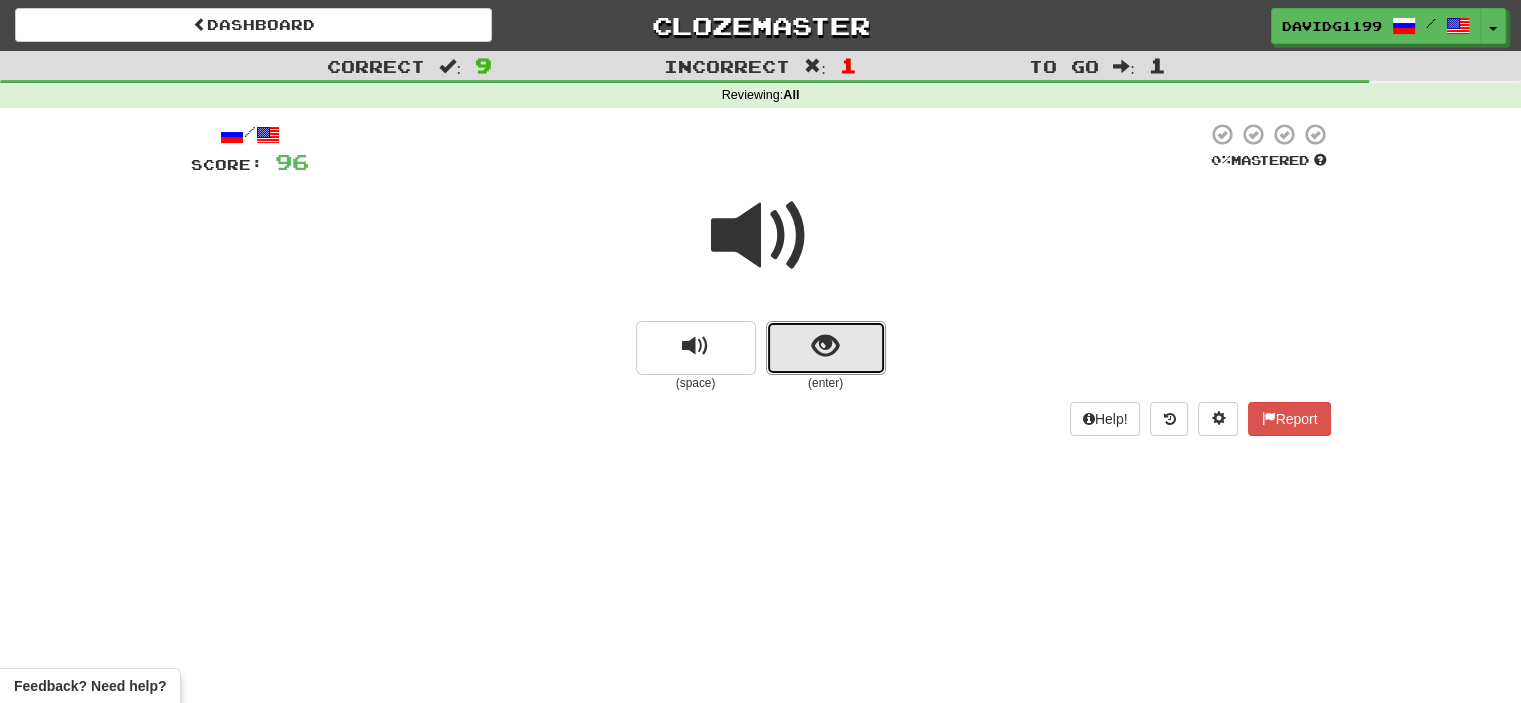 click at bounding box center (826, 348) 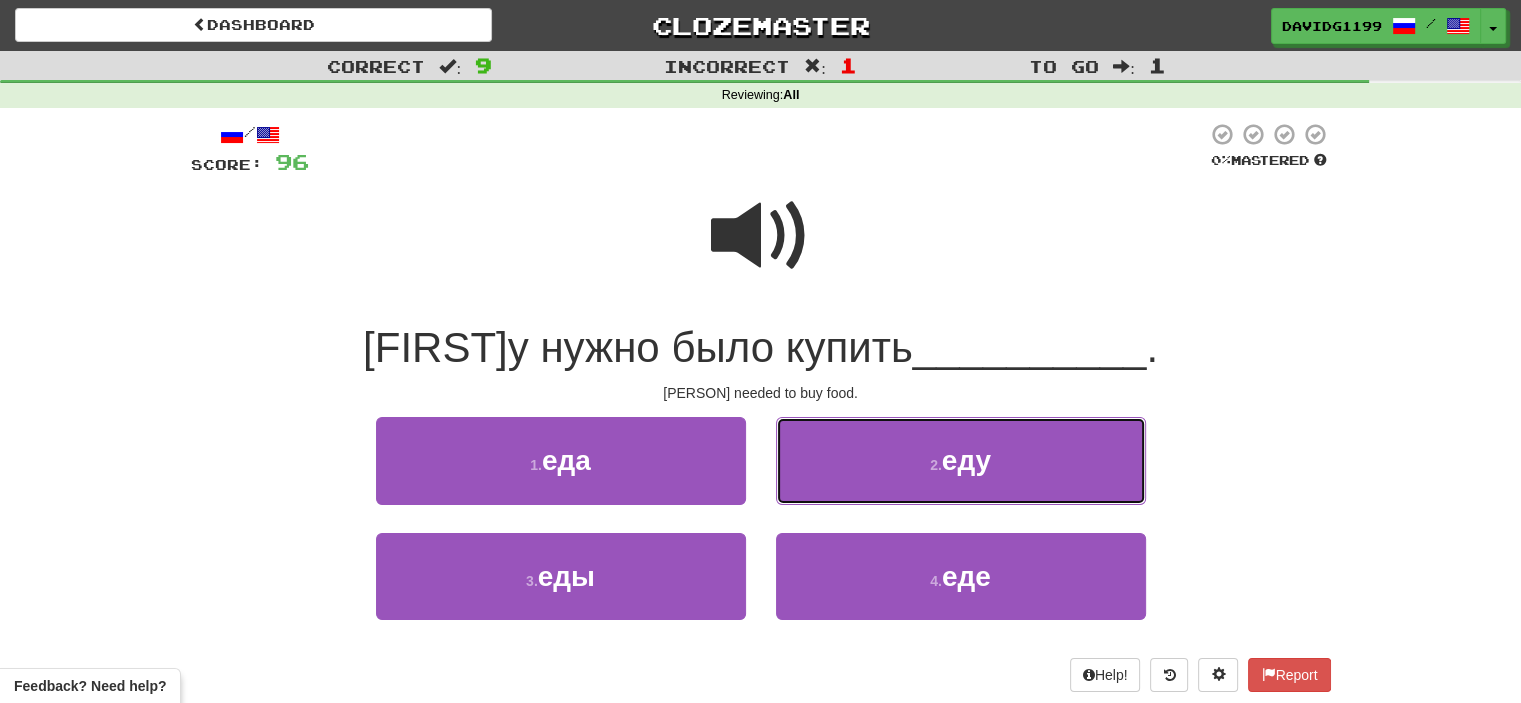 click on "2 .  еду" at bounding box center [961, 460] 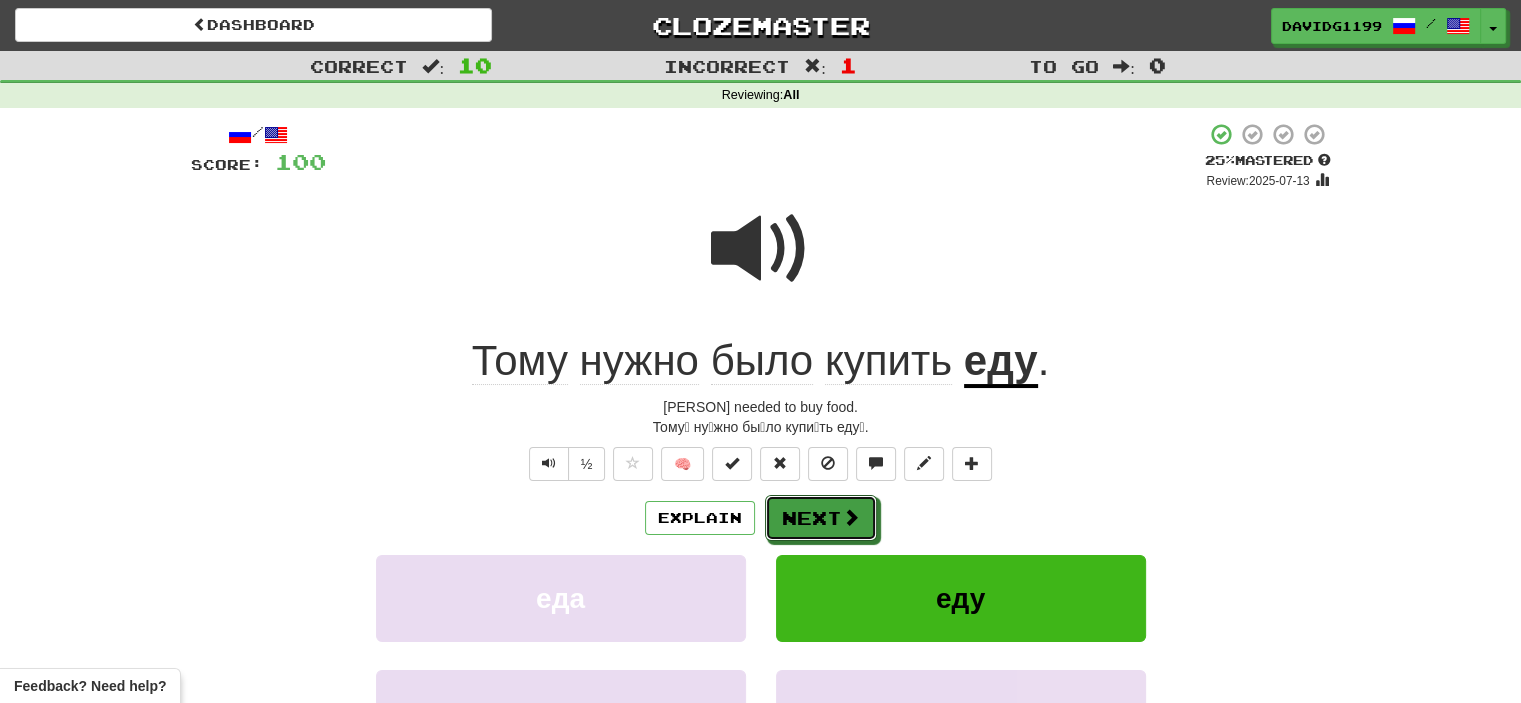 click on "Next" at bounding box center (821, 518) 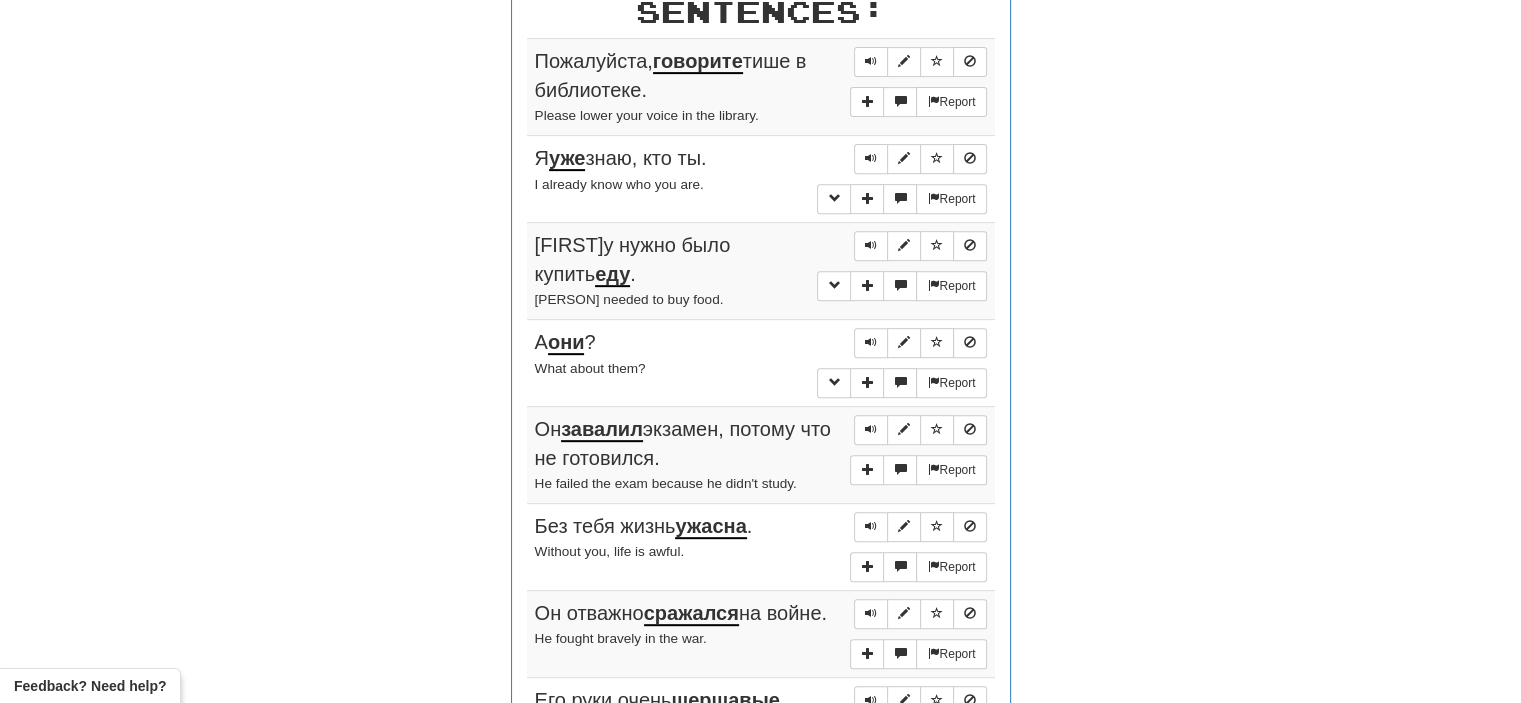 scroll, scrollTop: 792, scrollLeft: 0, axis: vertical 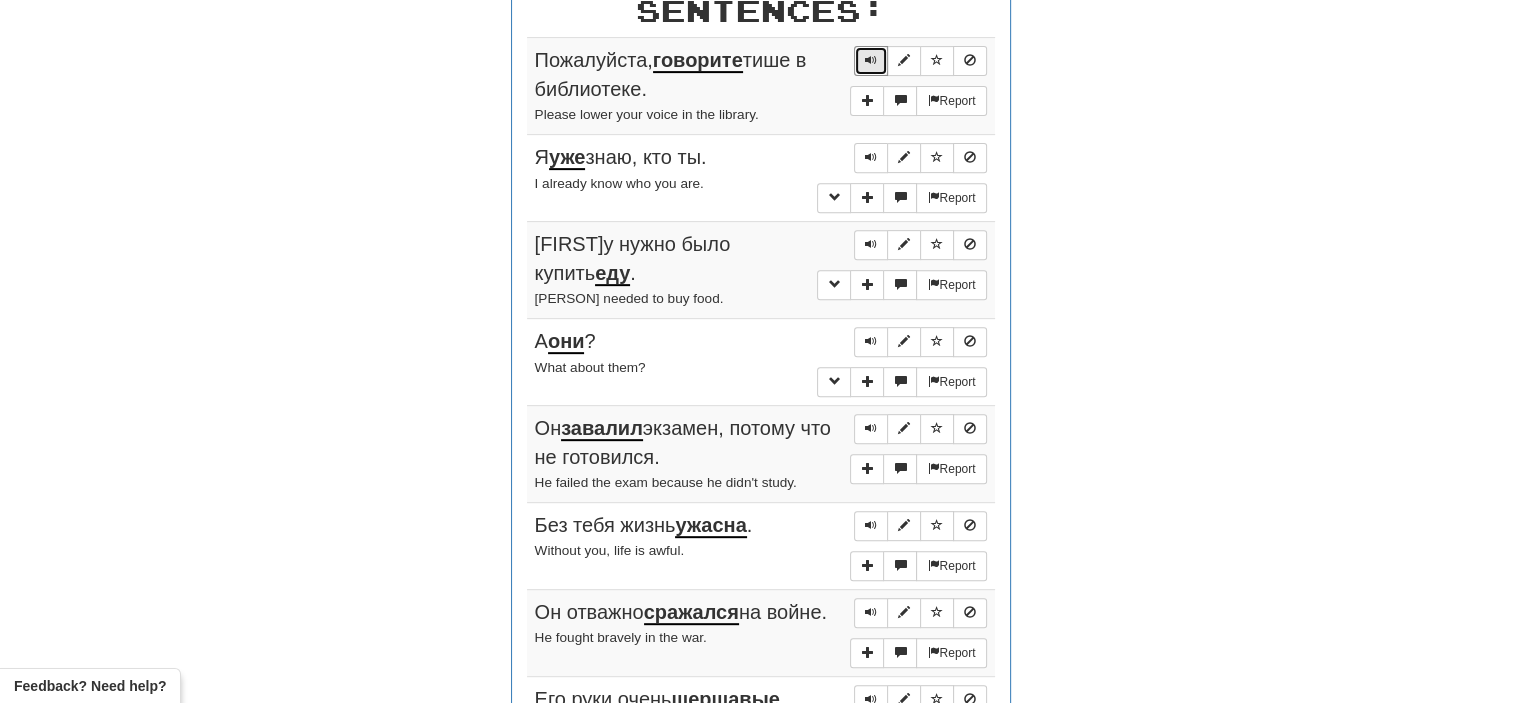 click at bounding box center [871, 60] 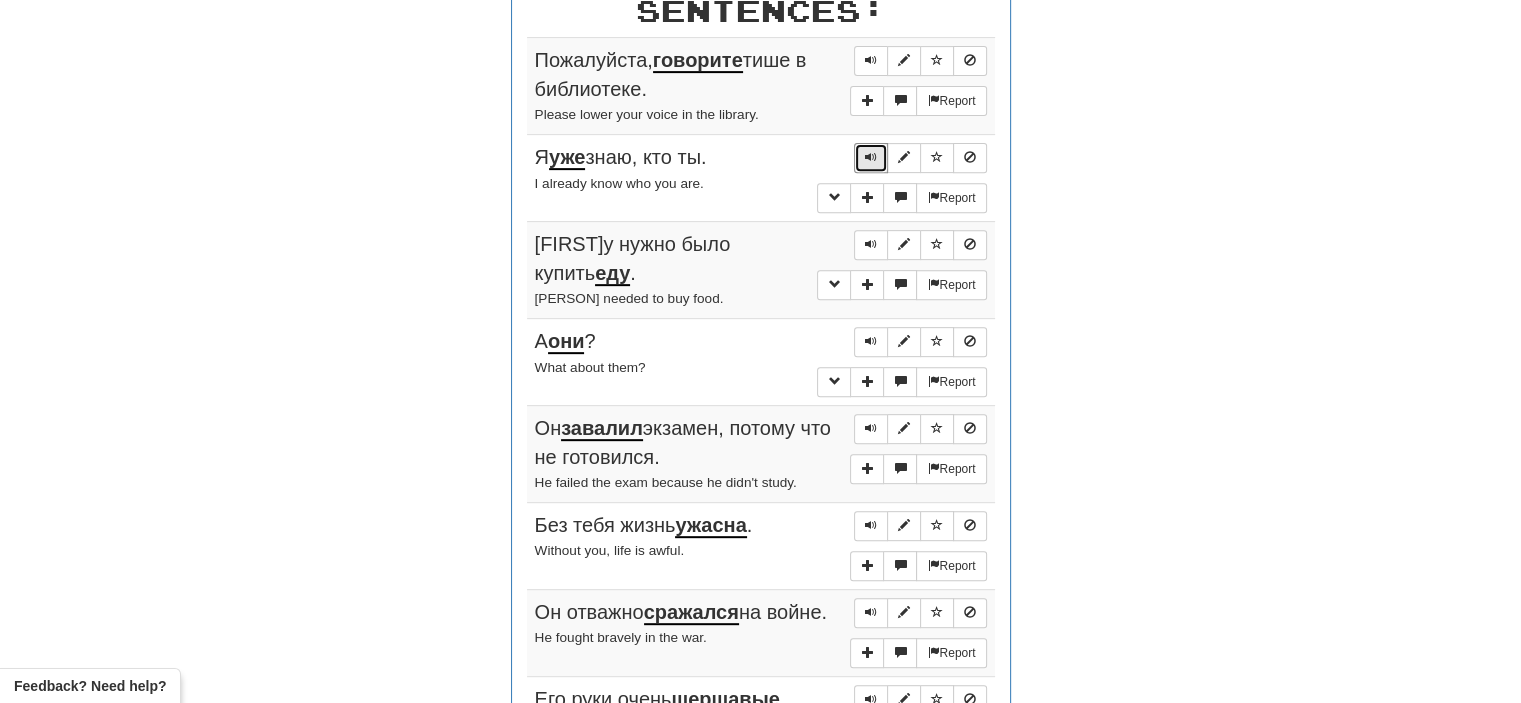 click at bounding box center [871, 157] 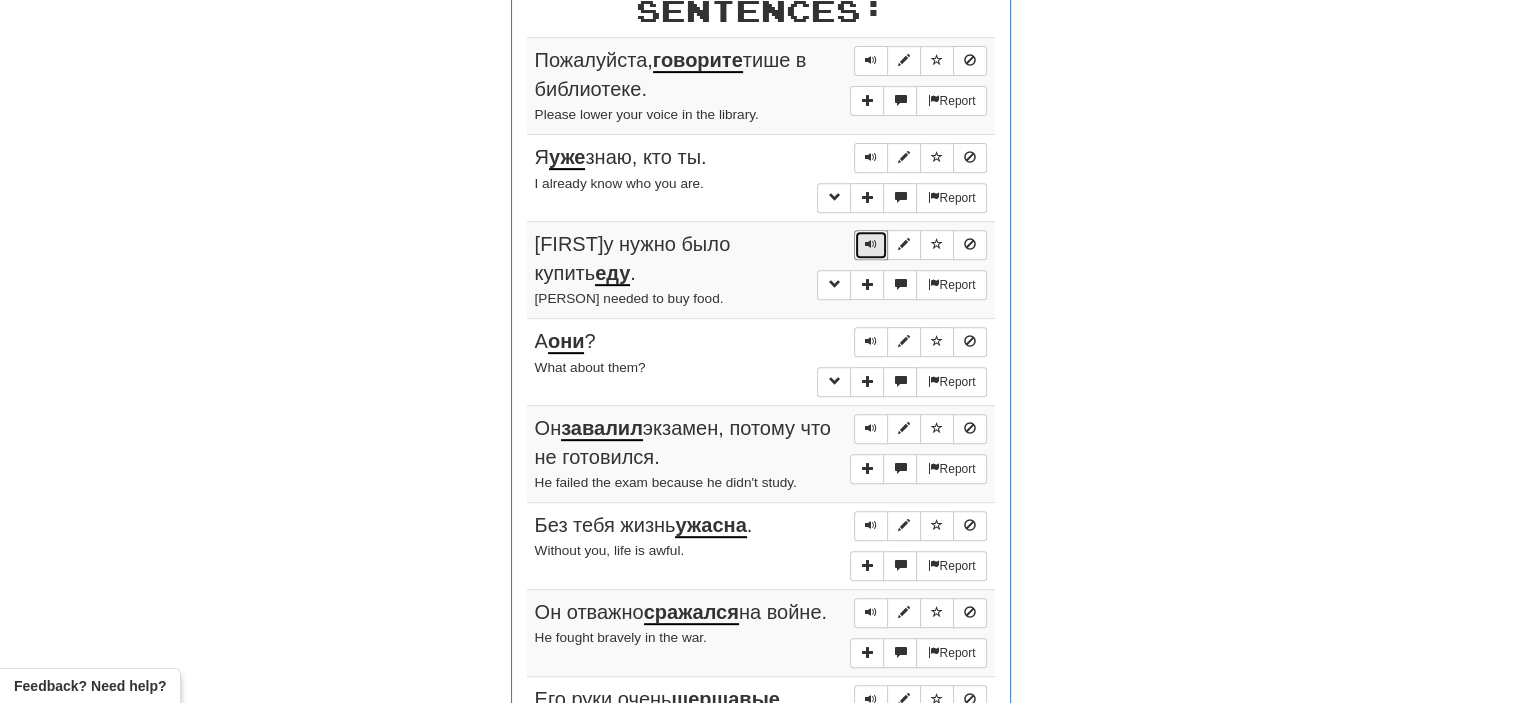 click at bounding box center (871, 244) 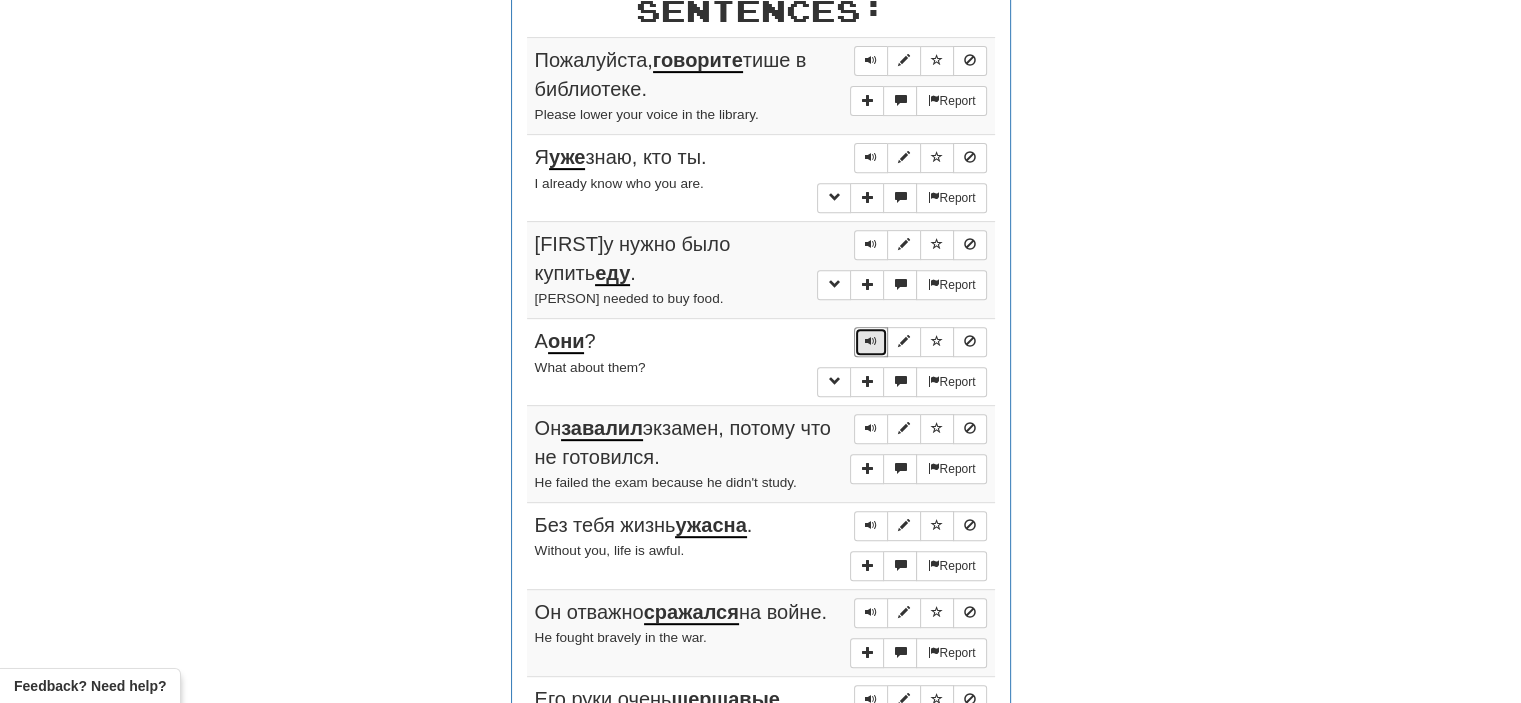 click at bounding box center [871, 341] 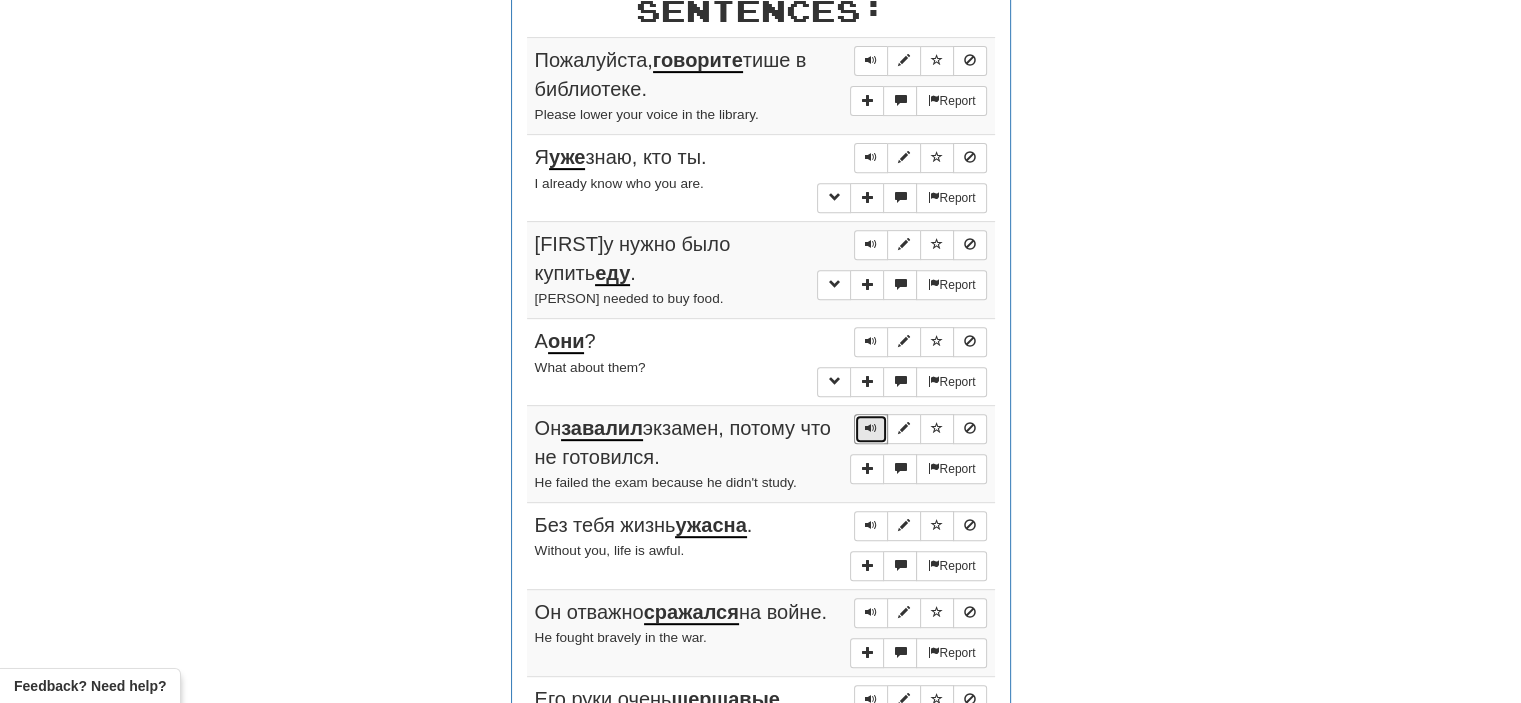 click at bounding box center (871, 428) 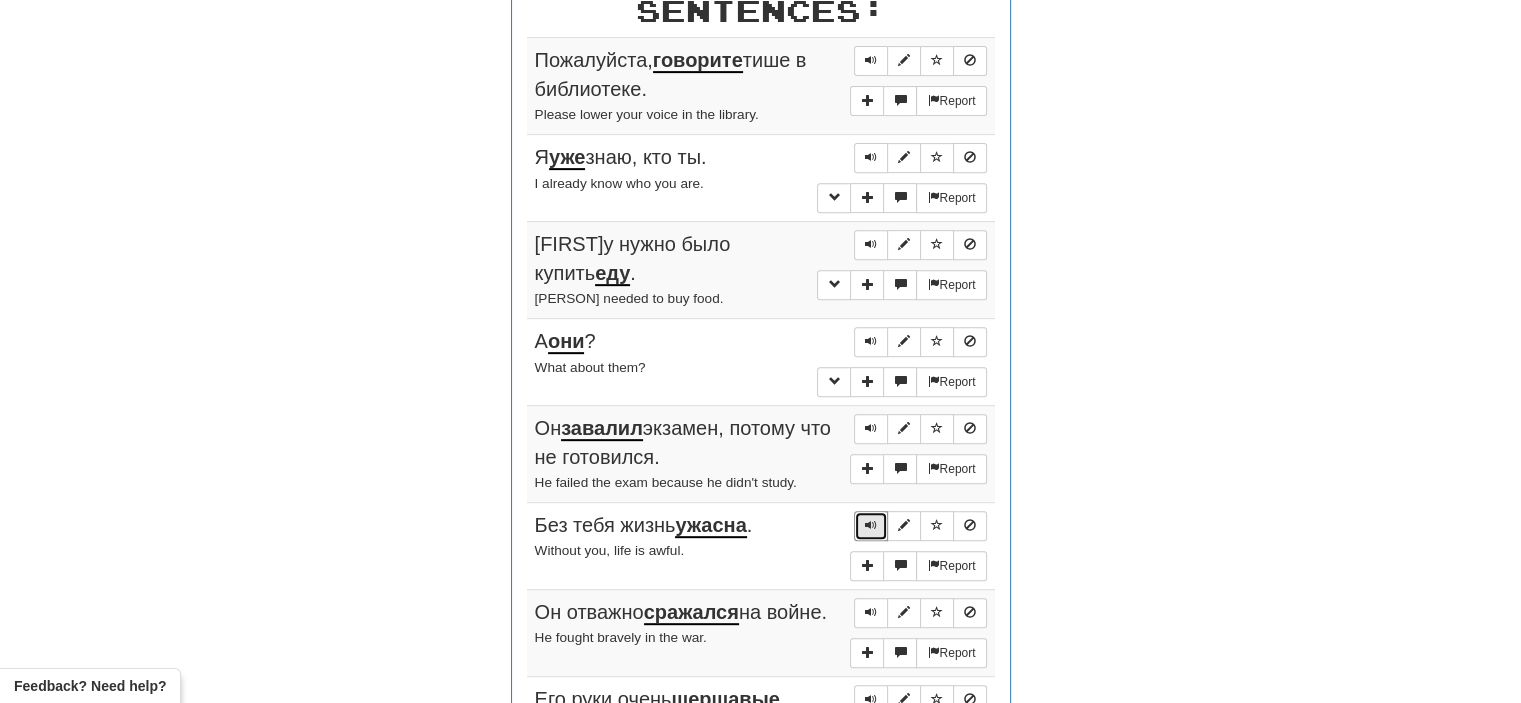 click at bounding box center [871, 525] 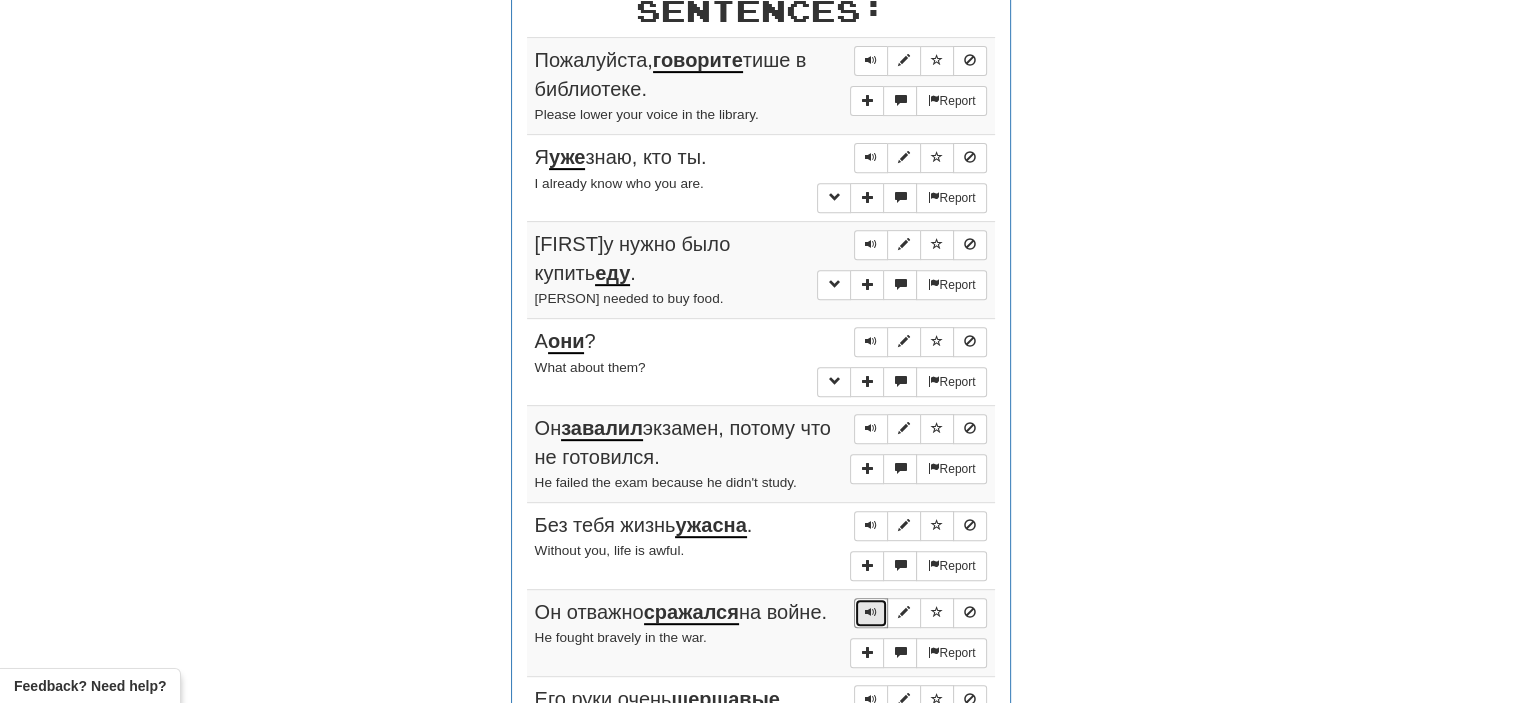 click at bounding box center [871, 612] 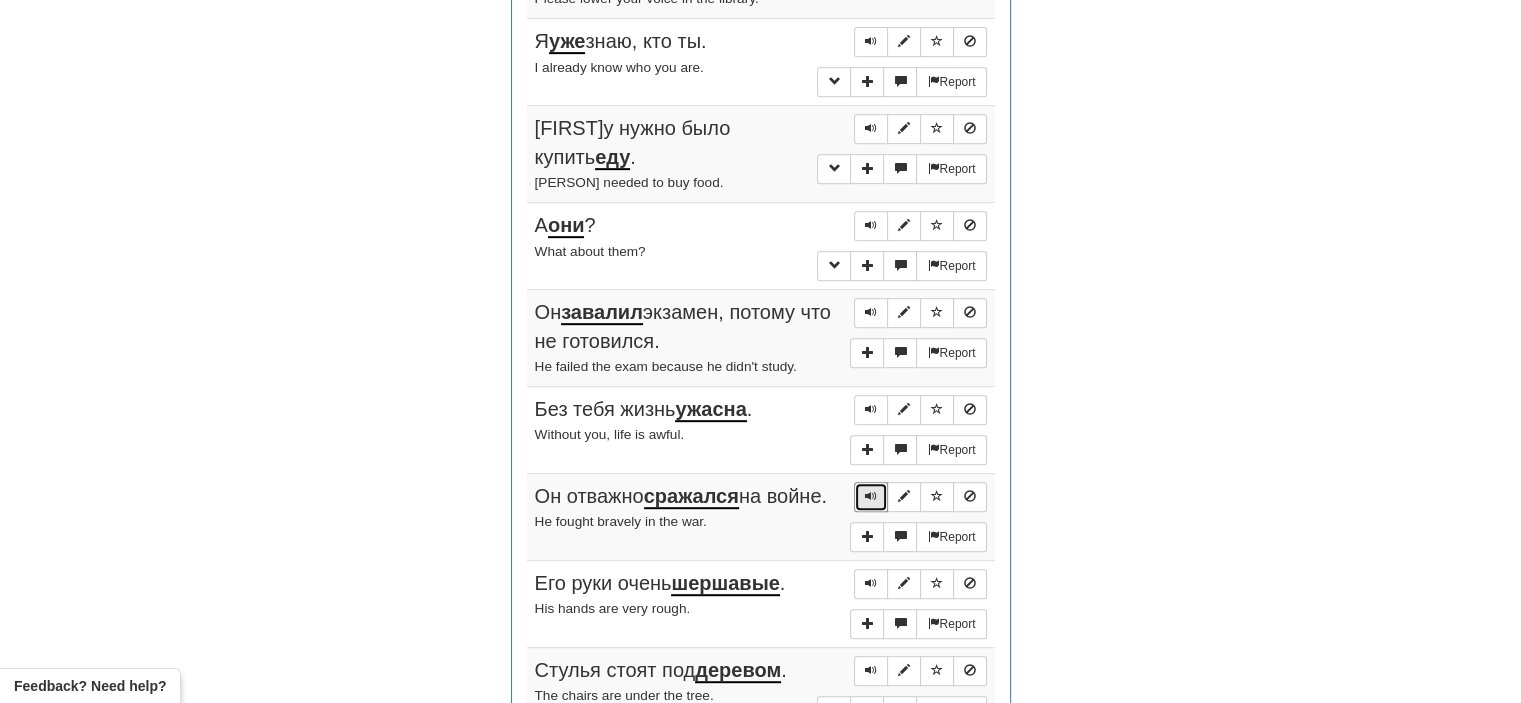scroll, scrollTop: 910, scrollLeft: 0, axis: vertical 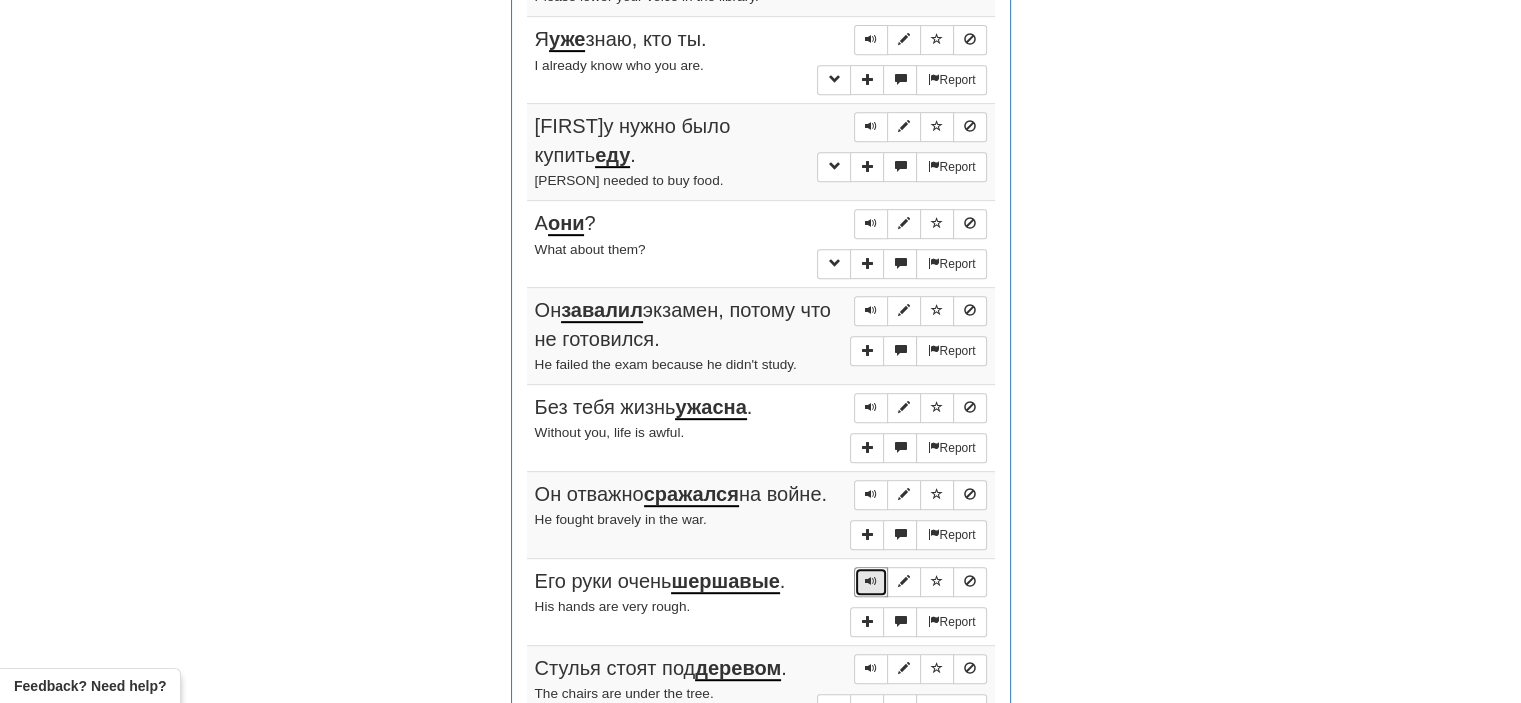 click at bounding box center [871, 581] 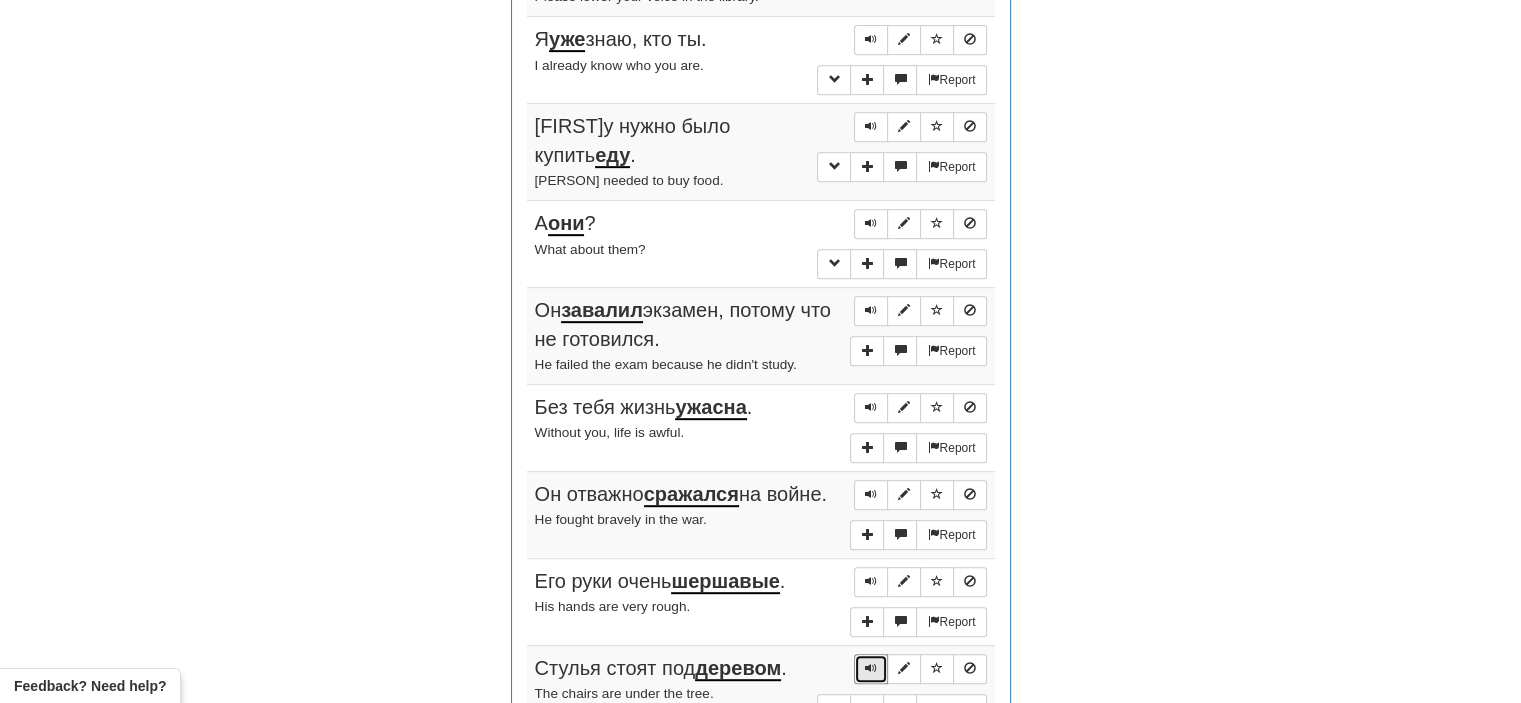 click at bounding box center [871, 668] 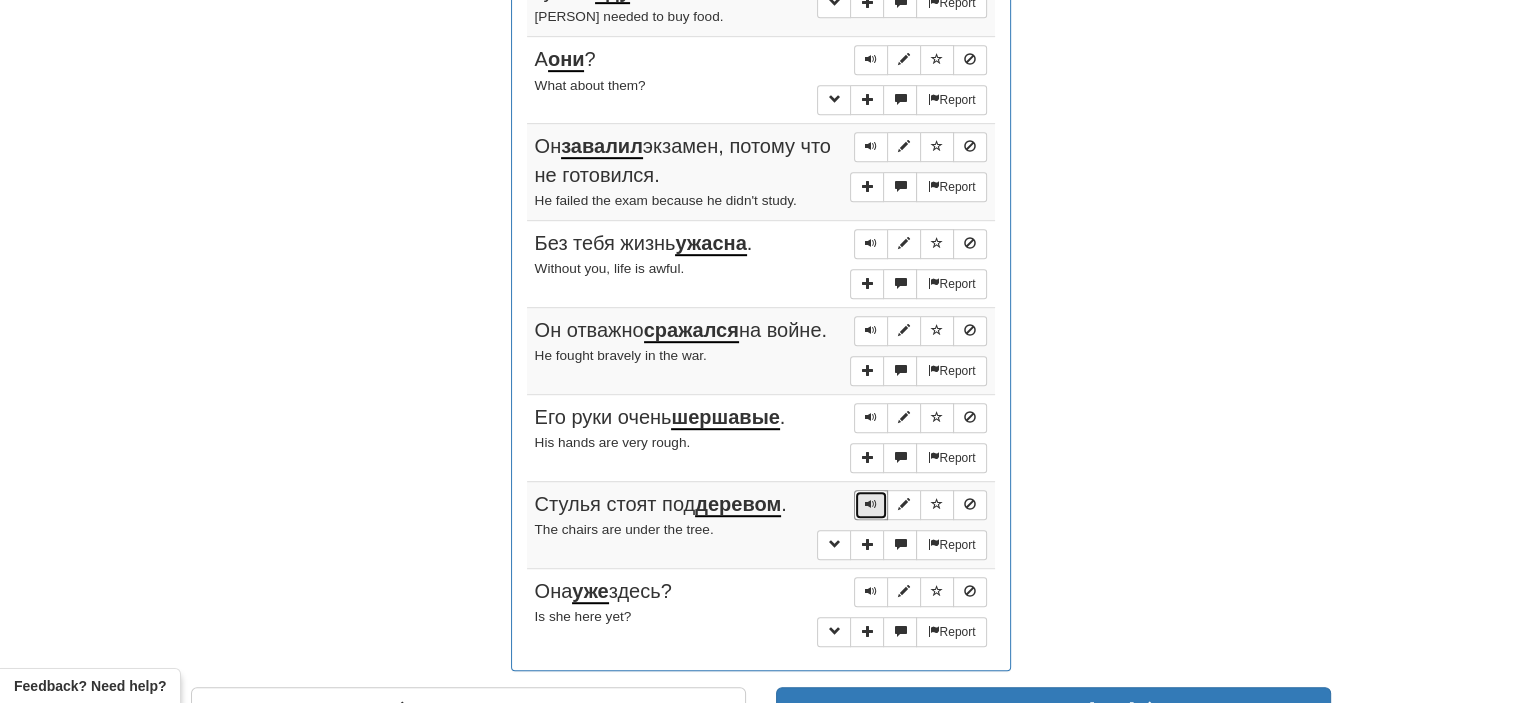 scroll, scrollTop: 1084, scrollLeft: 0, axis: vertical 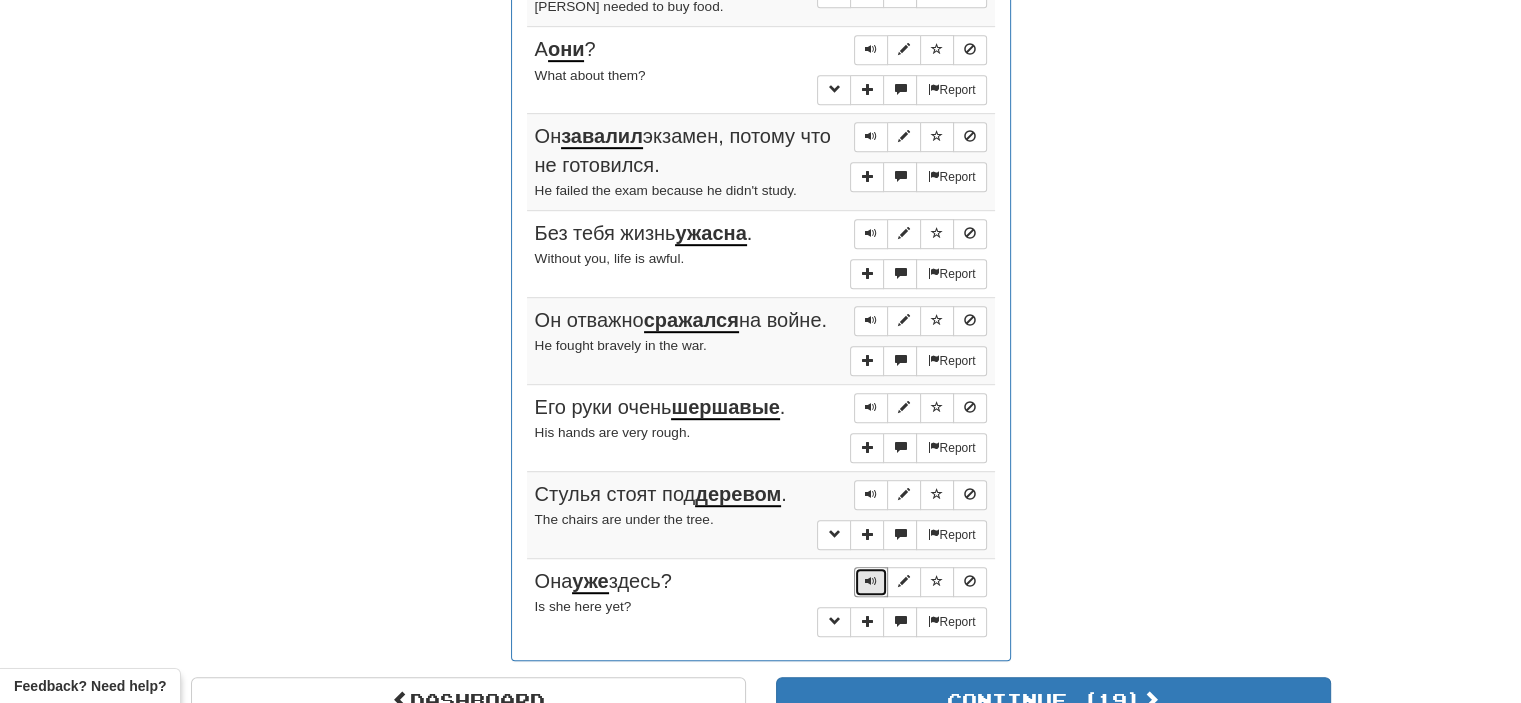 click at bounding box center (871, 581) 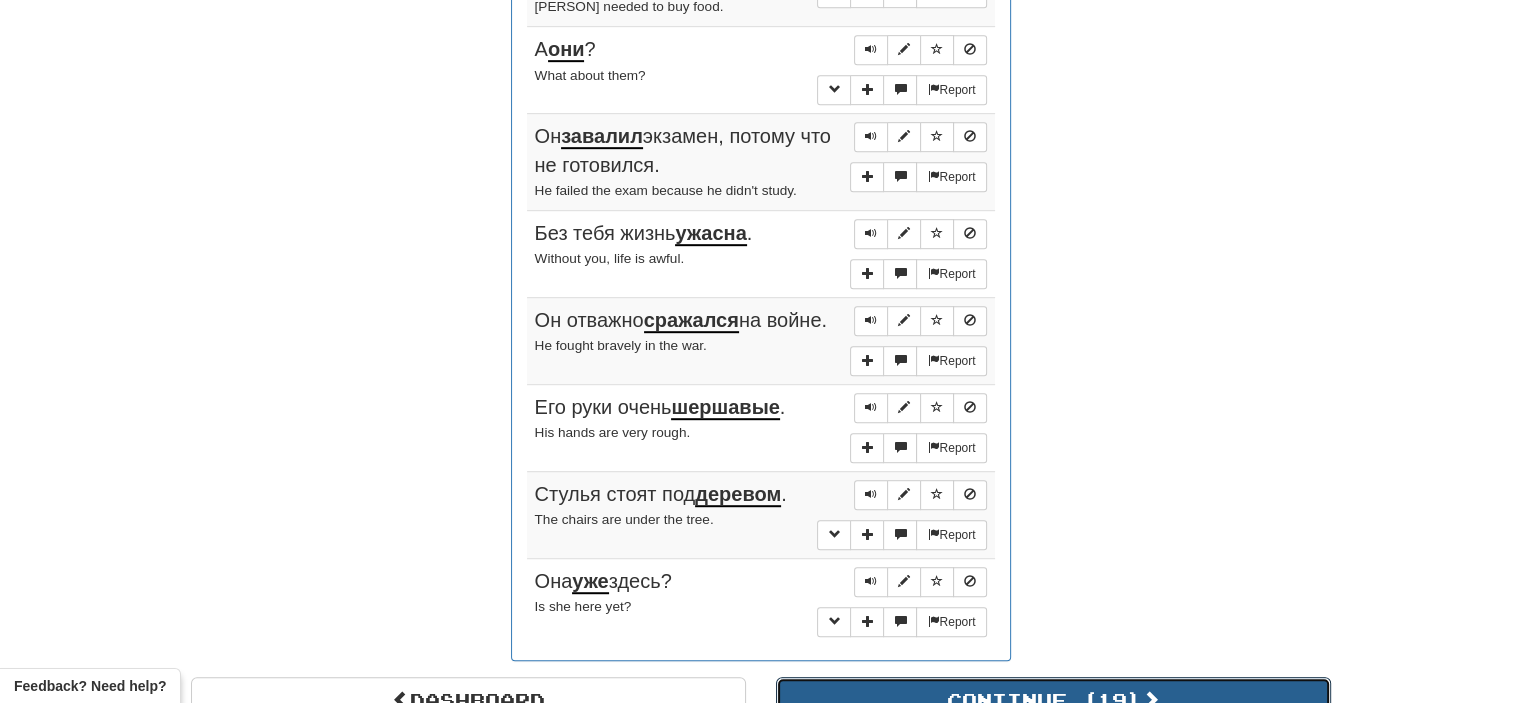 click on "Continue ( 19 )" at bounding box center [1053, 700] 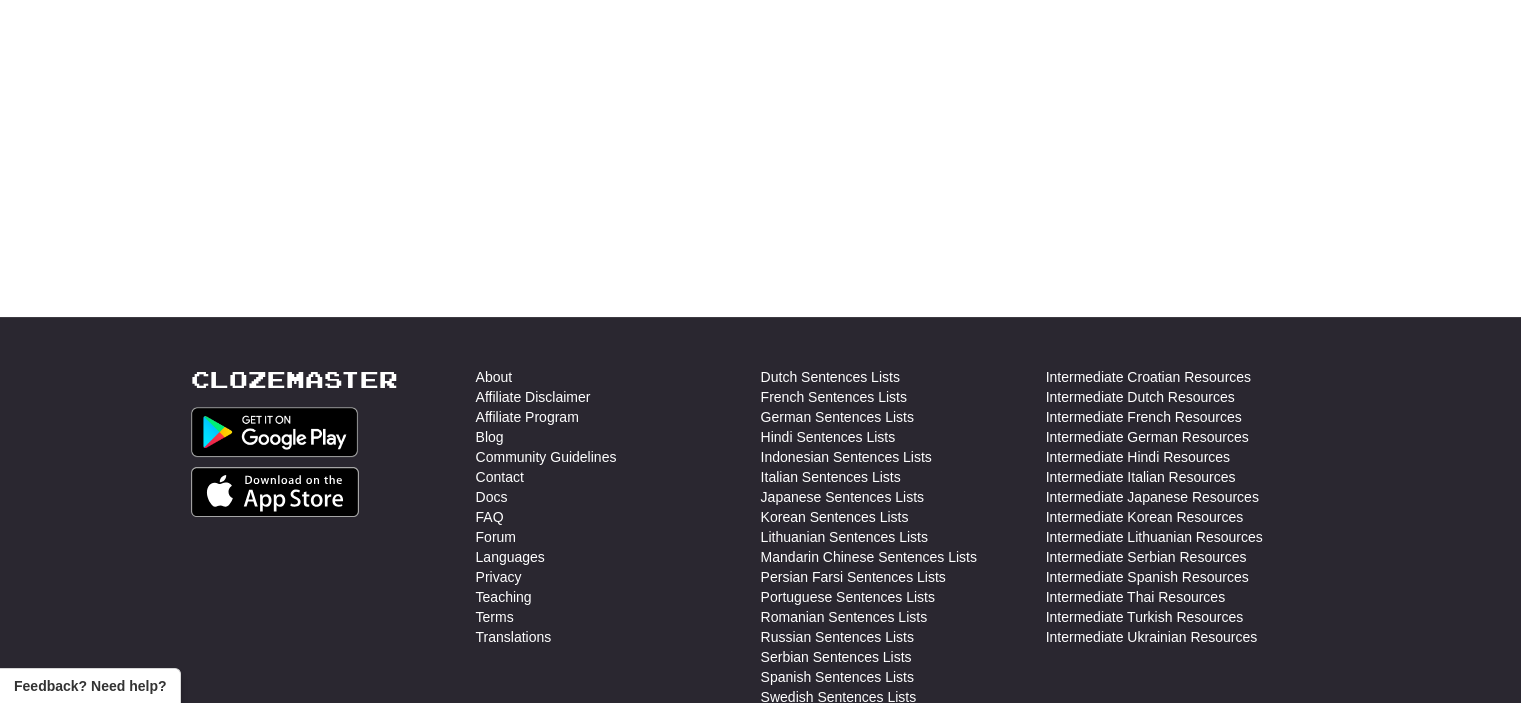 scroll, scrollTop: 0, scrollLeft: 0, axis: both 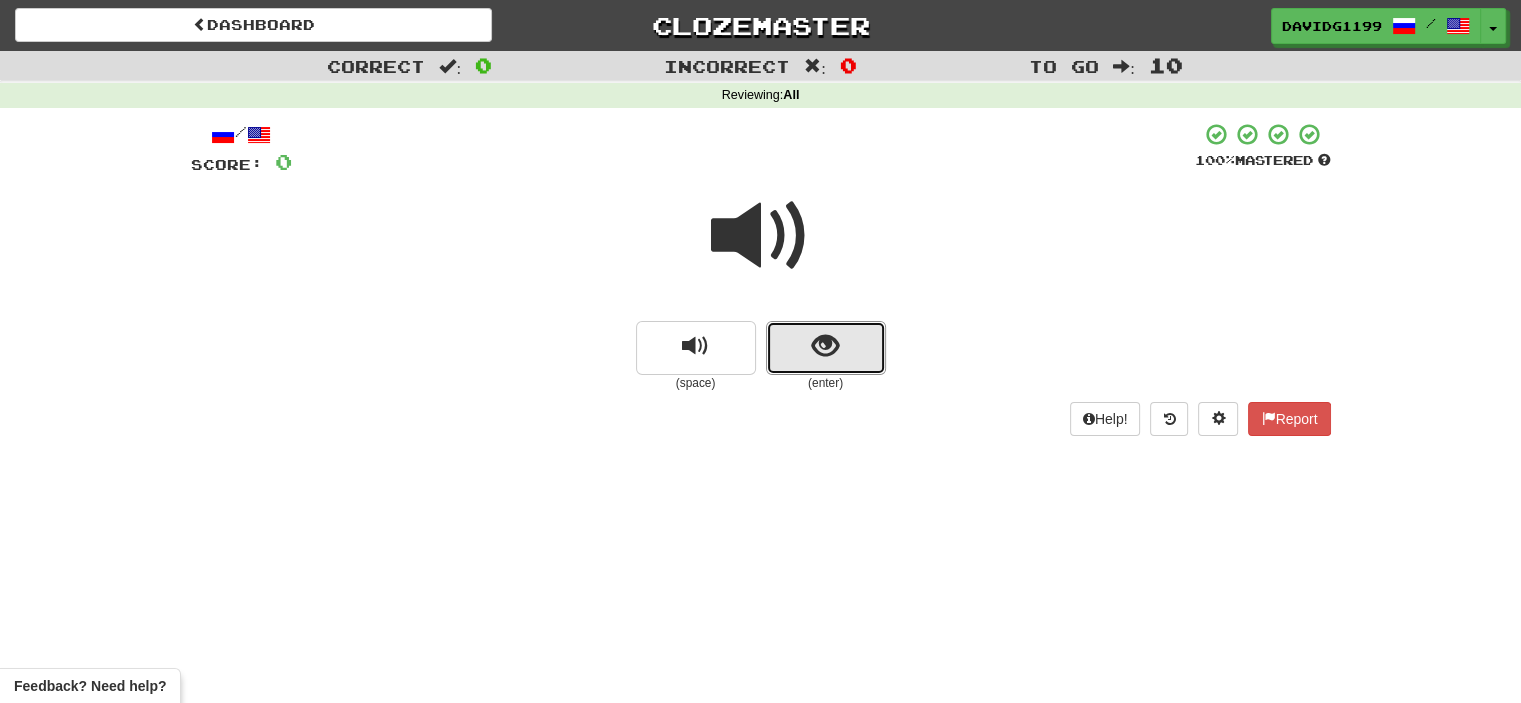 click at bounding box center [826, 348] 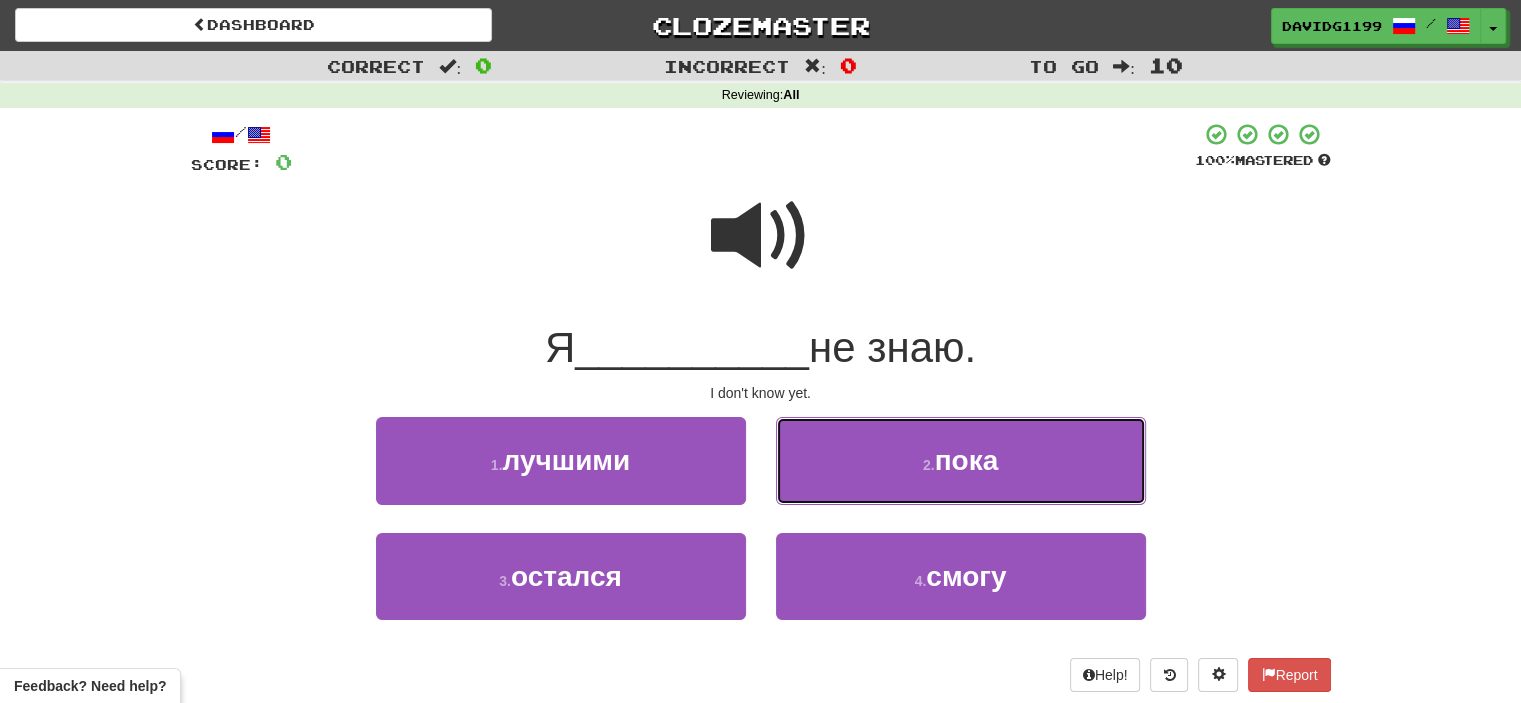 click on "2 .  пока" at bounding box center [961, 460] 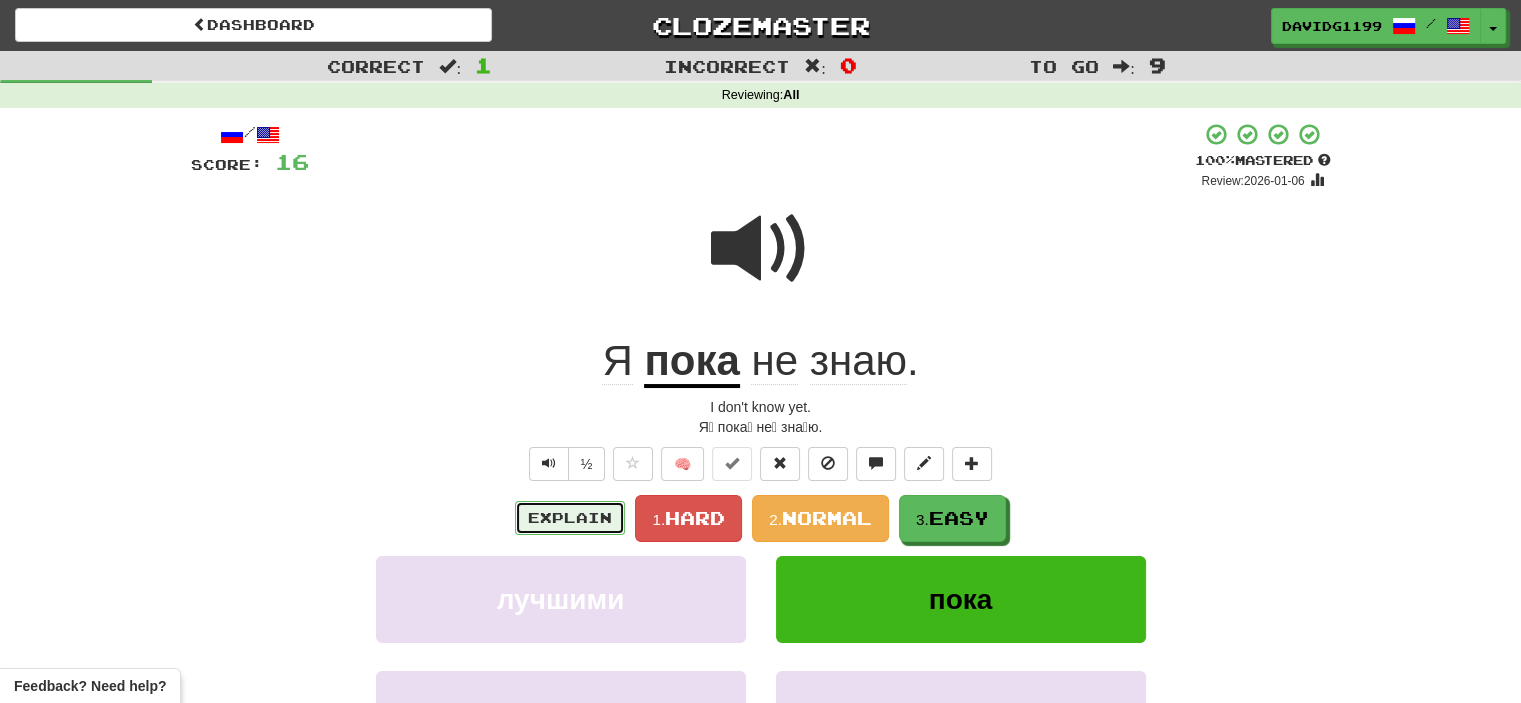 click on "Explain" at bounding box center [570, 518] 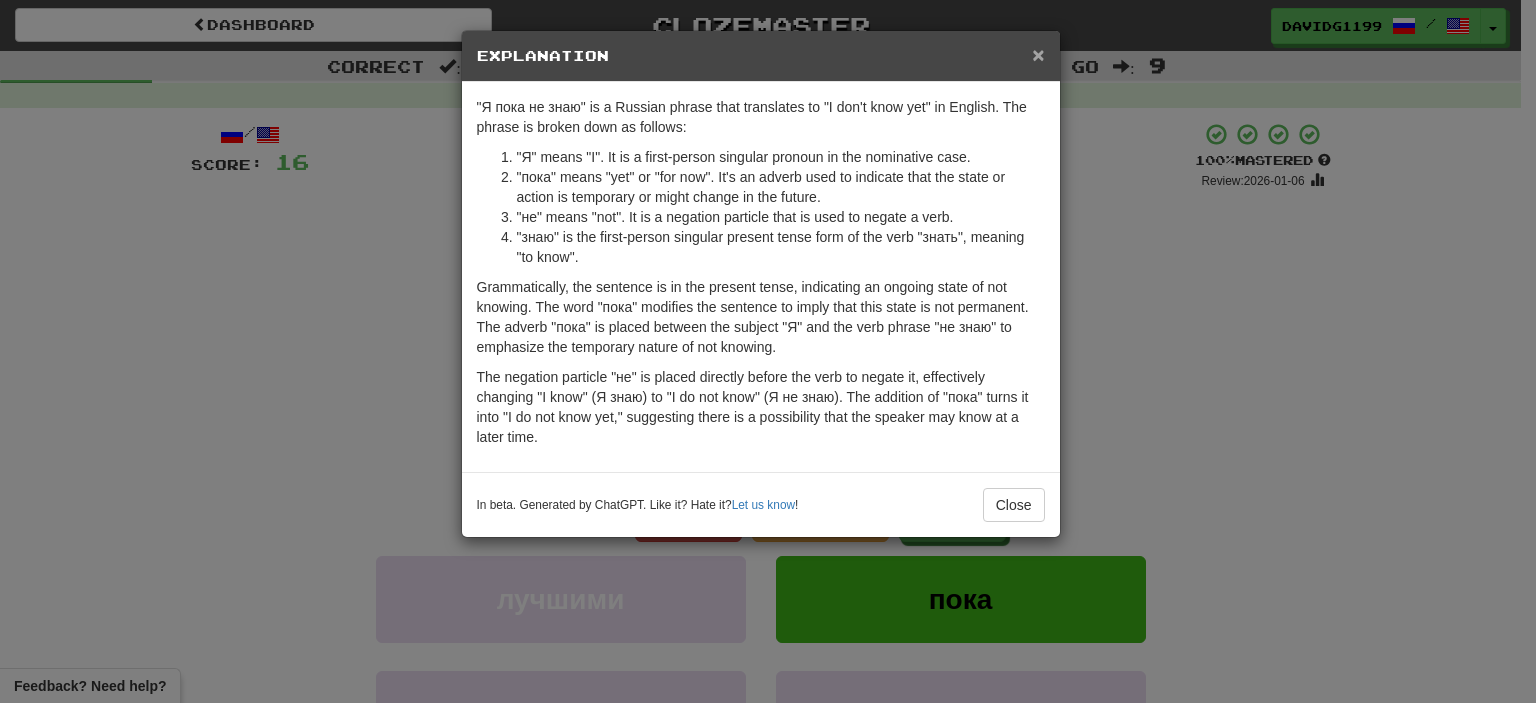click on "×" at bounding box center [1038, 54] 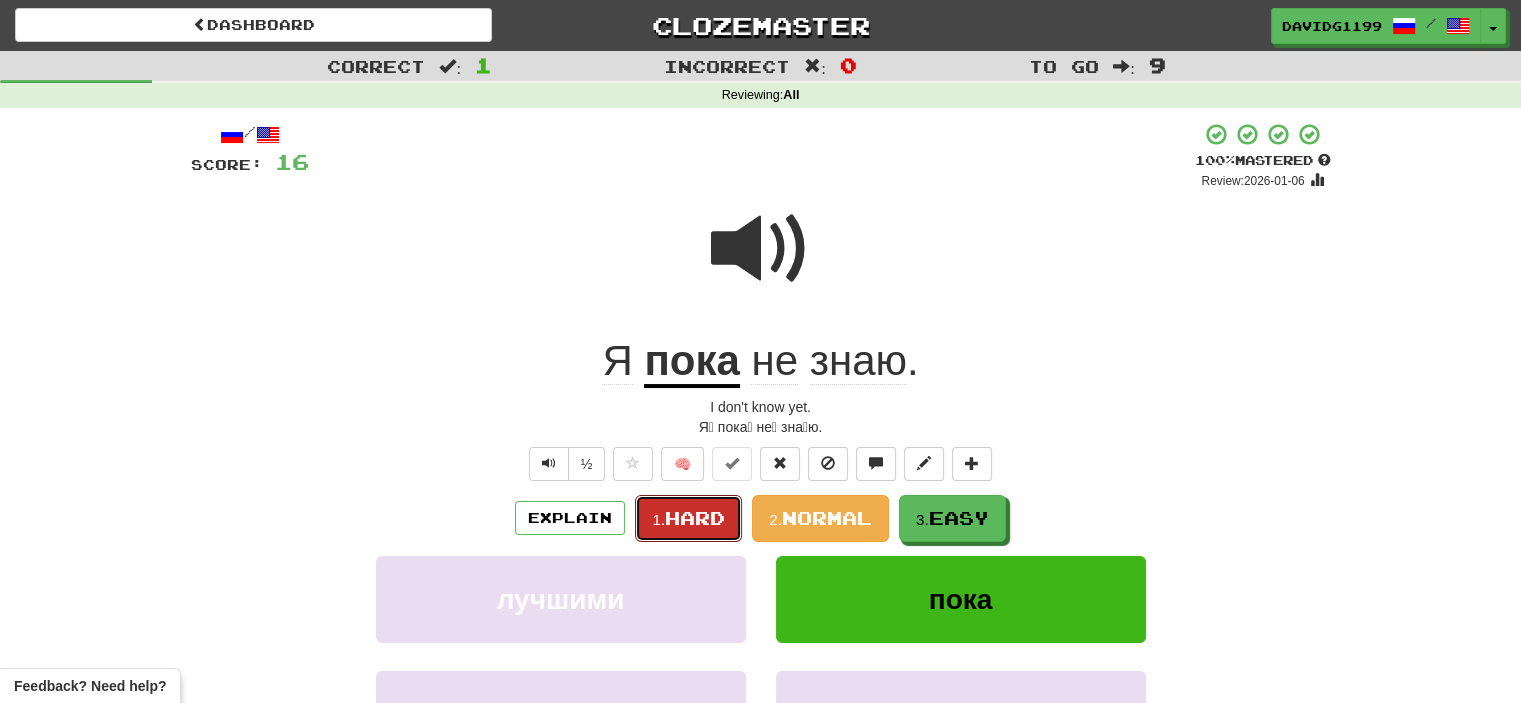 click on "Hard" at bounding box center (695, 518) 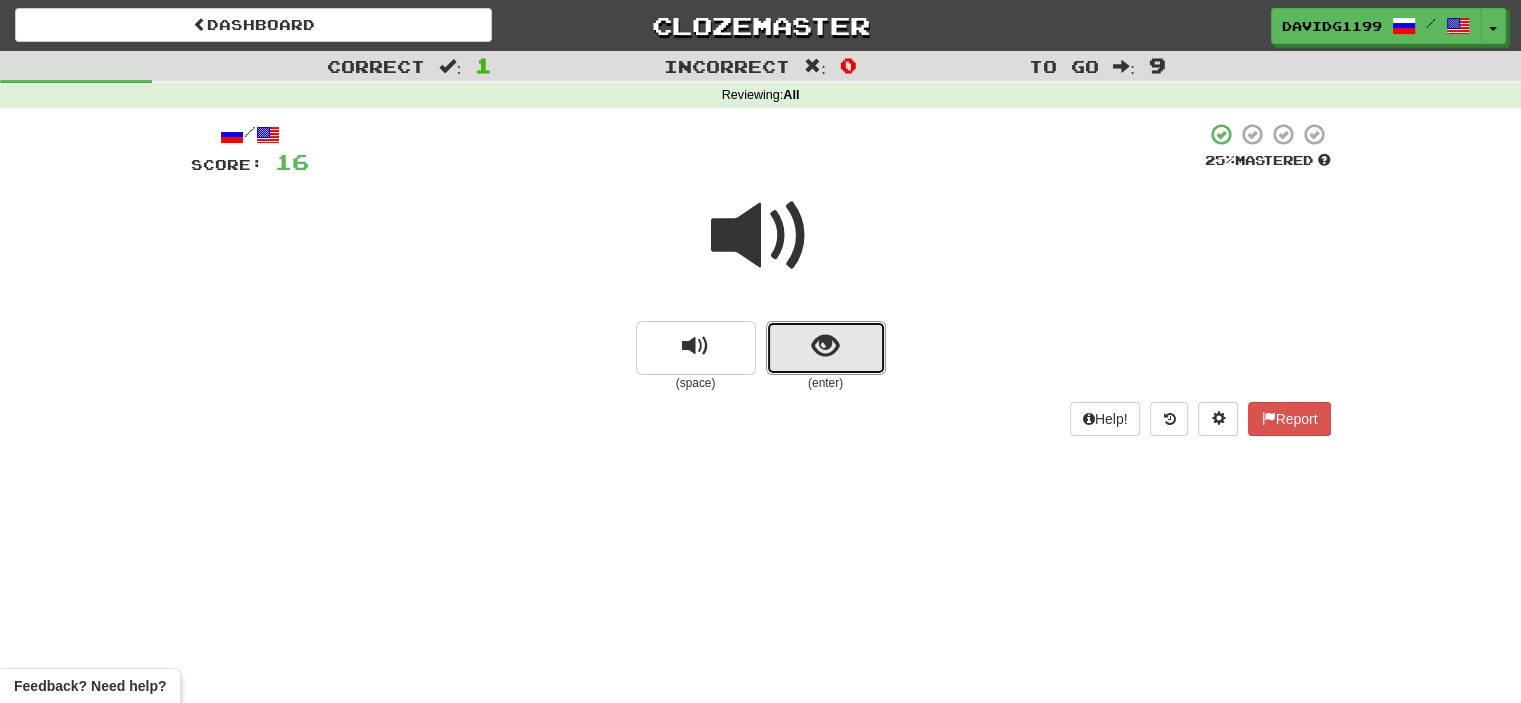 click at bounding box center [826, 348] 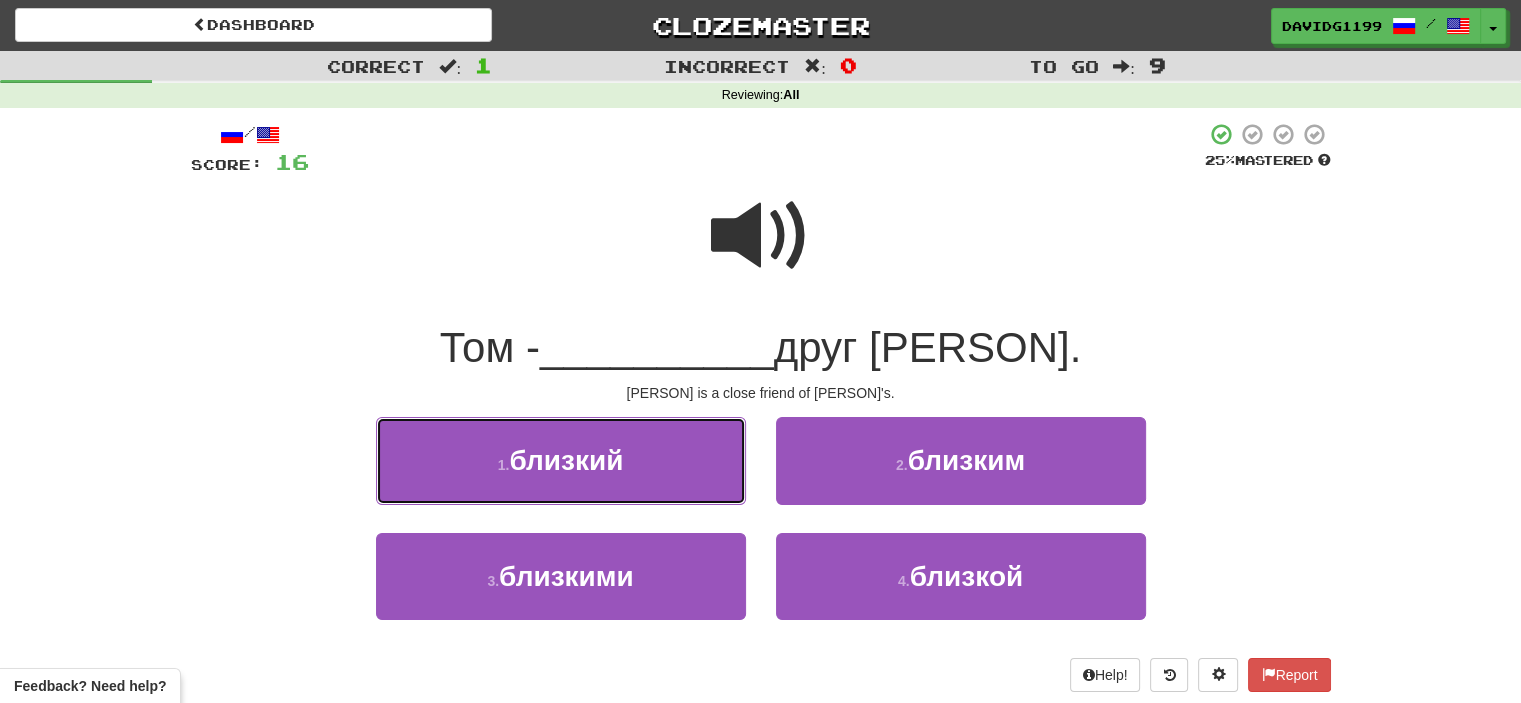 drag, startPoint x: 701, startPoint y: 479, endPoint x: 680, endPoint y: 476, distance: 21.213203 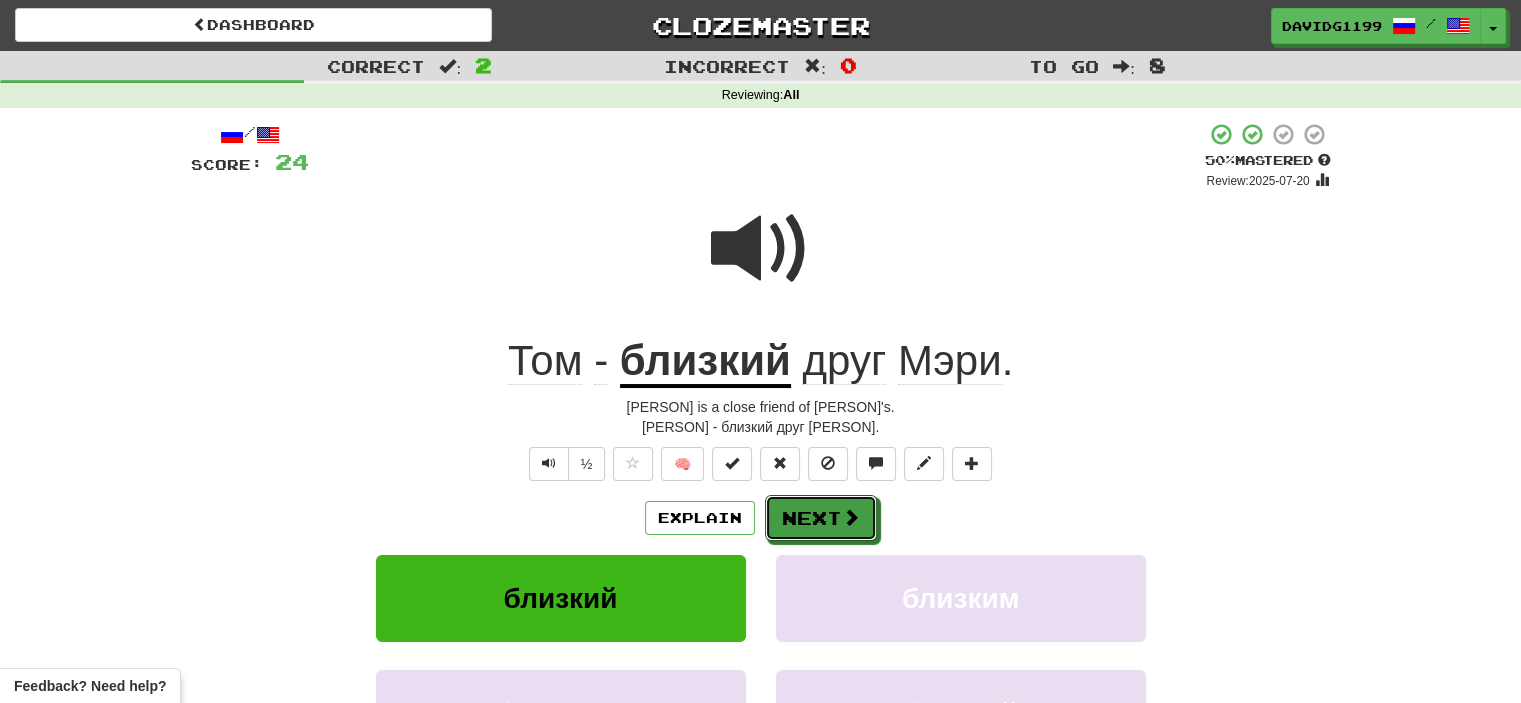 click on "Next" at bounding box center [821, 518] 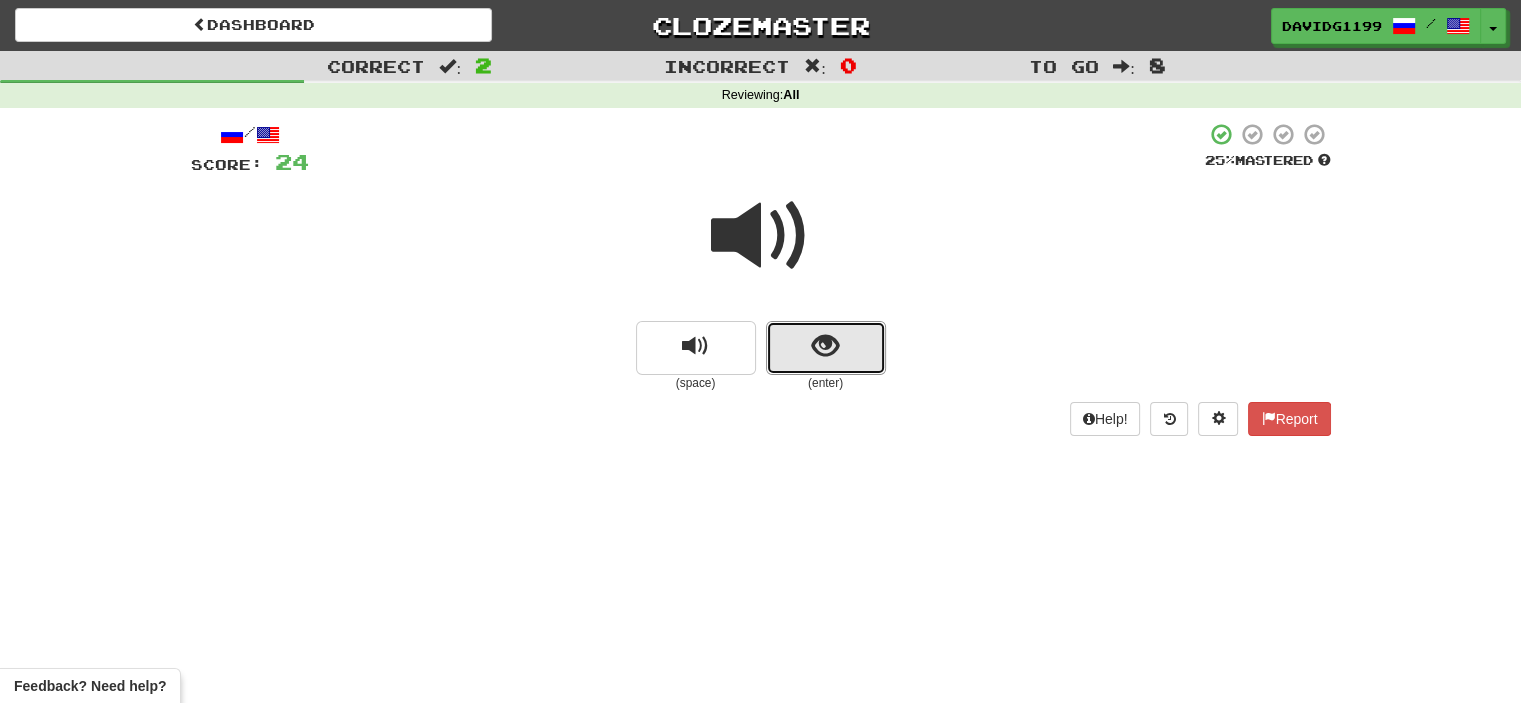 click at bounding box center (826, 348) 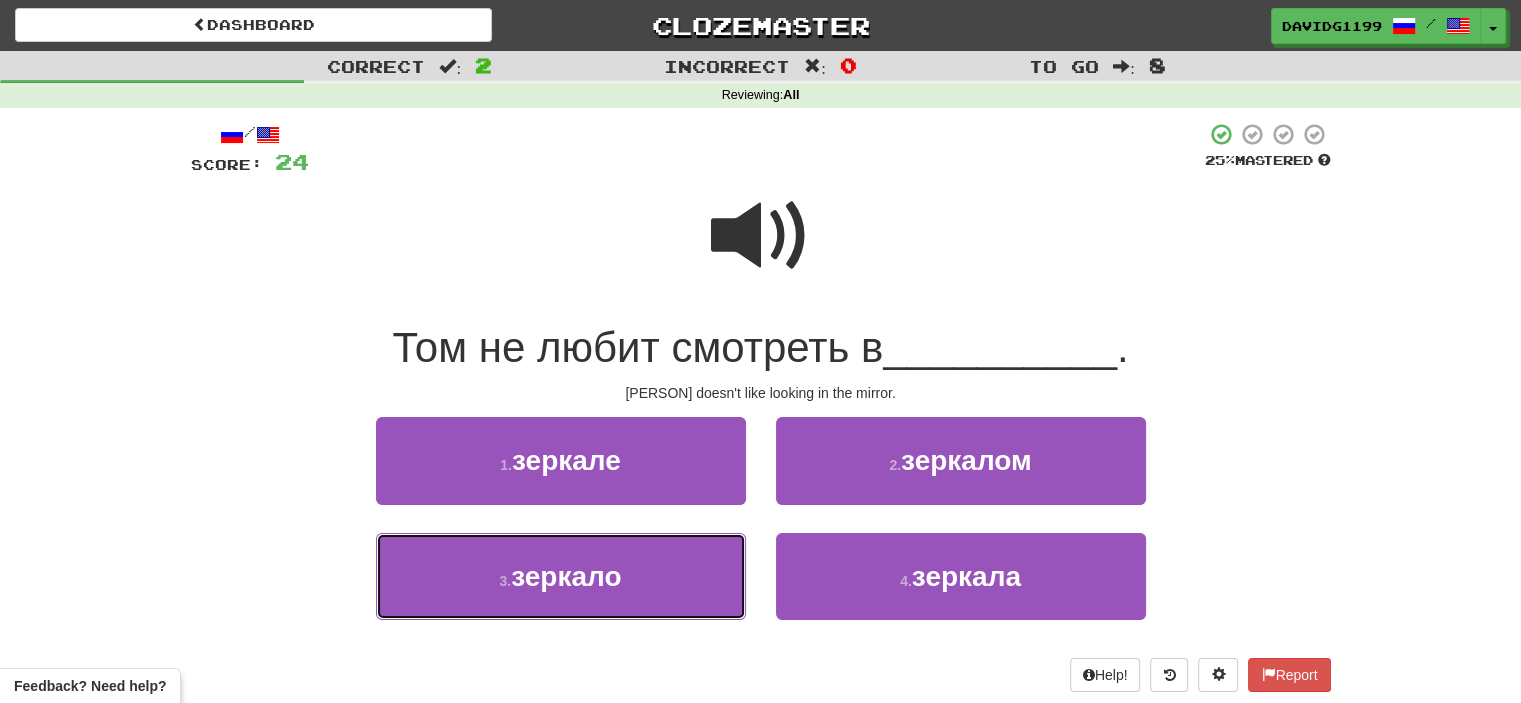 click on "3 .  зеркало" at bounding box center [561, 576] 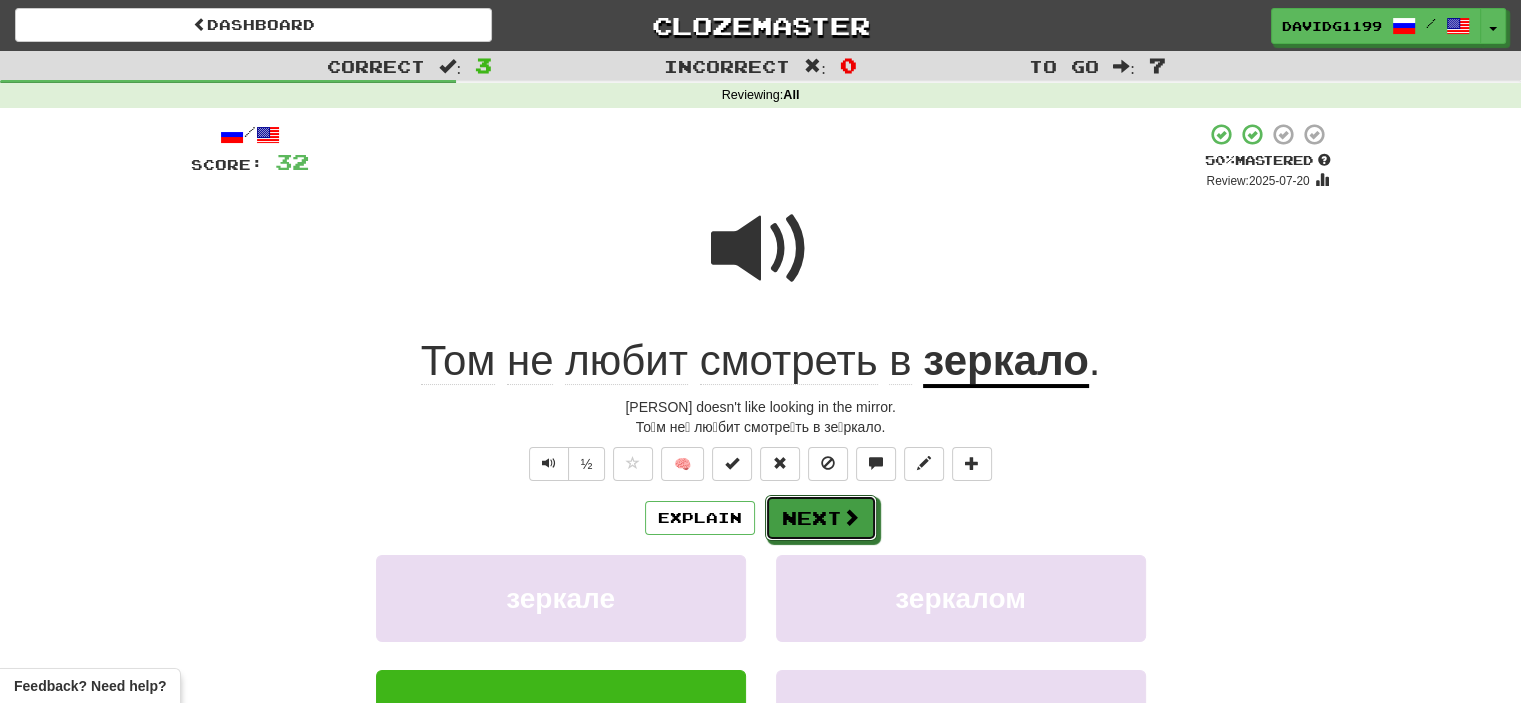 click on "Next" at bounding box center [821, 518] 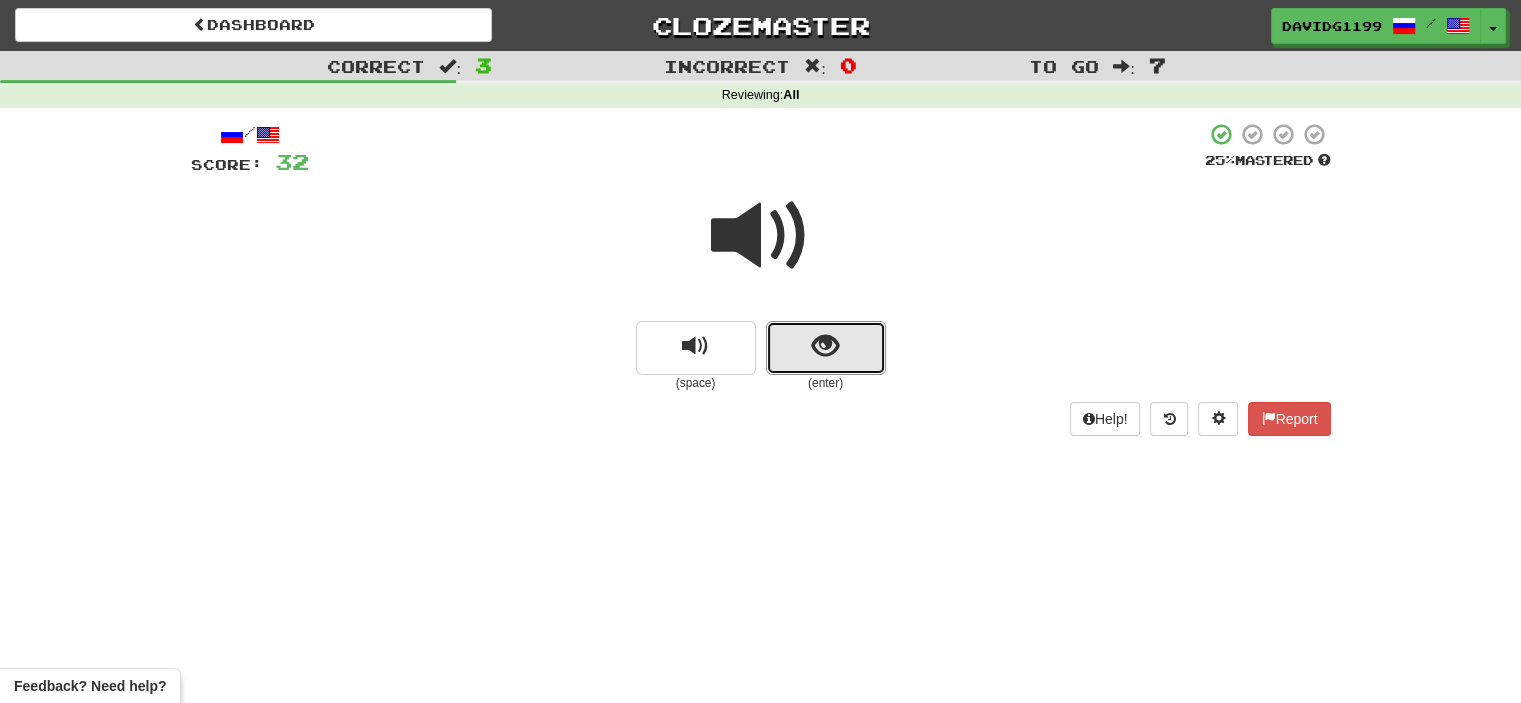 click at bounding box center [826, 348] 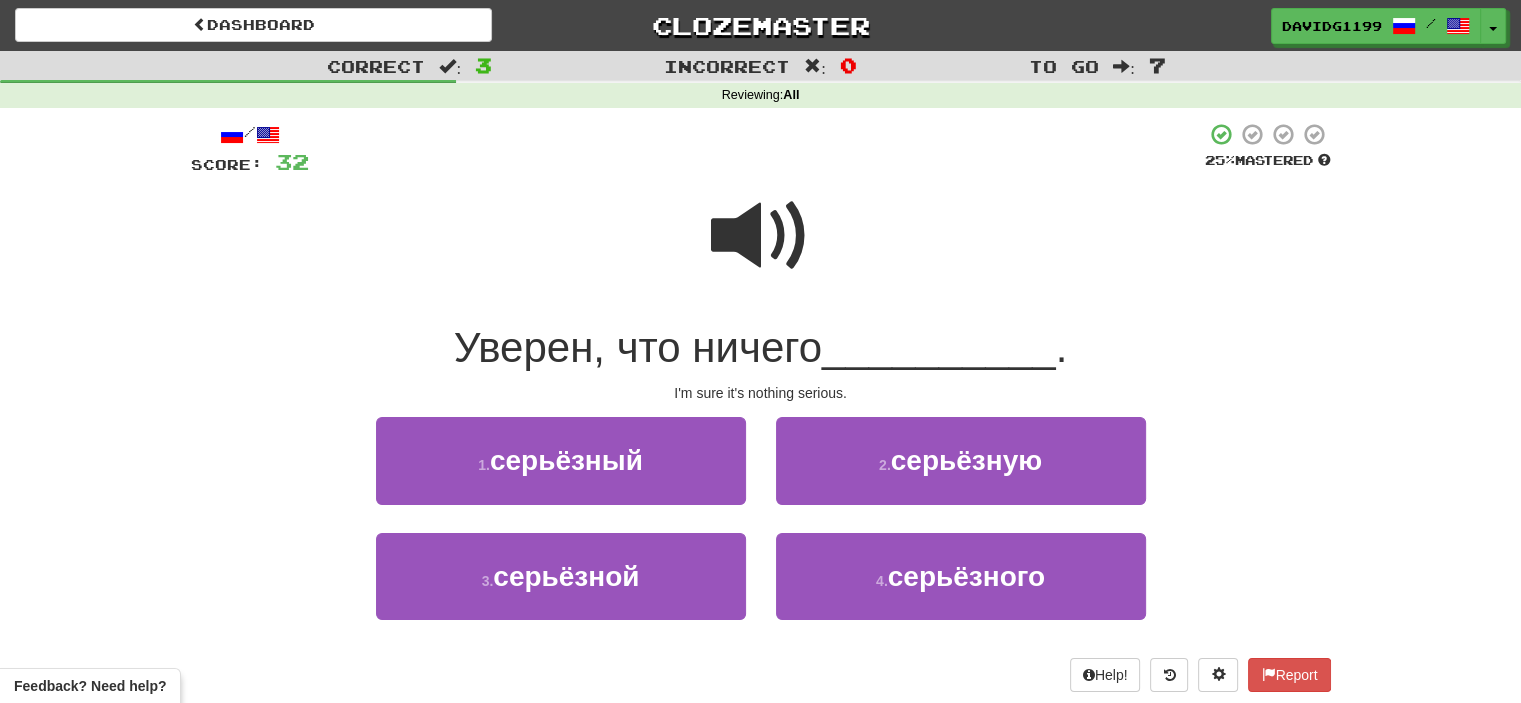 click at bounding box center (761, 236) 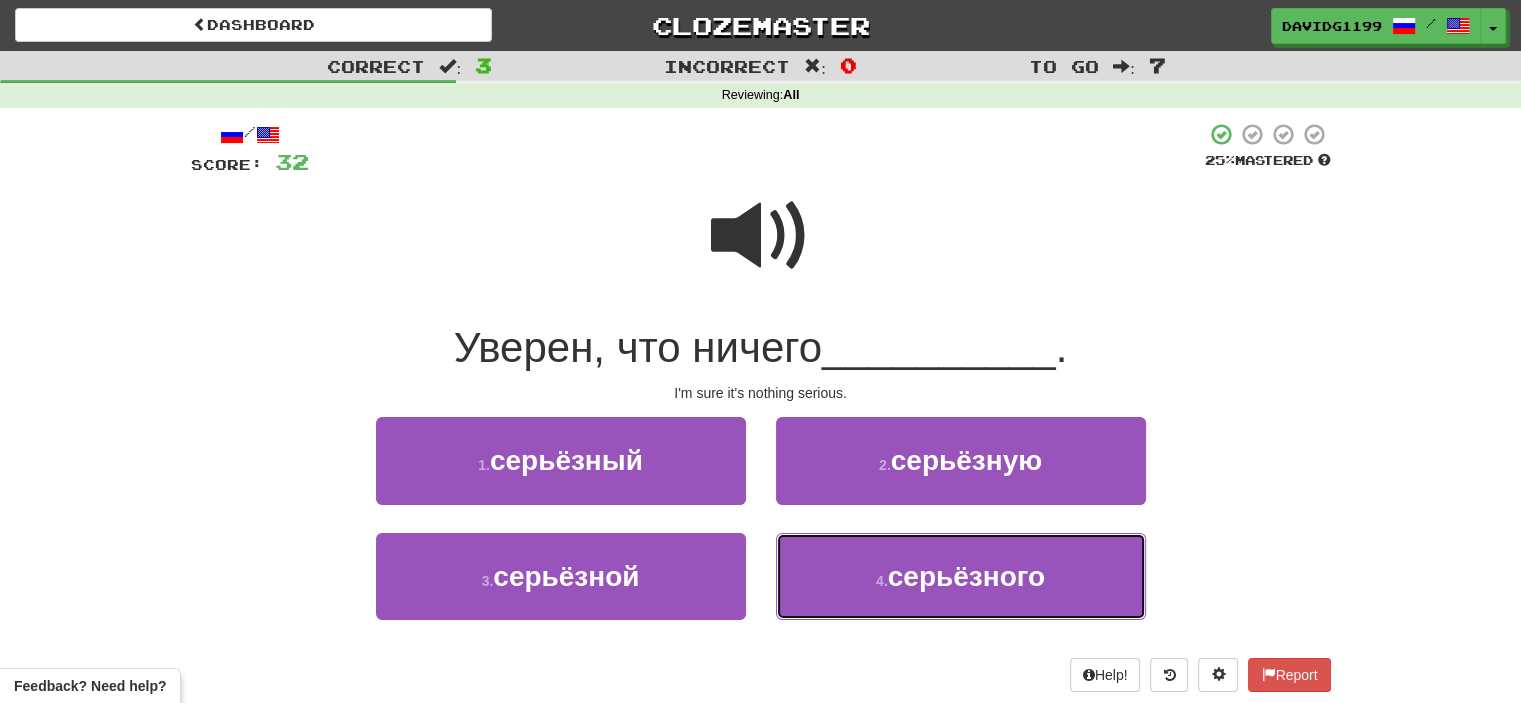 click on "серьёзного" at bounding box center (966, 576) 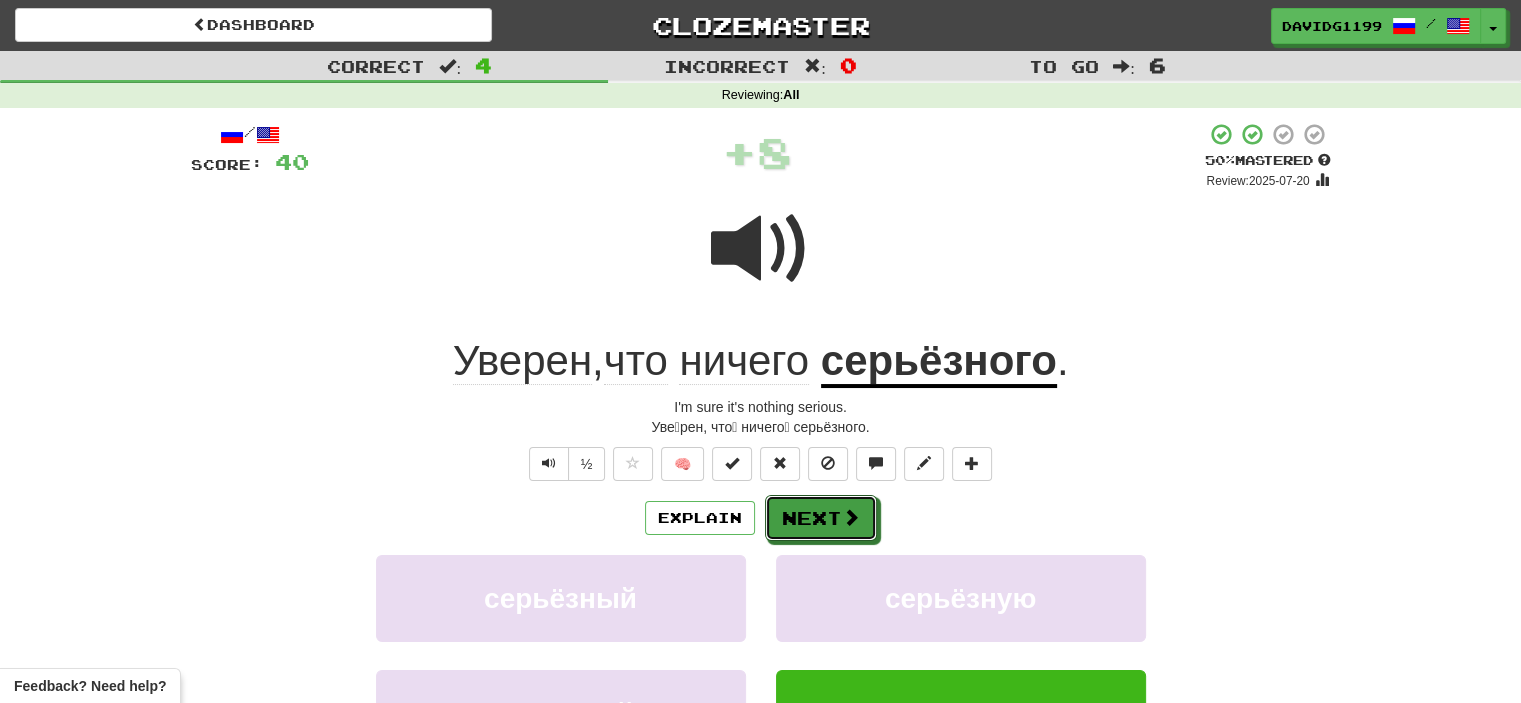 click on "Next" at bounding box center (821, 518) 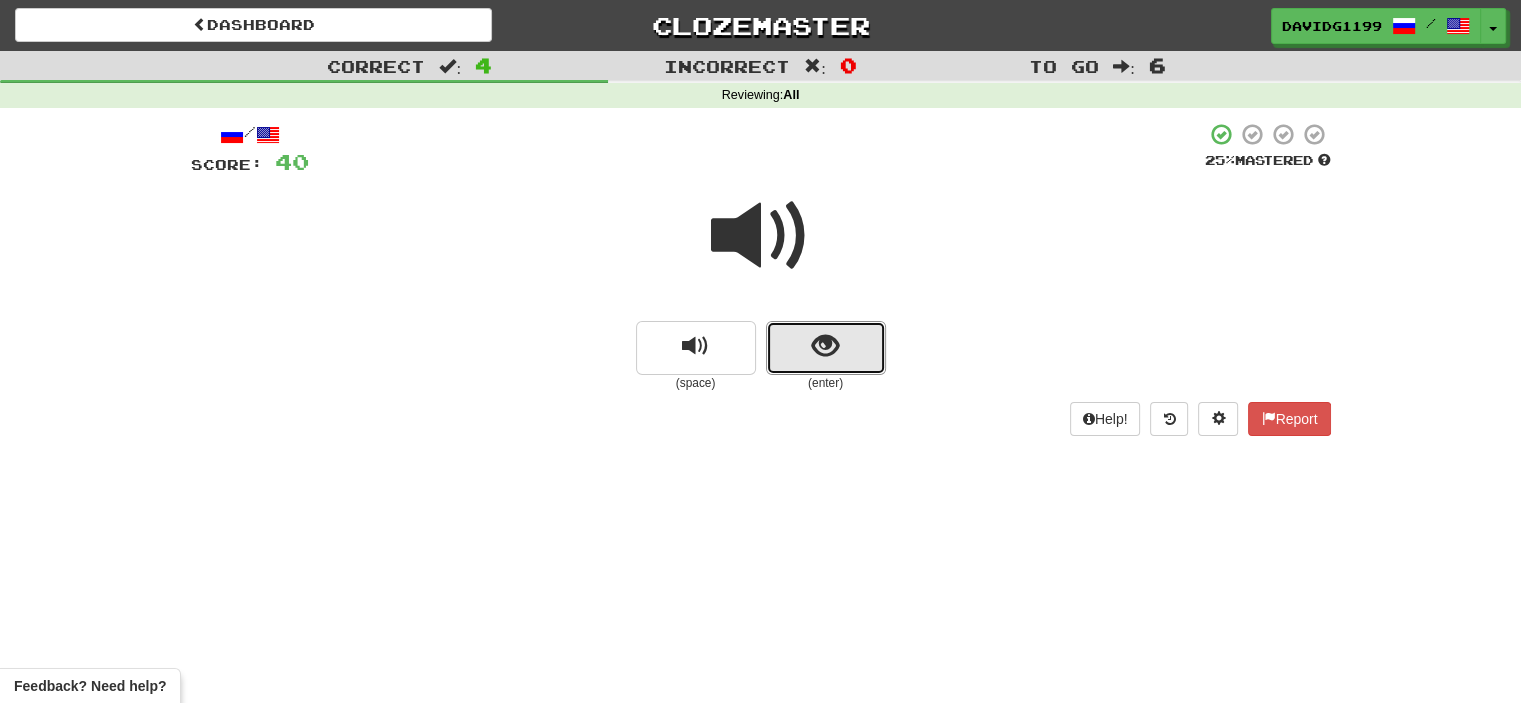 click at bounding box center (826, 348) 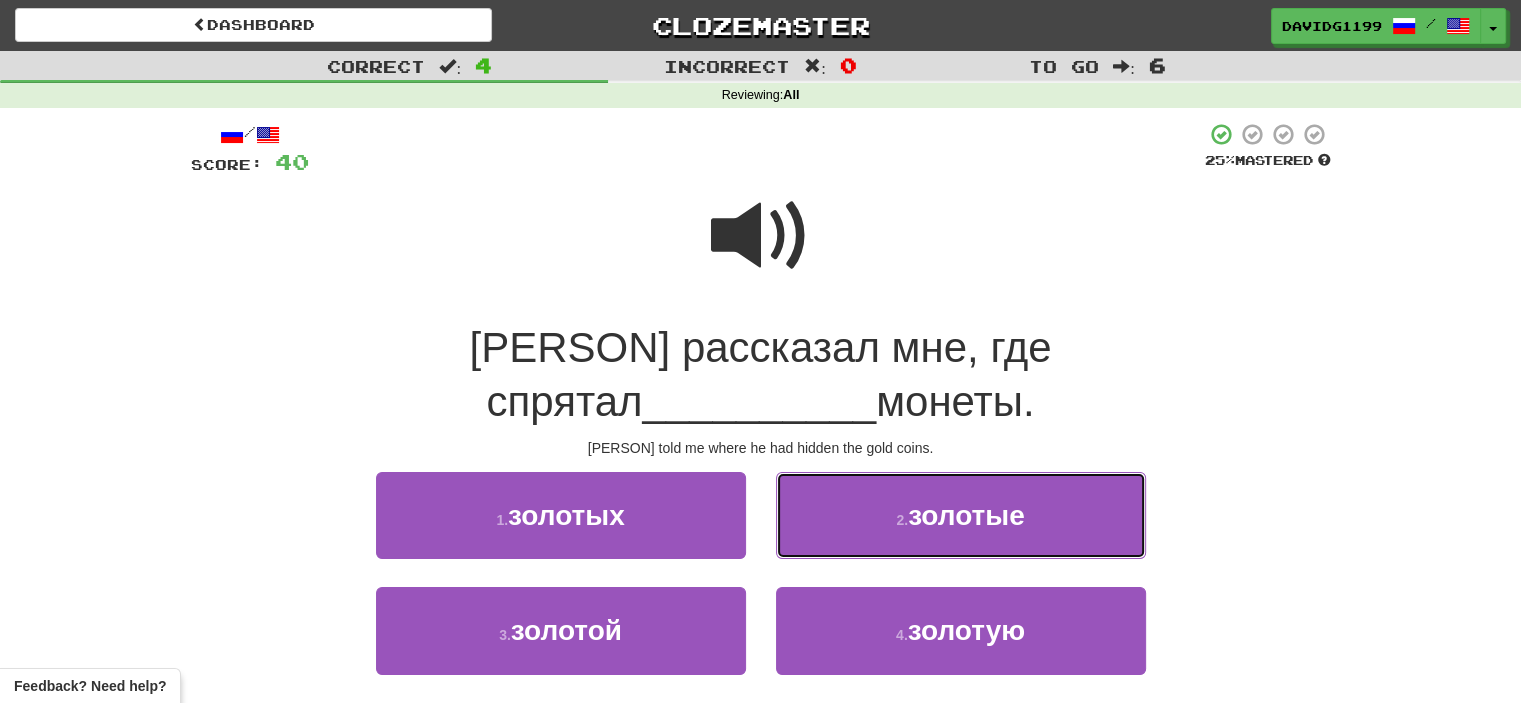 click on "золотые" at bounding box center [966, 515] 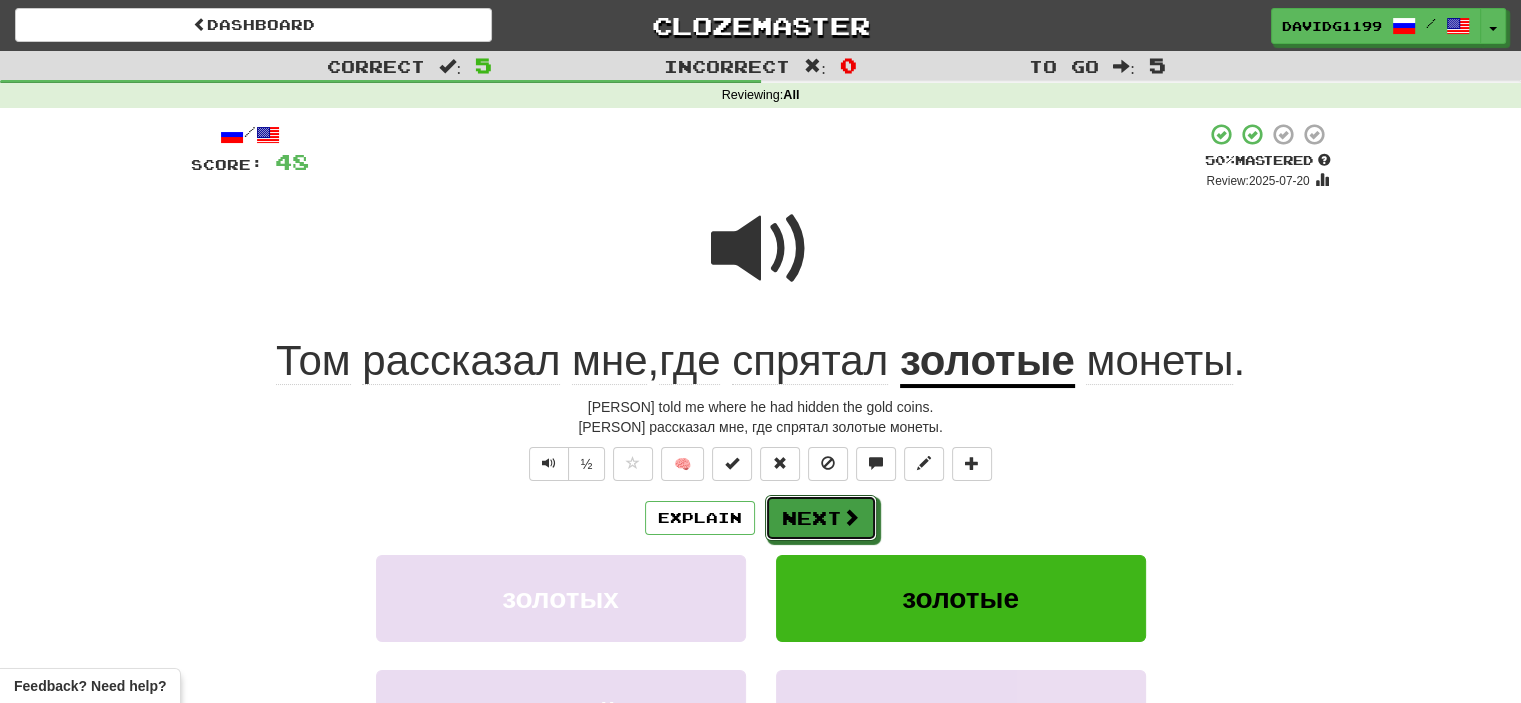 click on "Next" at bounding box center [821, 518] 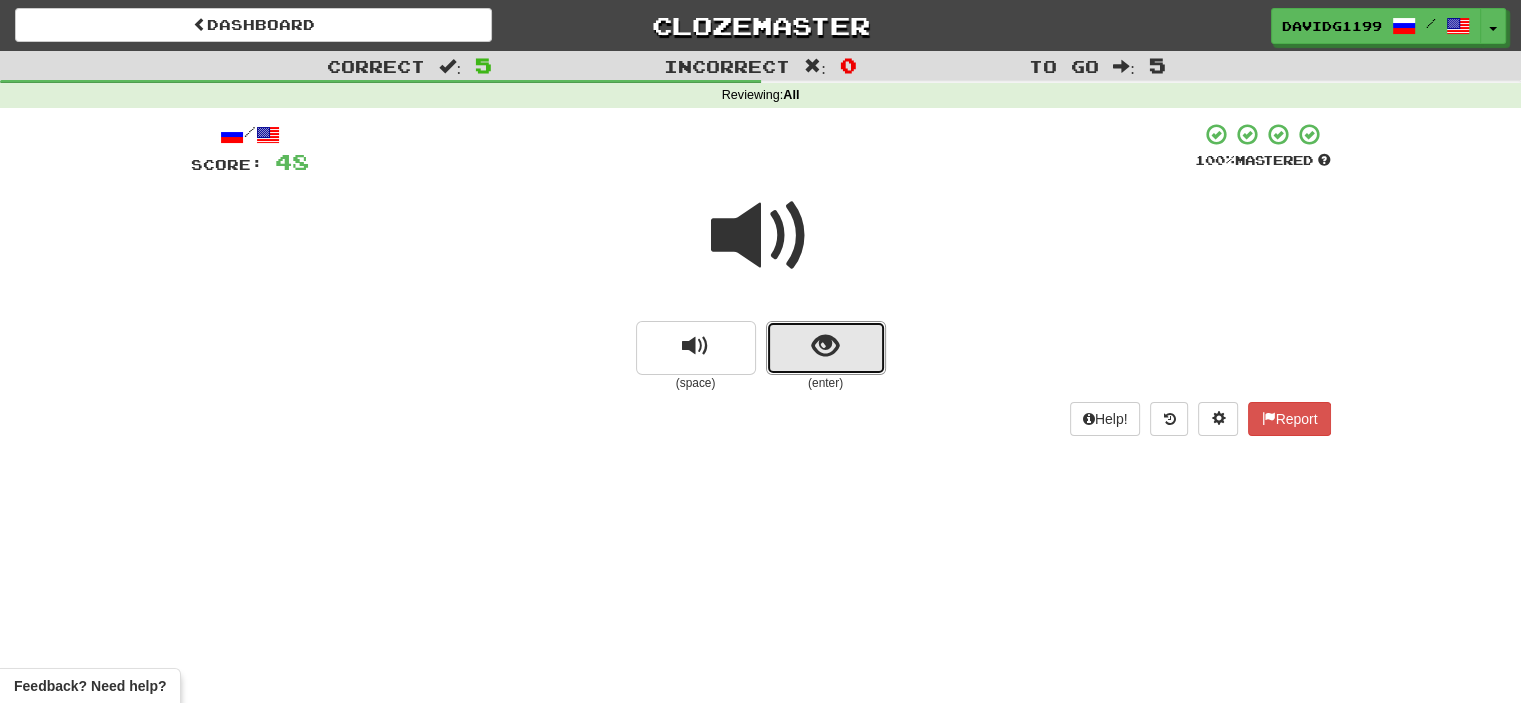 click at bounding box center [826, 348] 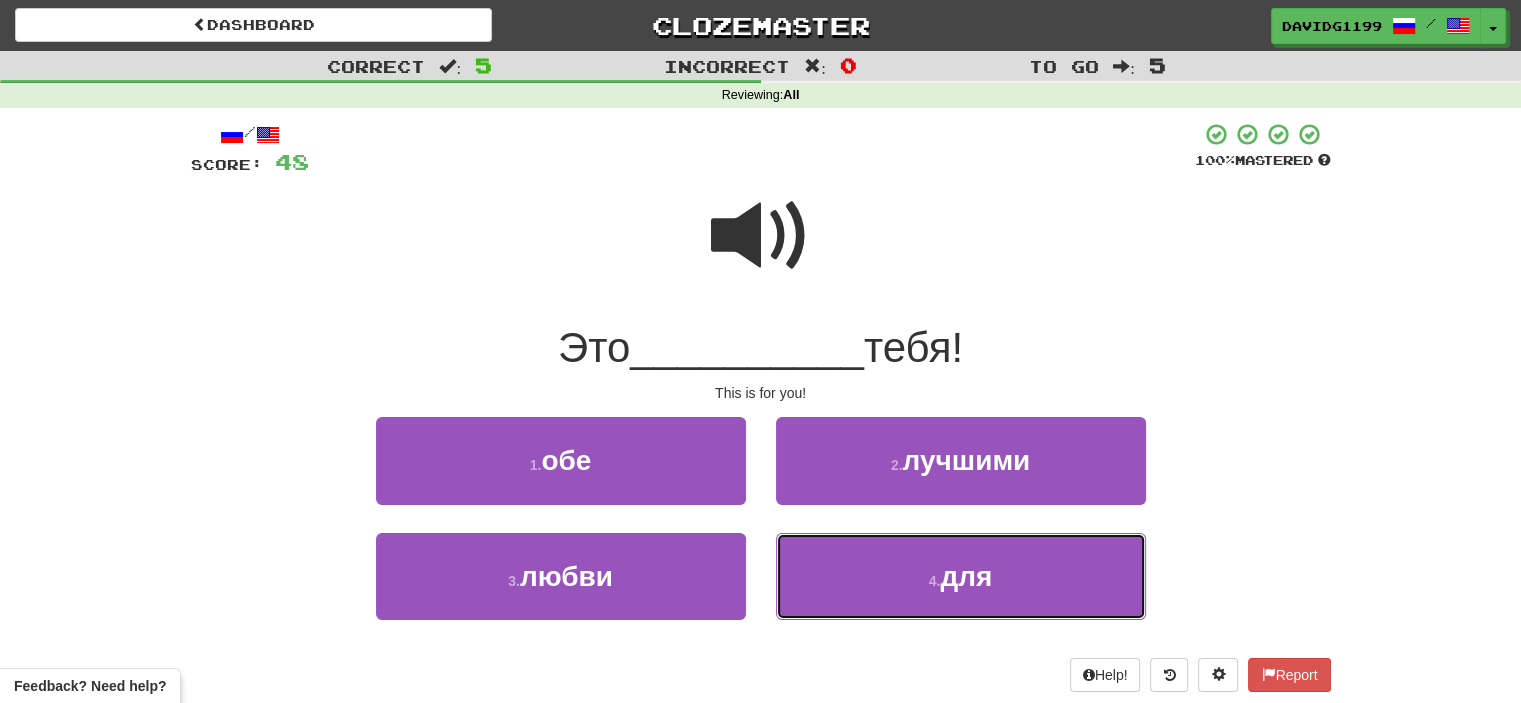 click on "4 .  для" at bounding box center [961, 576] 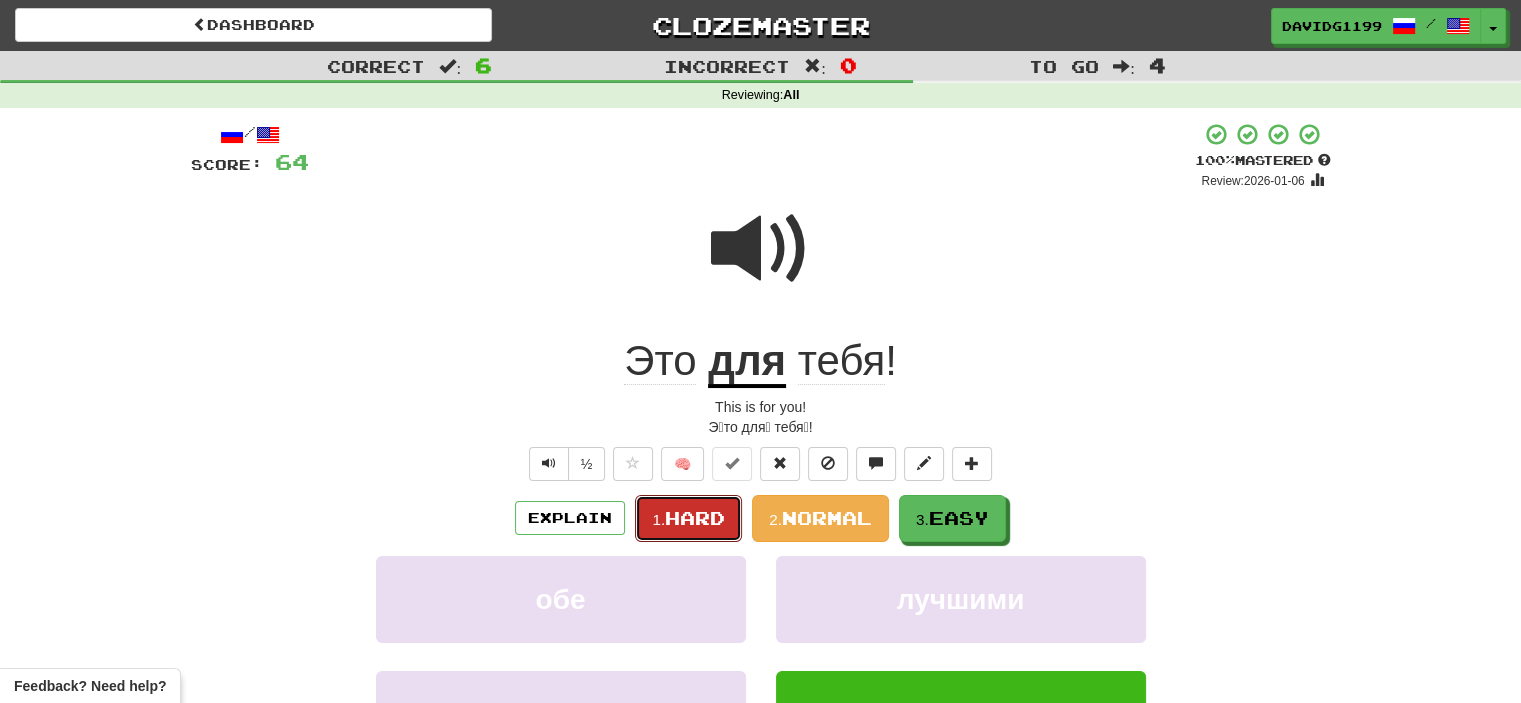 click on "Hard" at bounding box center [695, 518] 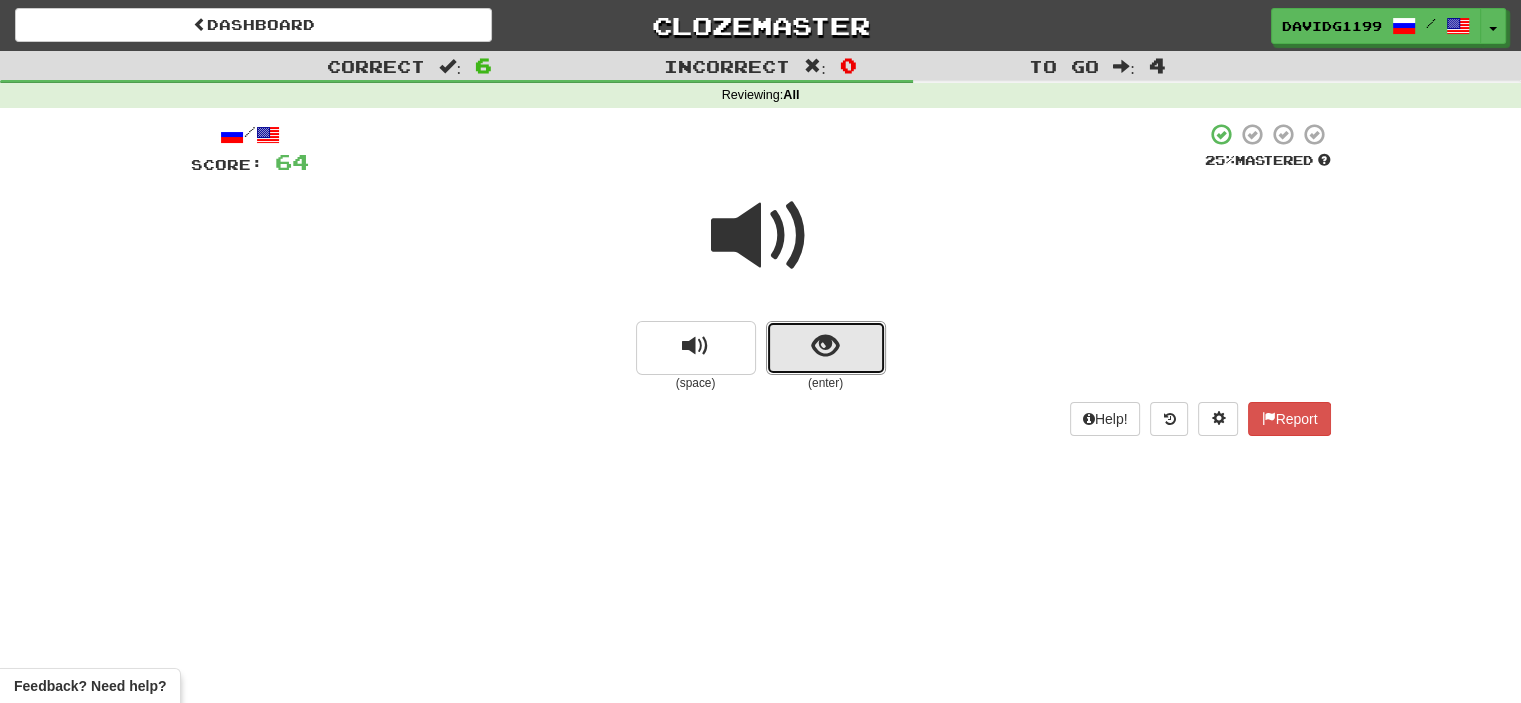 click at bounding box center (826, 348) 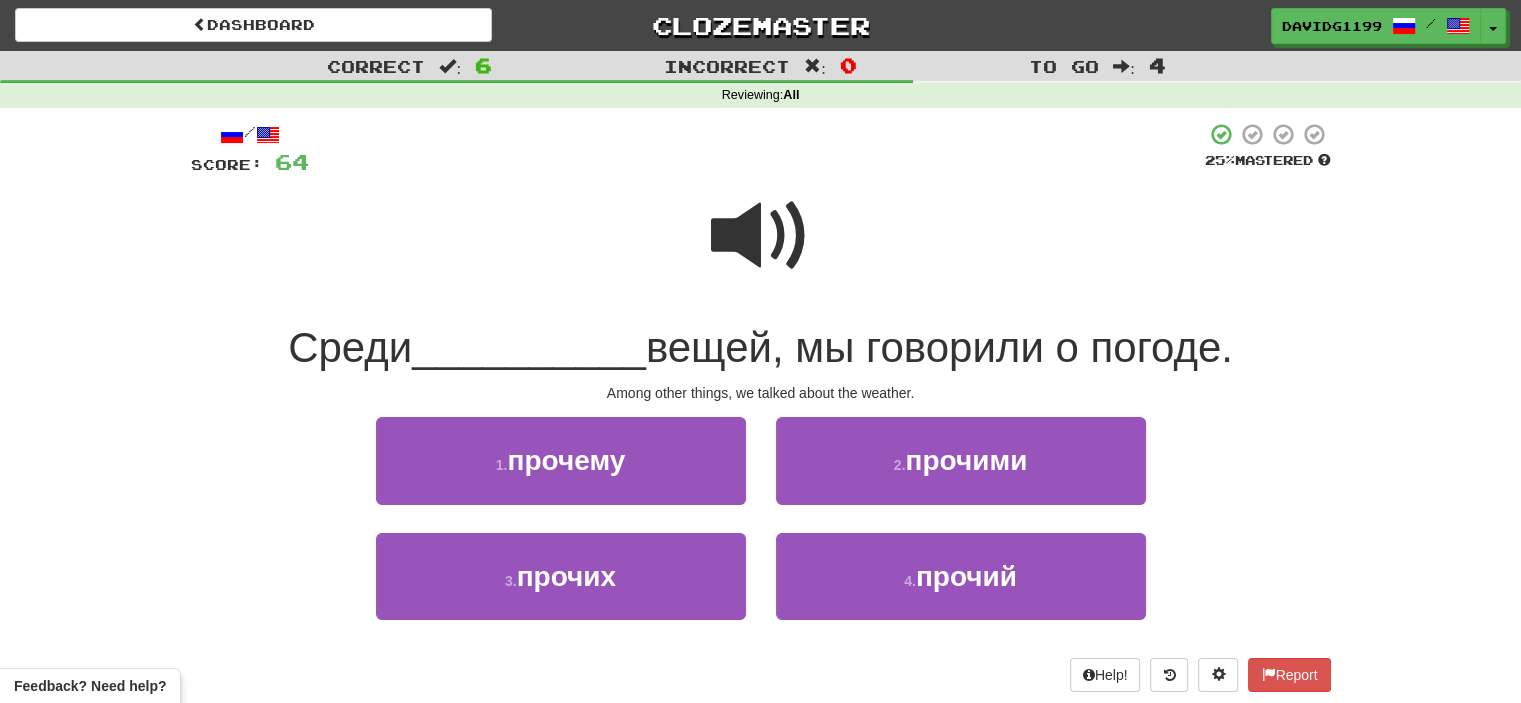 click at bounding box center (761, 236) 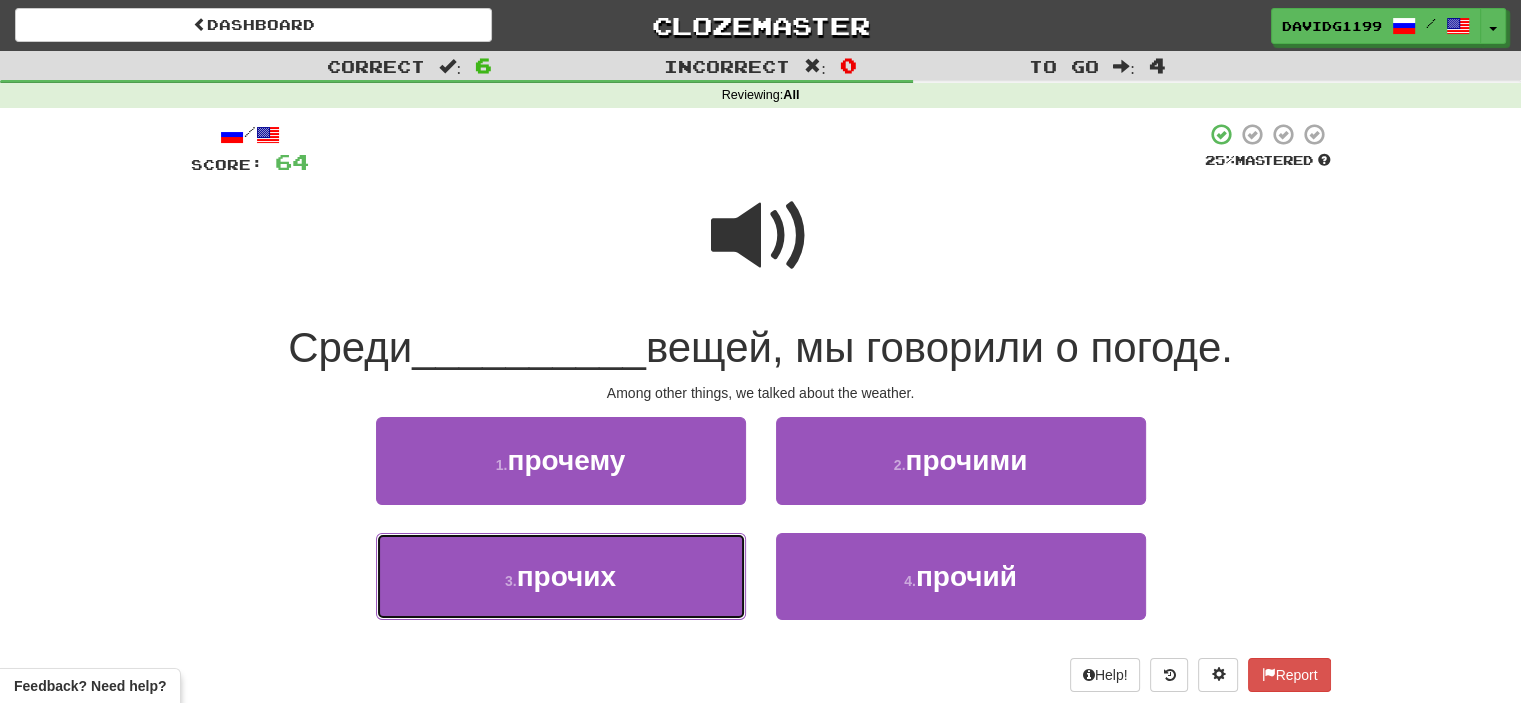 click on "3 .  прочих" at bounding box center (561, 576) 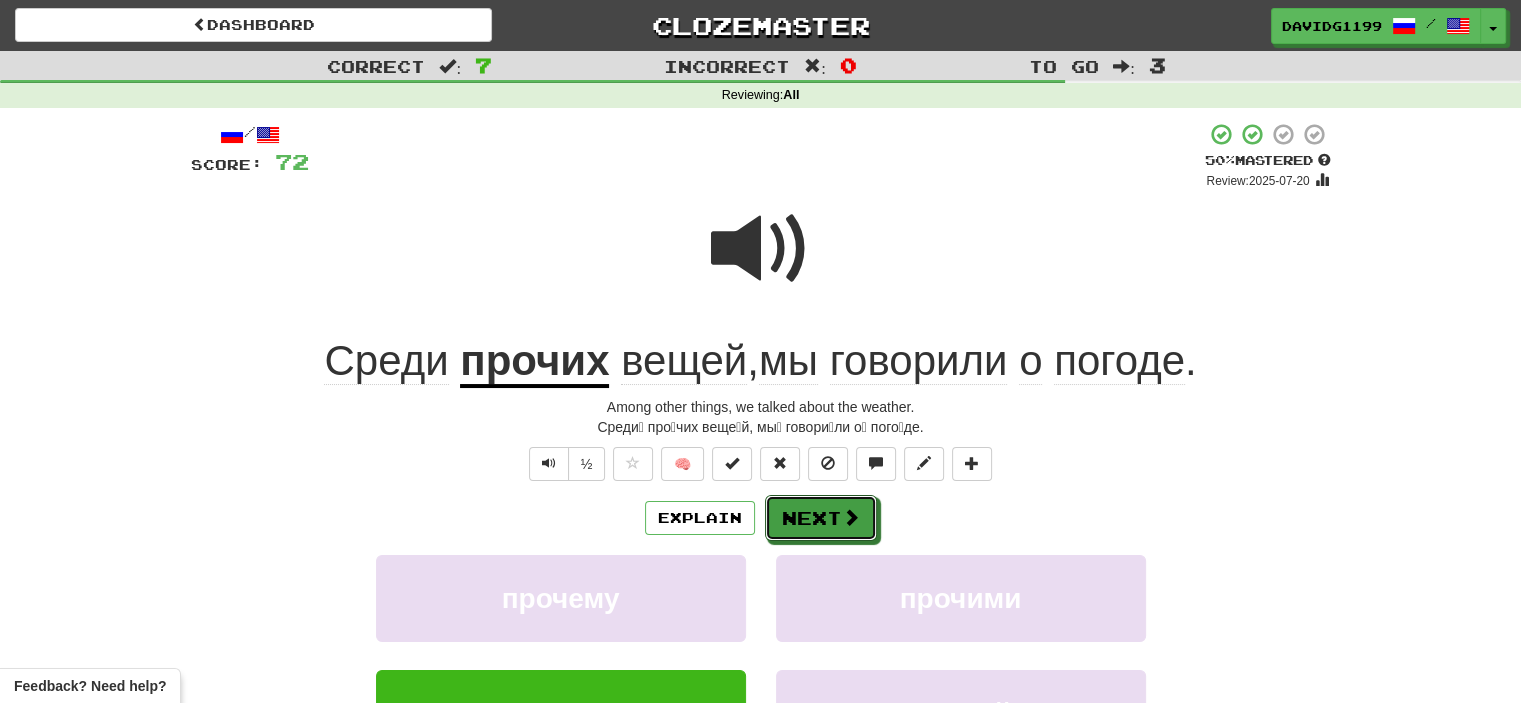 click on "Next" at bounding box center [821, 518] 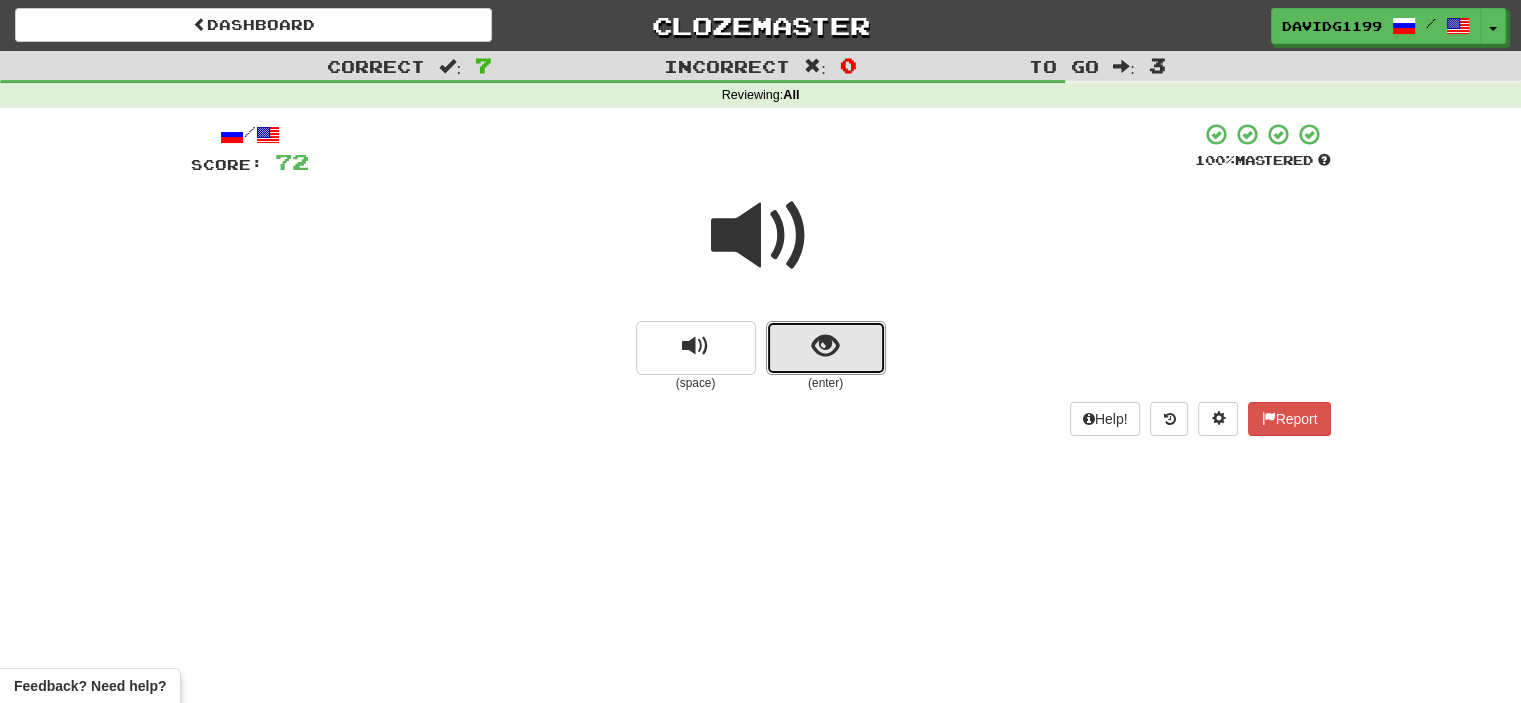 click at bounding box center (826, 348) 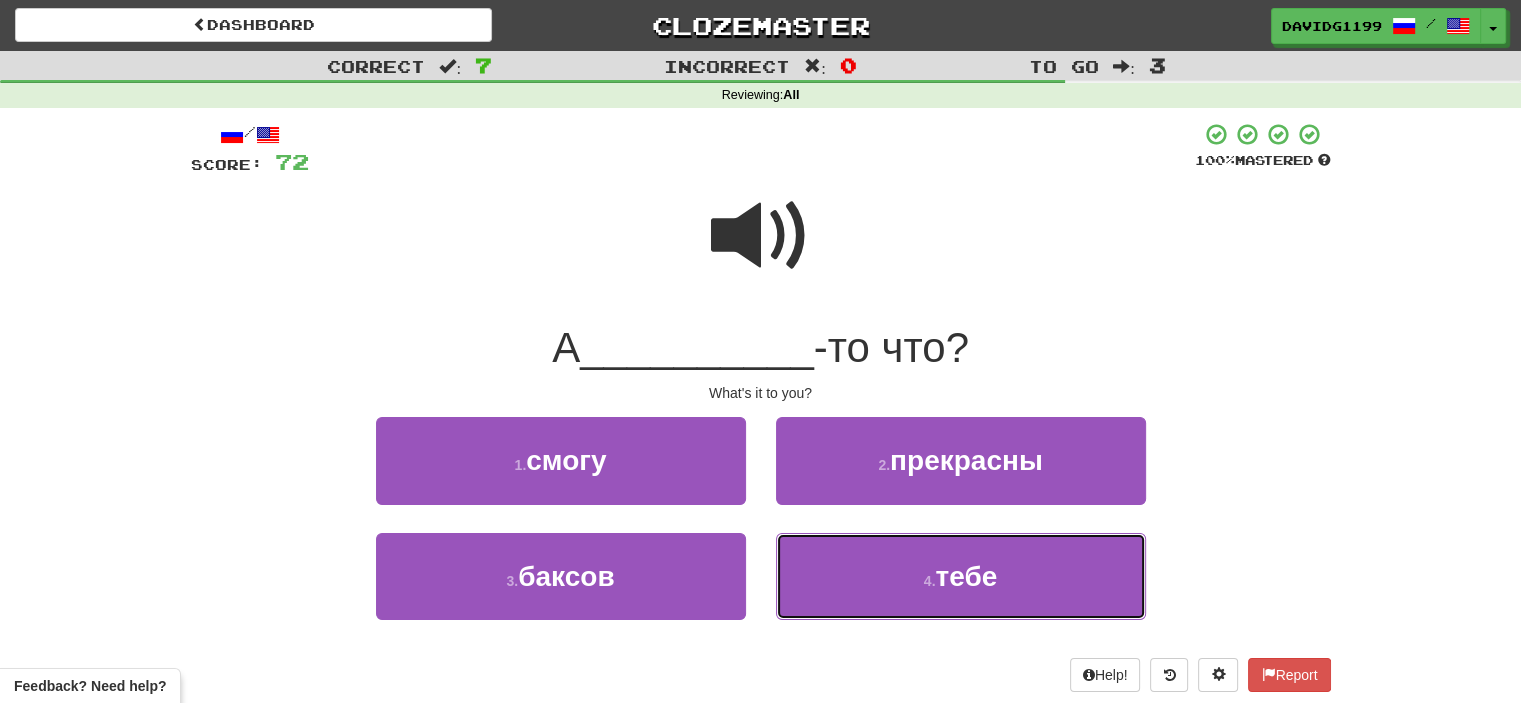 click on "4 .  тебе" at bounding box center (961, 576) 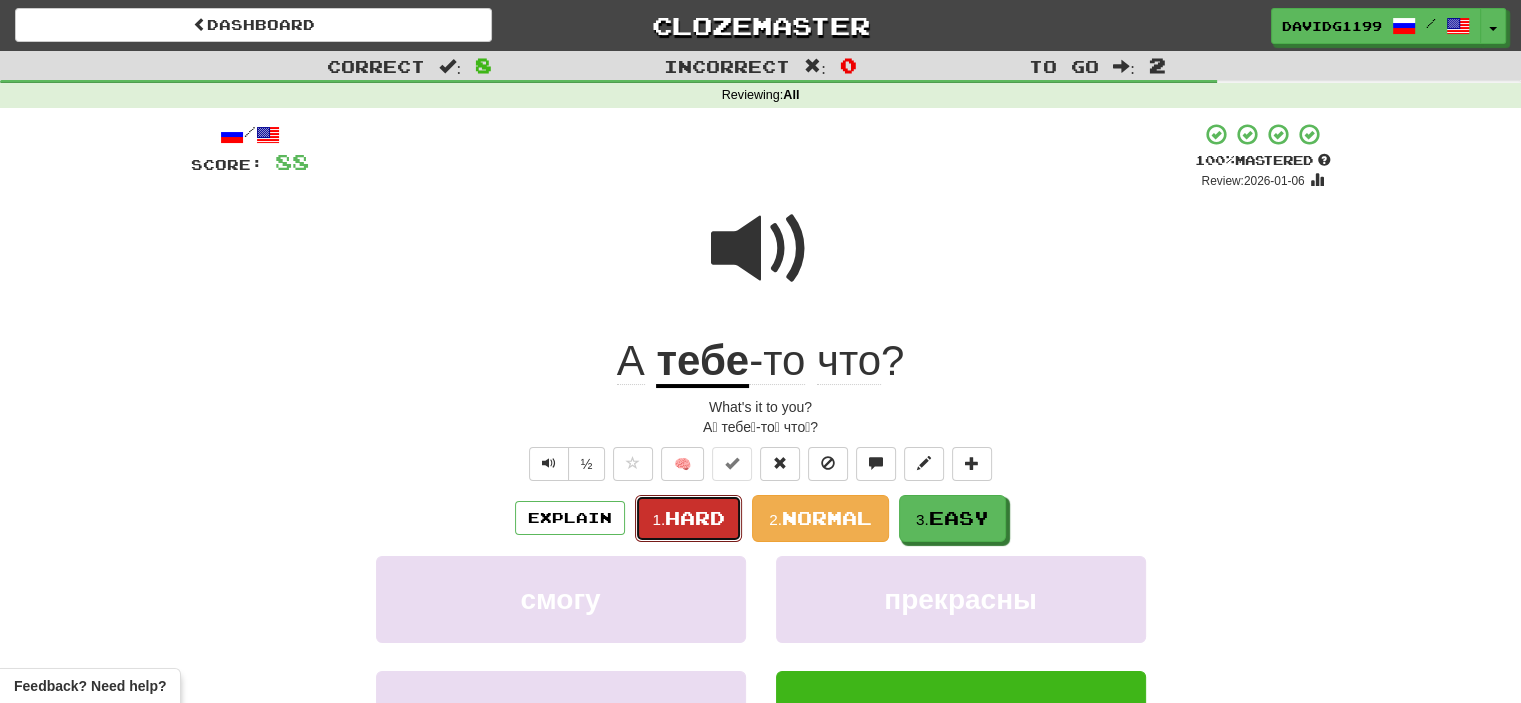 click on "Hard" at bounding box center [695, 518] 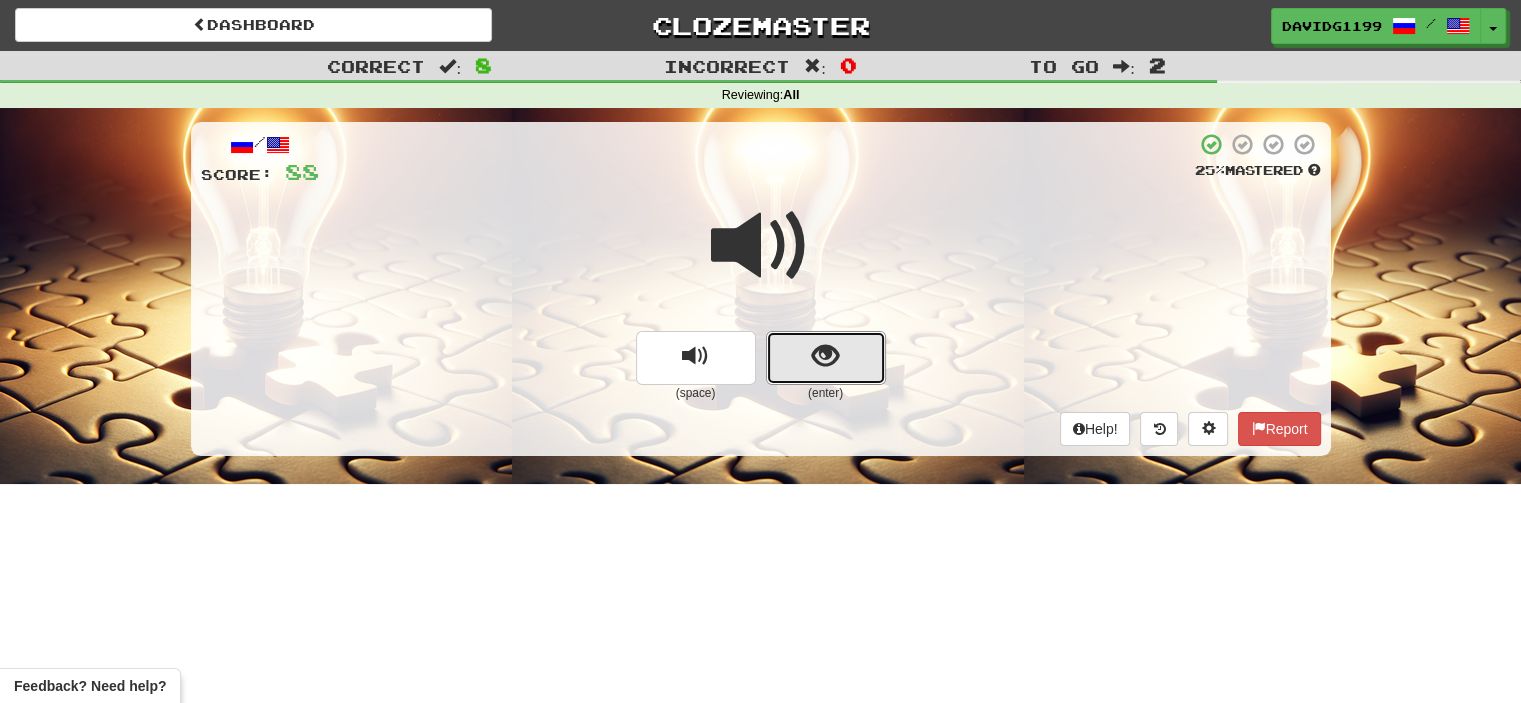 click at bounding box center [826, 358] 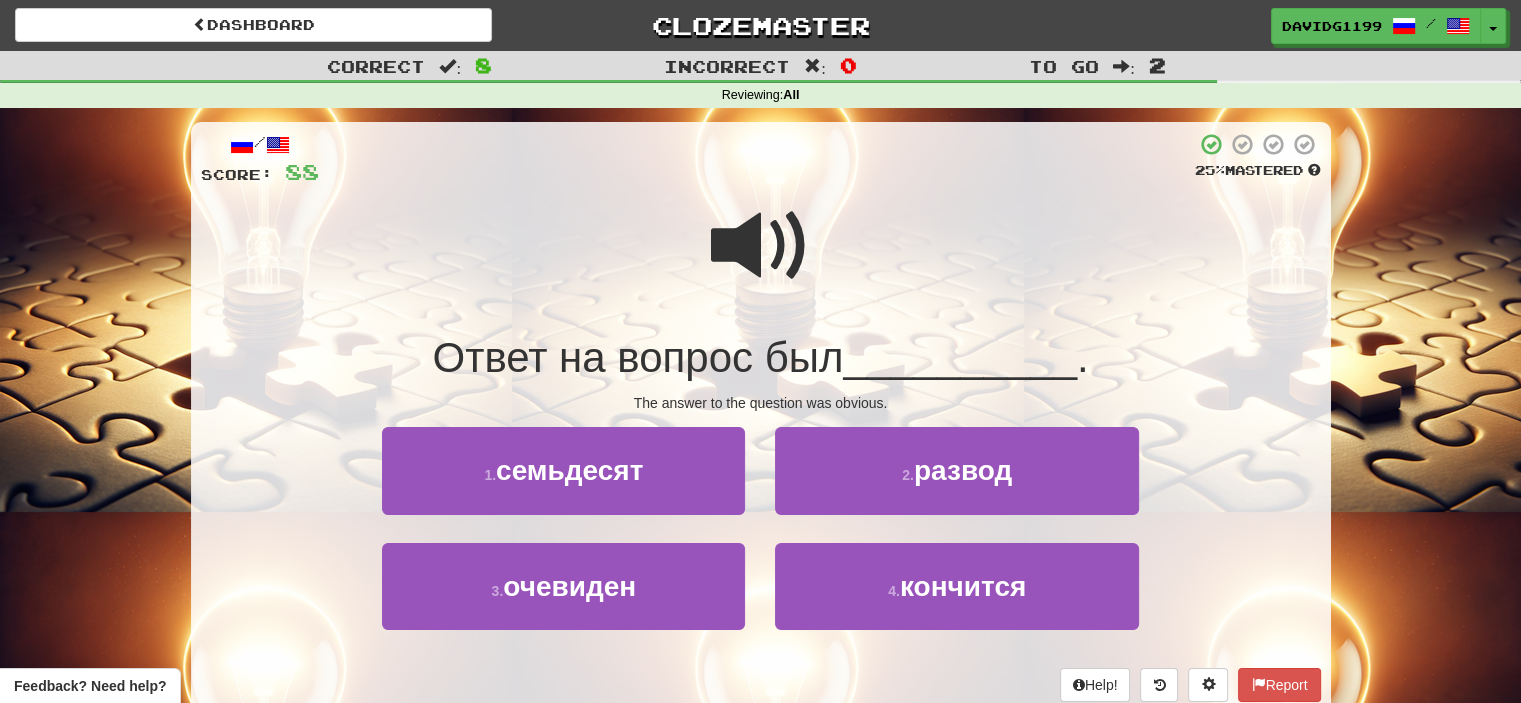 click at bounding box center [761, 246] 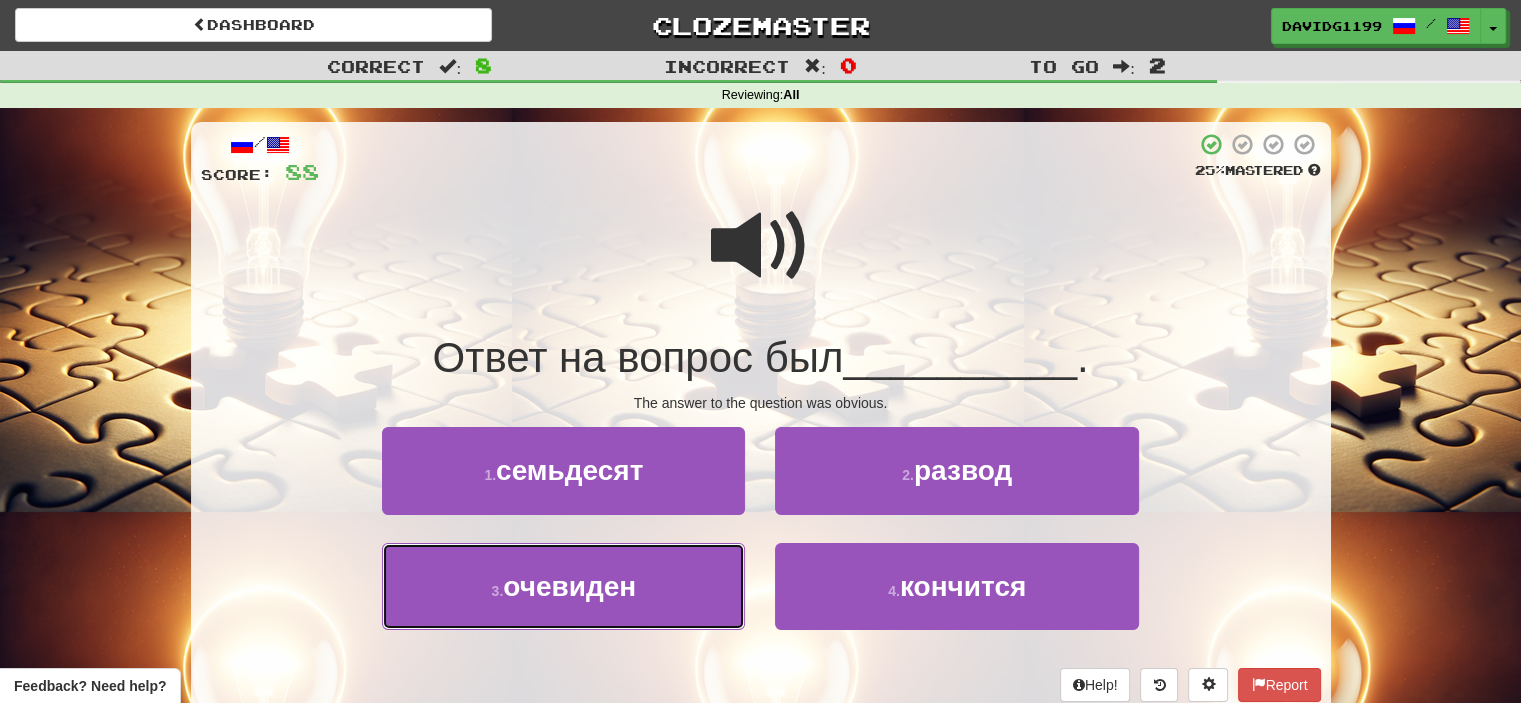 click on "3 .  очевиден" at bounding box center [563, 586] 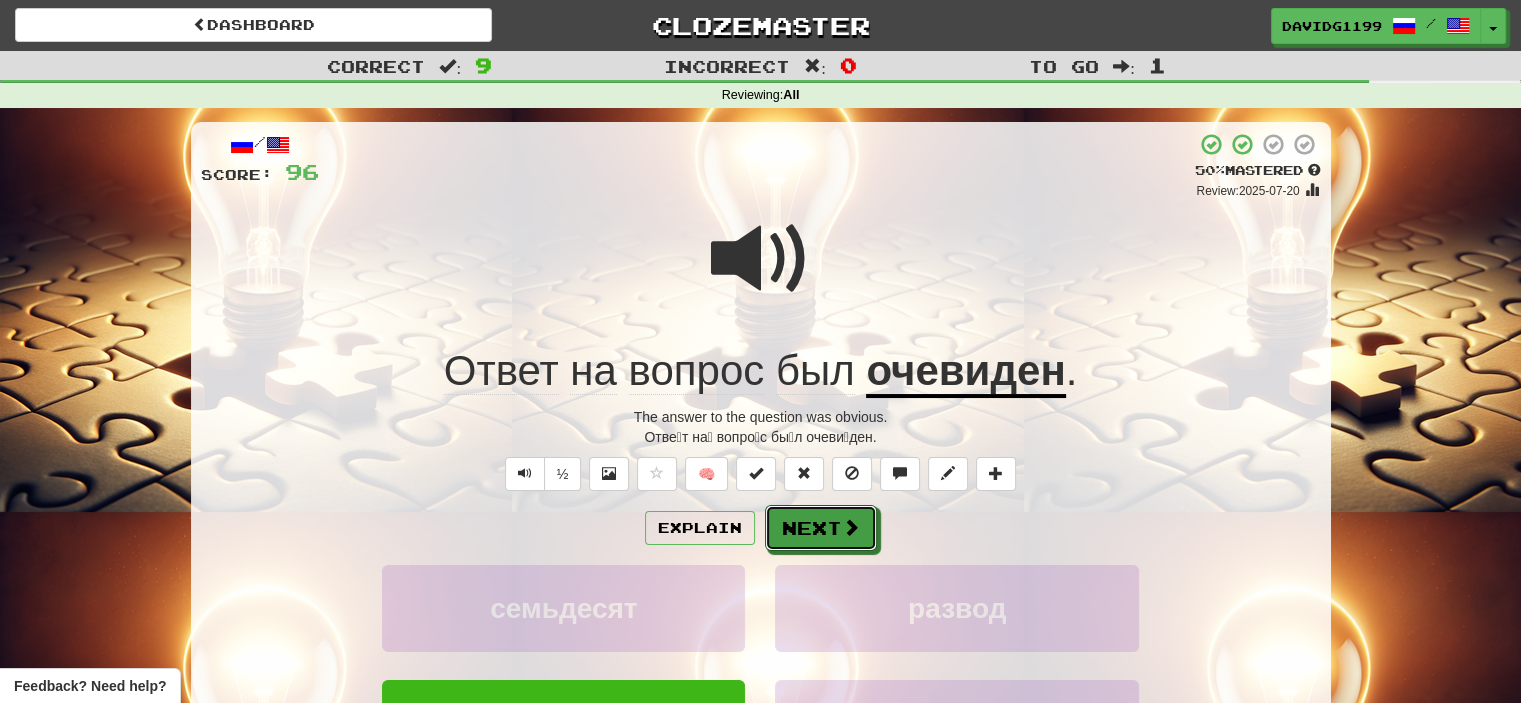 click on "Next" at bounding box center (821, 528) 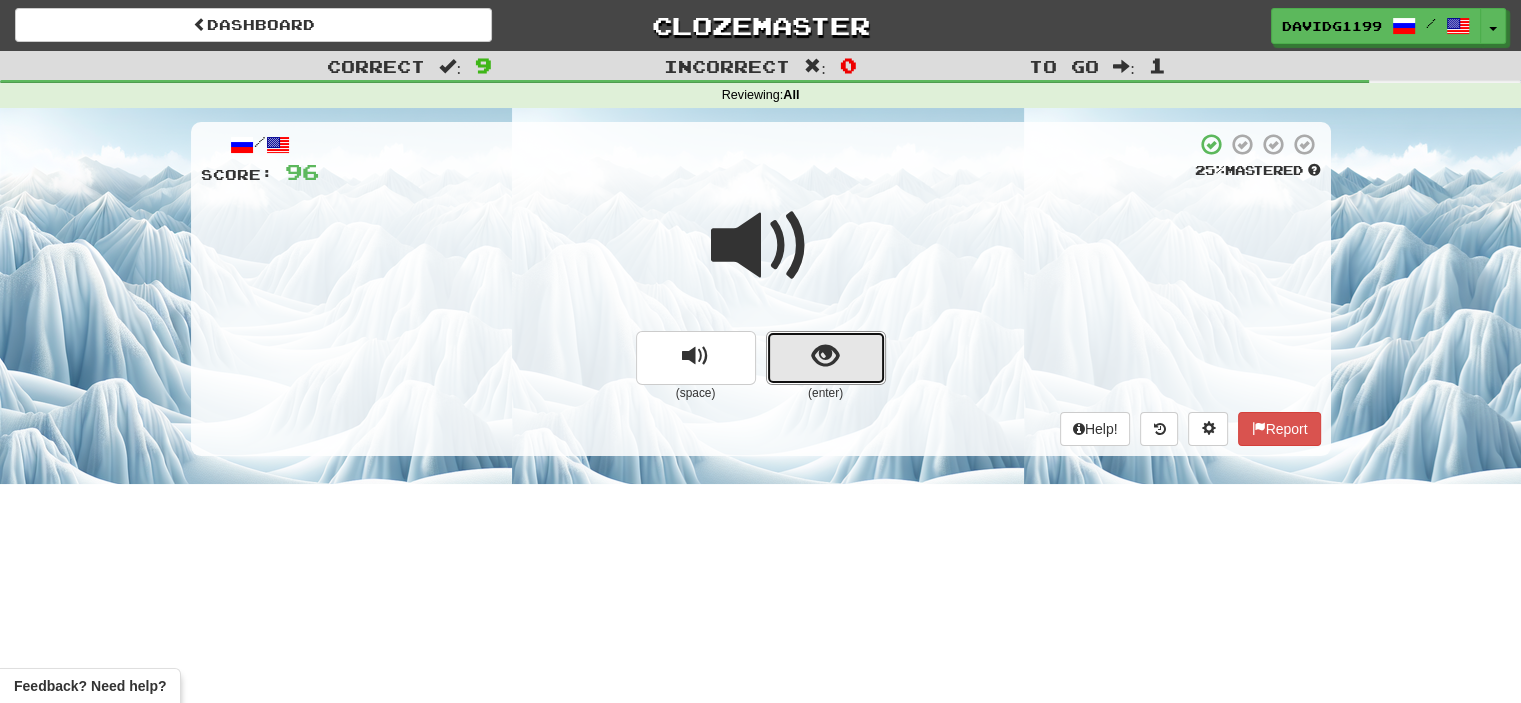 click at bounding box center (826, 358) 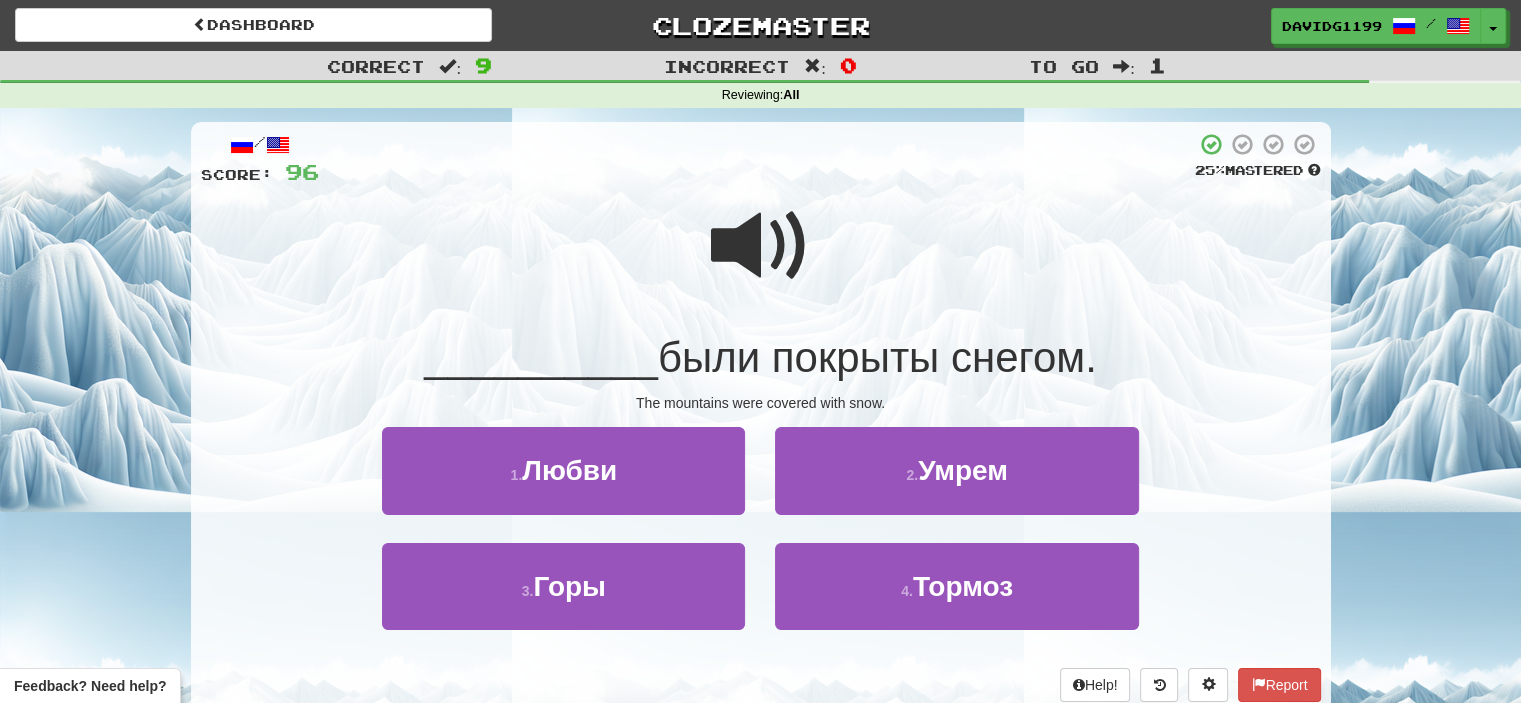 click at bounding box center [761, 246] 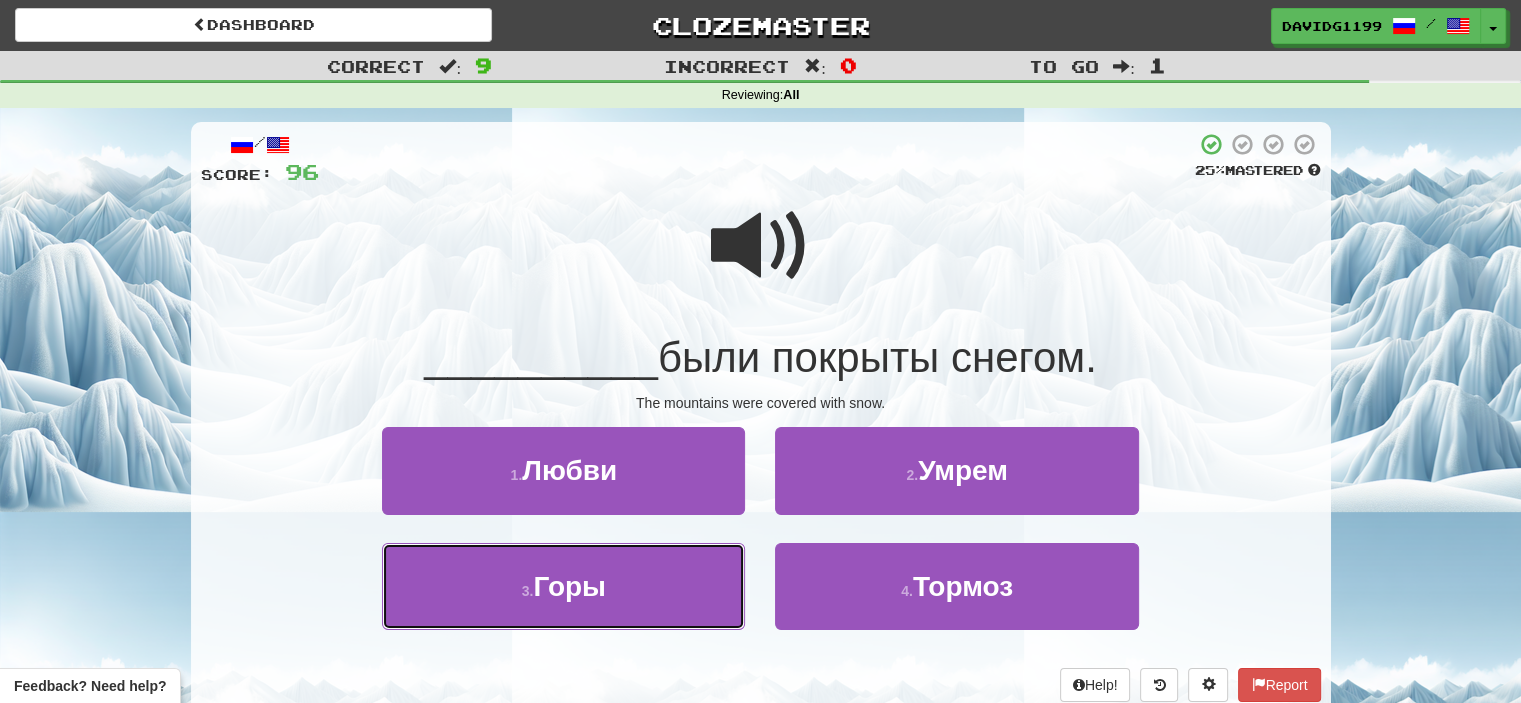 drag, startPoint x: 662, startPoint y: 595, endPoint x: 638, endPoint y: 599, distance: 24.33105 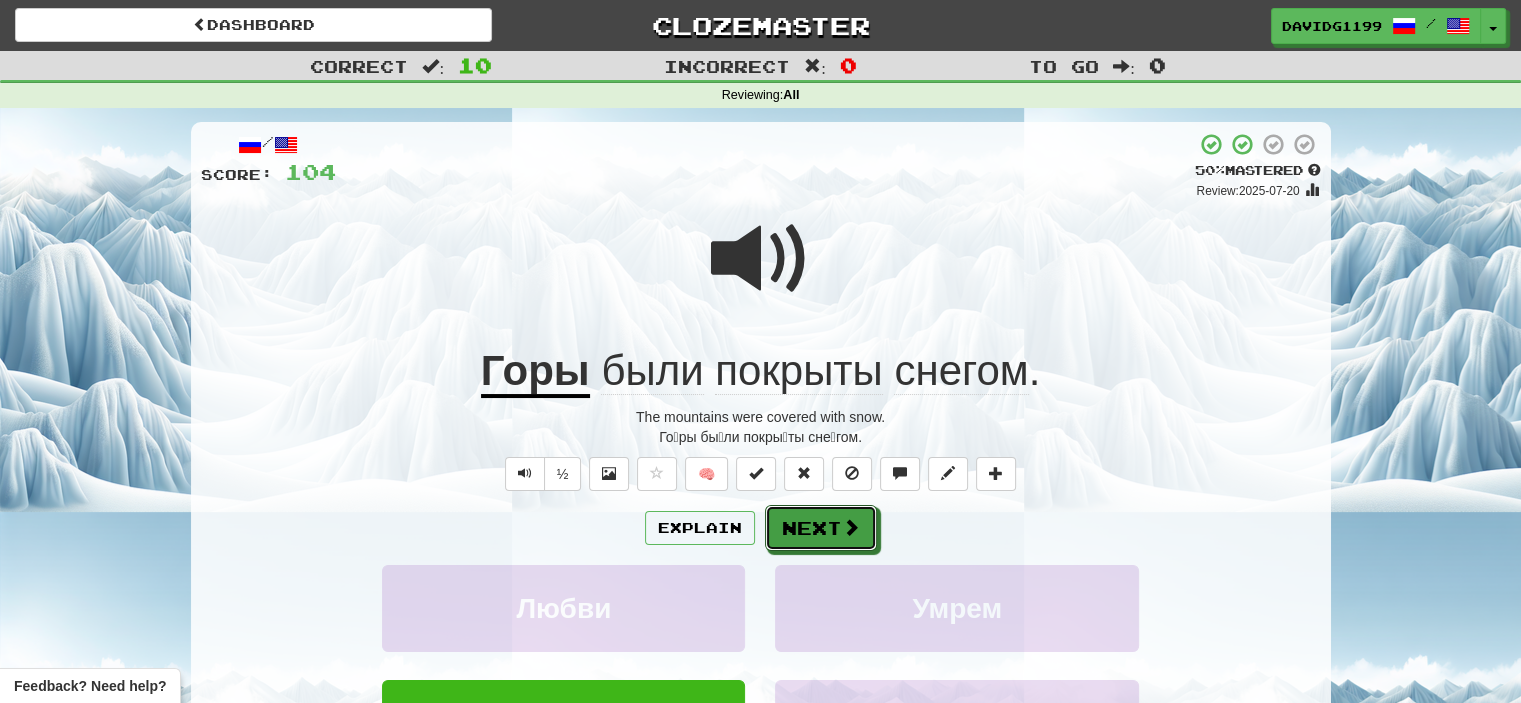 click on "Next" at bounding box center [821, 528] 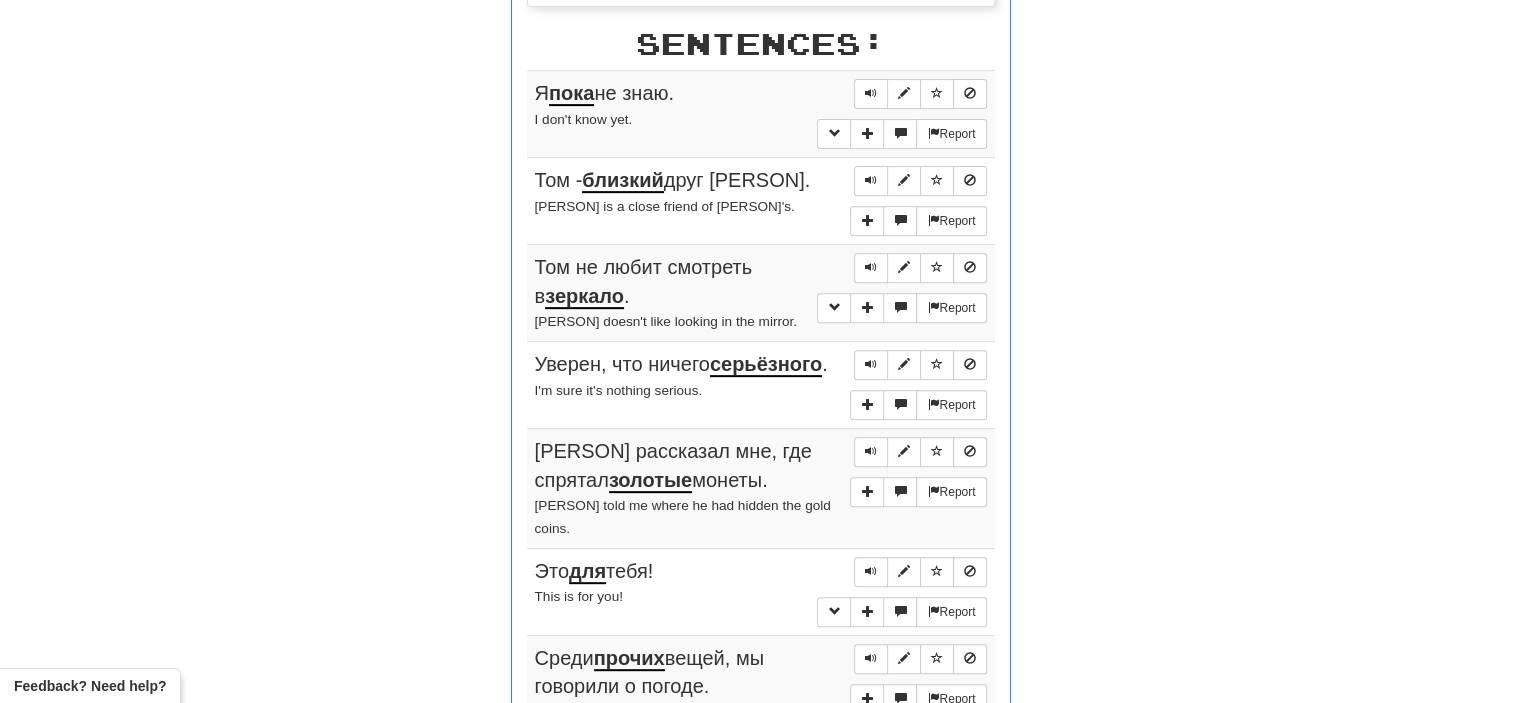 scroll, scrollTop: 758, scrollLeft: 0, axis: vertical 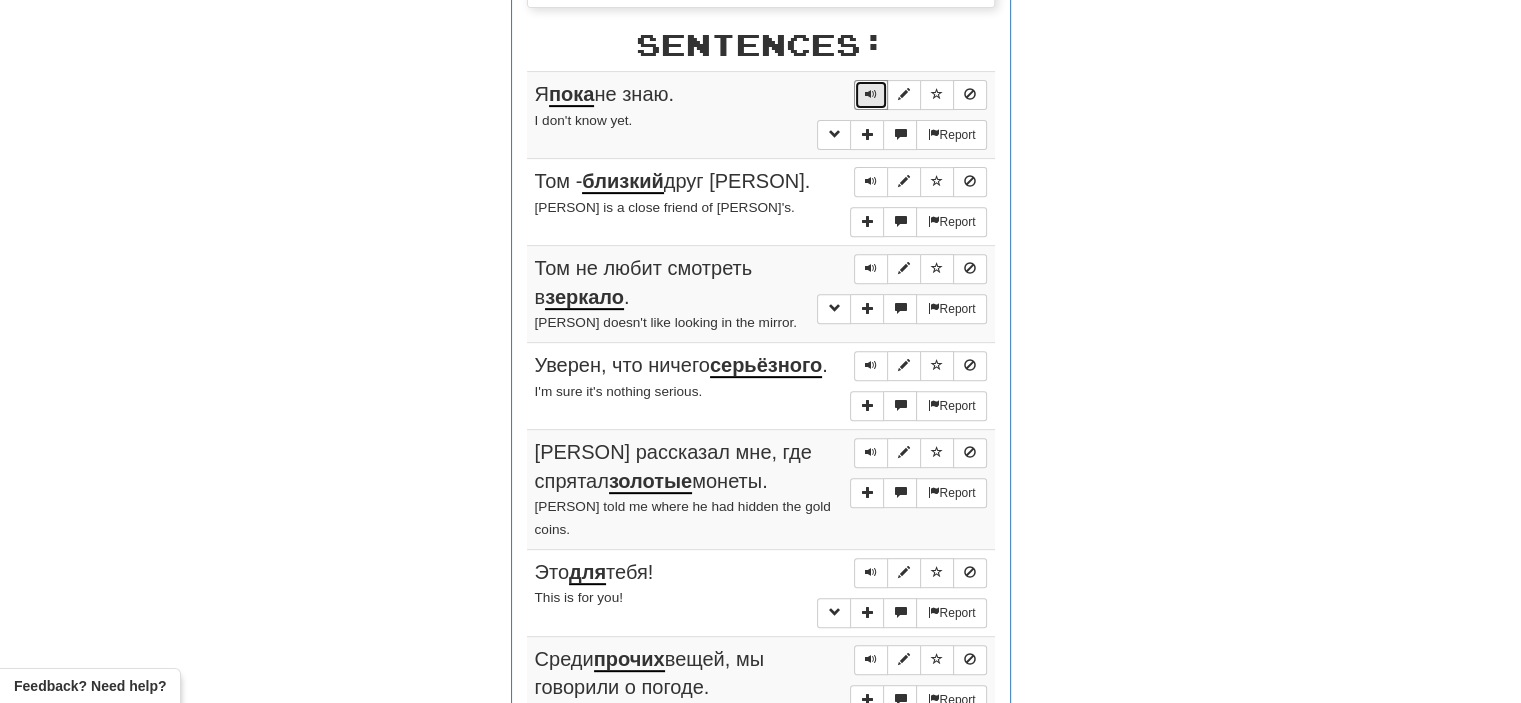 click at bounding box center (871, 94) 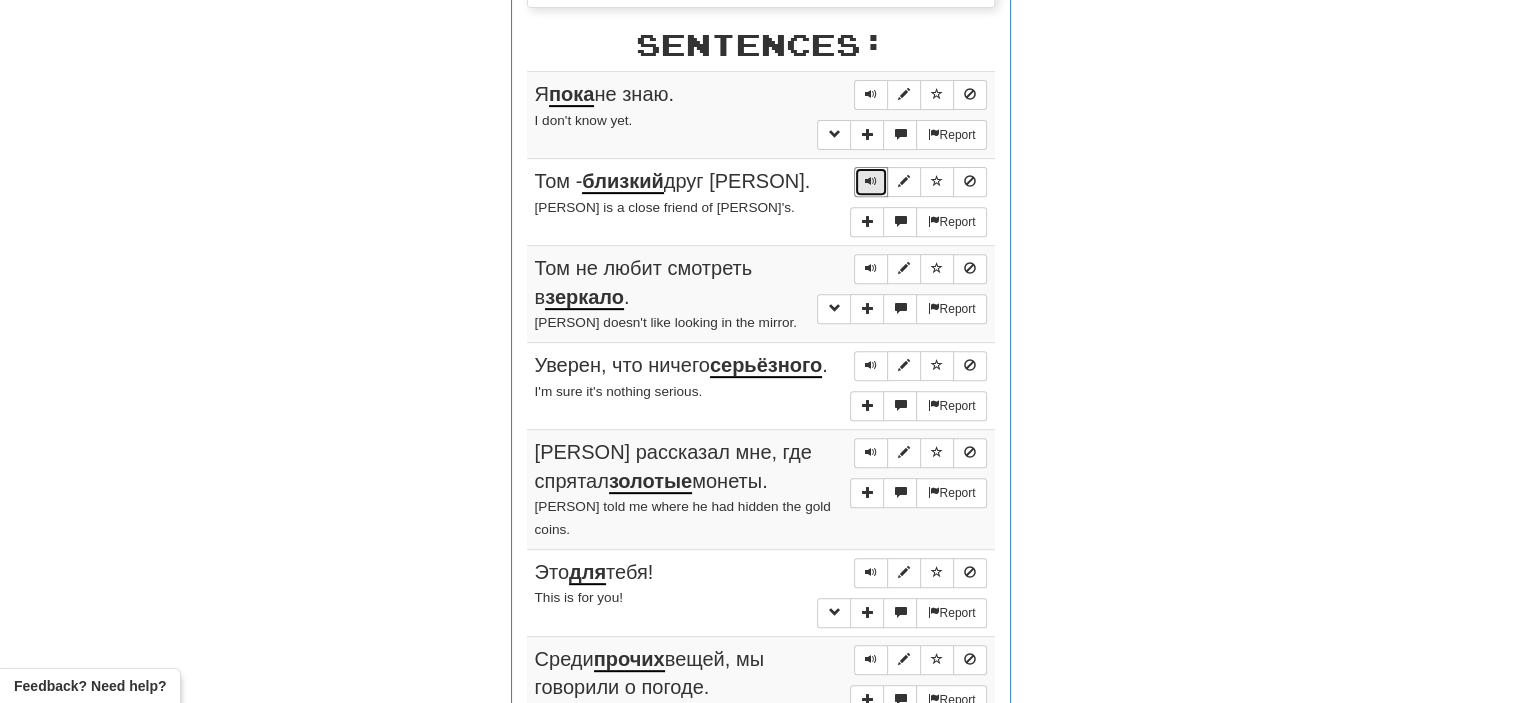 click at bounding box center [871, 181] 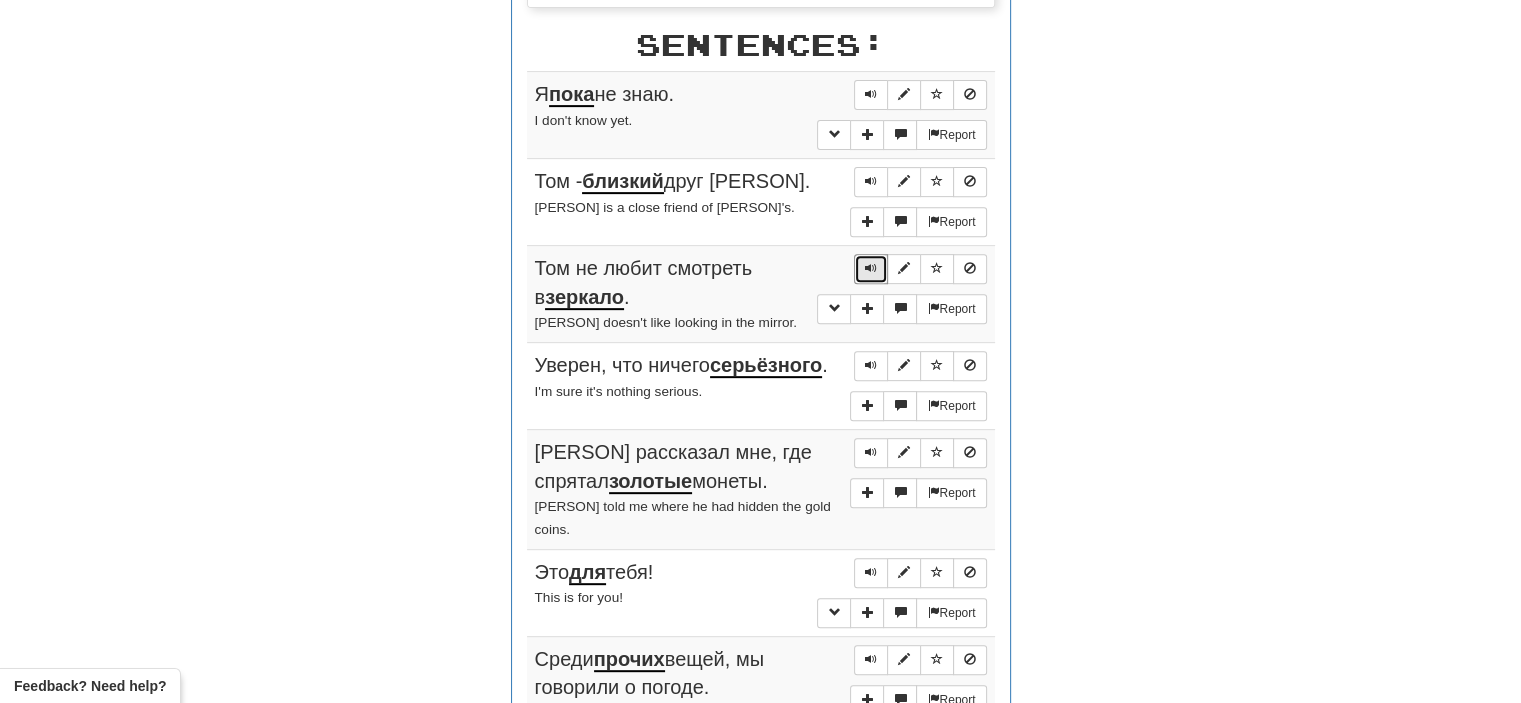 click at bounding box center (871, 268) 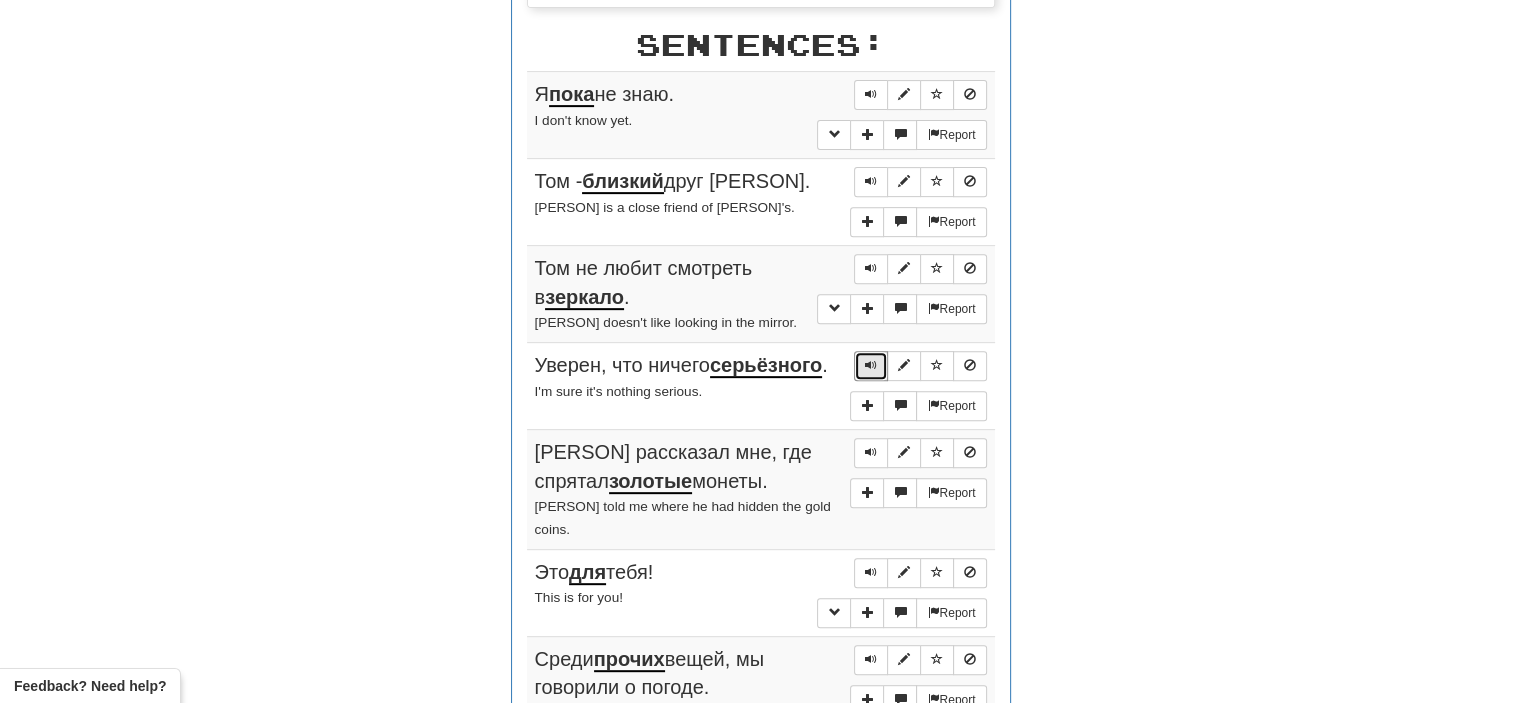 click at bounding box center [871, 365] 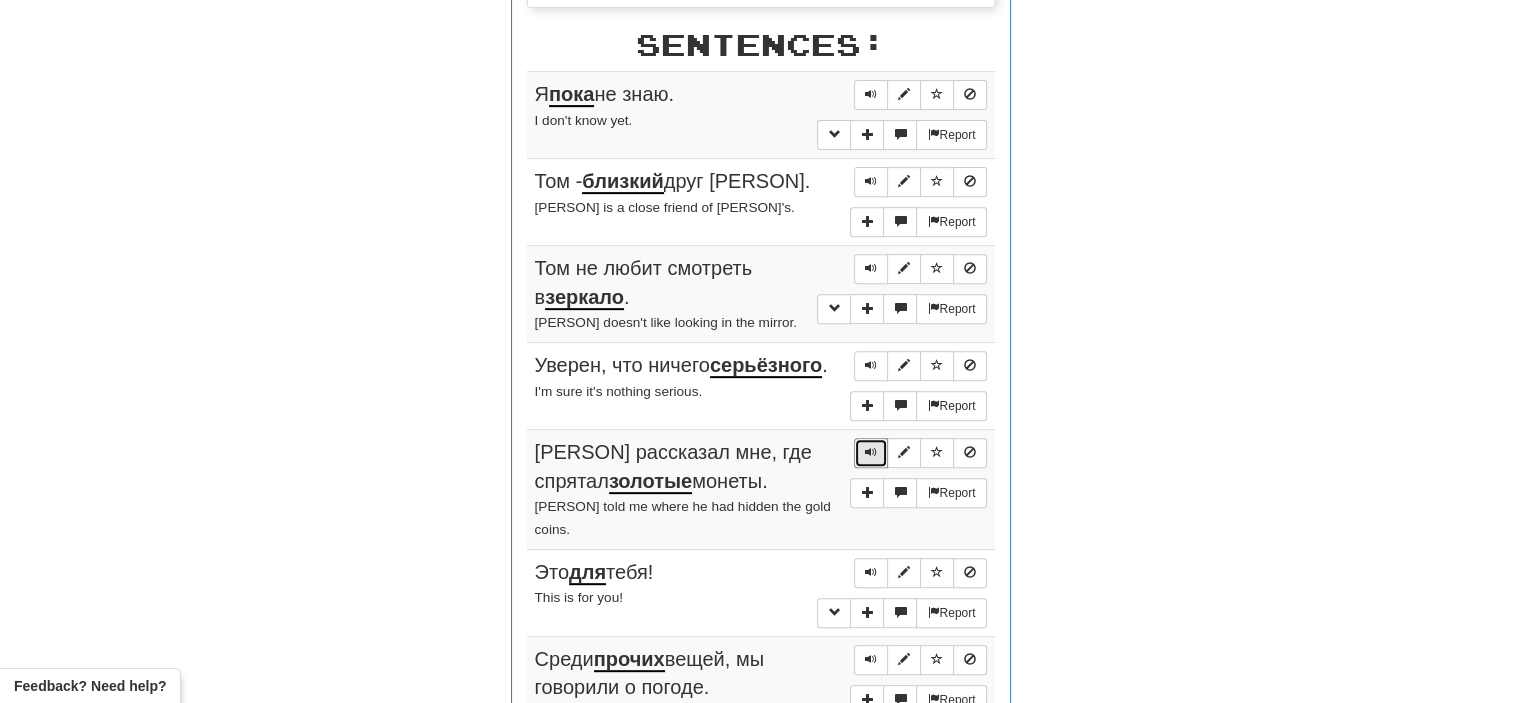 click at bounding box center [871, 452] 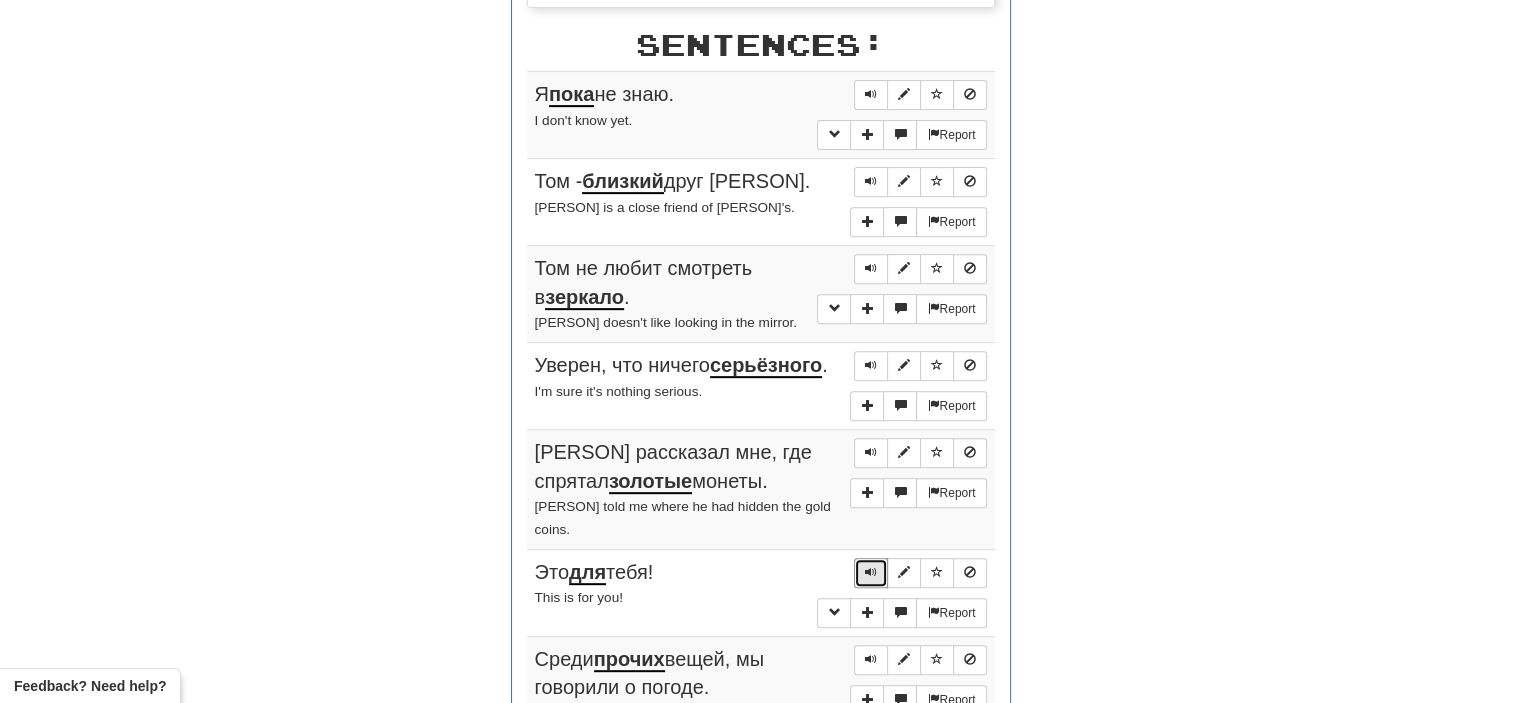 click at bounding box center [871, 573] 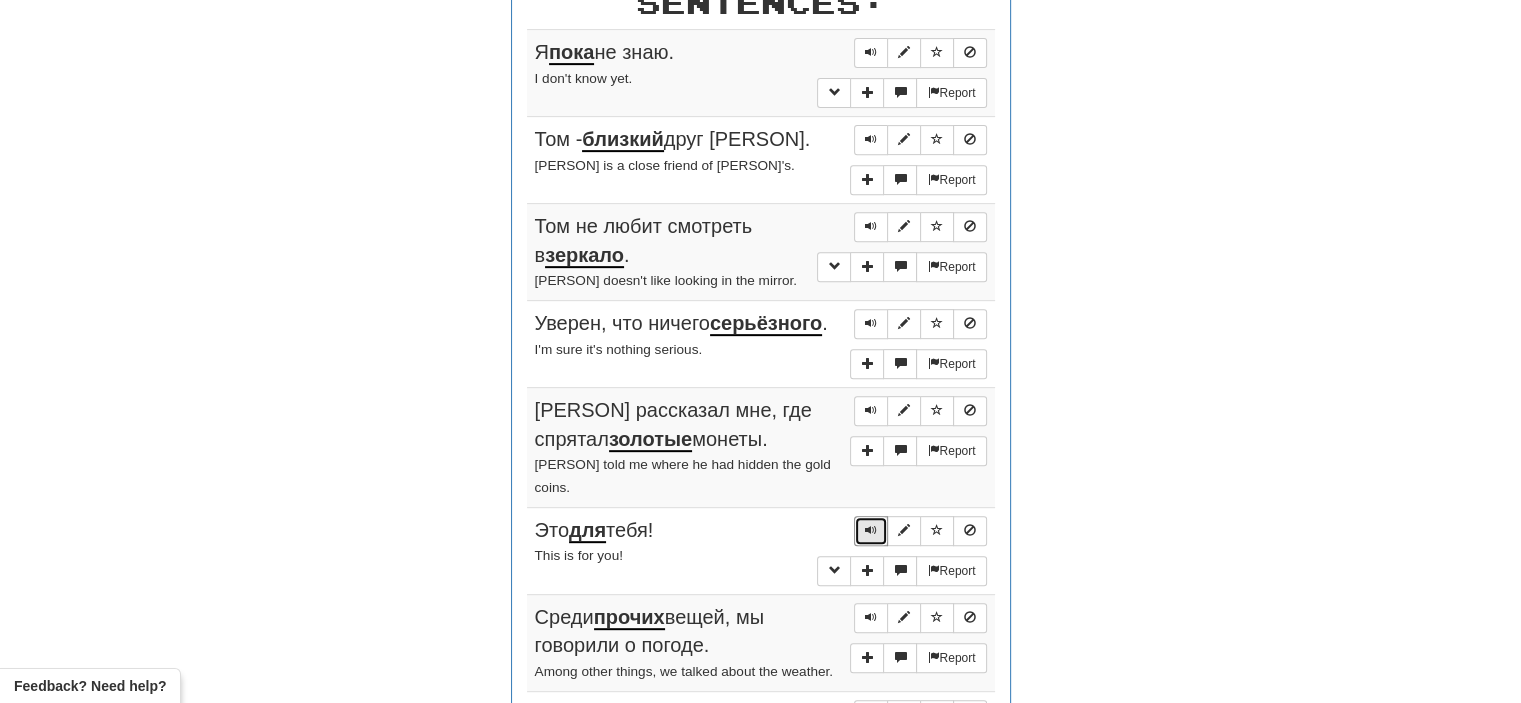 scroll, scrollTop: 800, scrollLeft: 0, axis: vertical 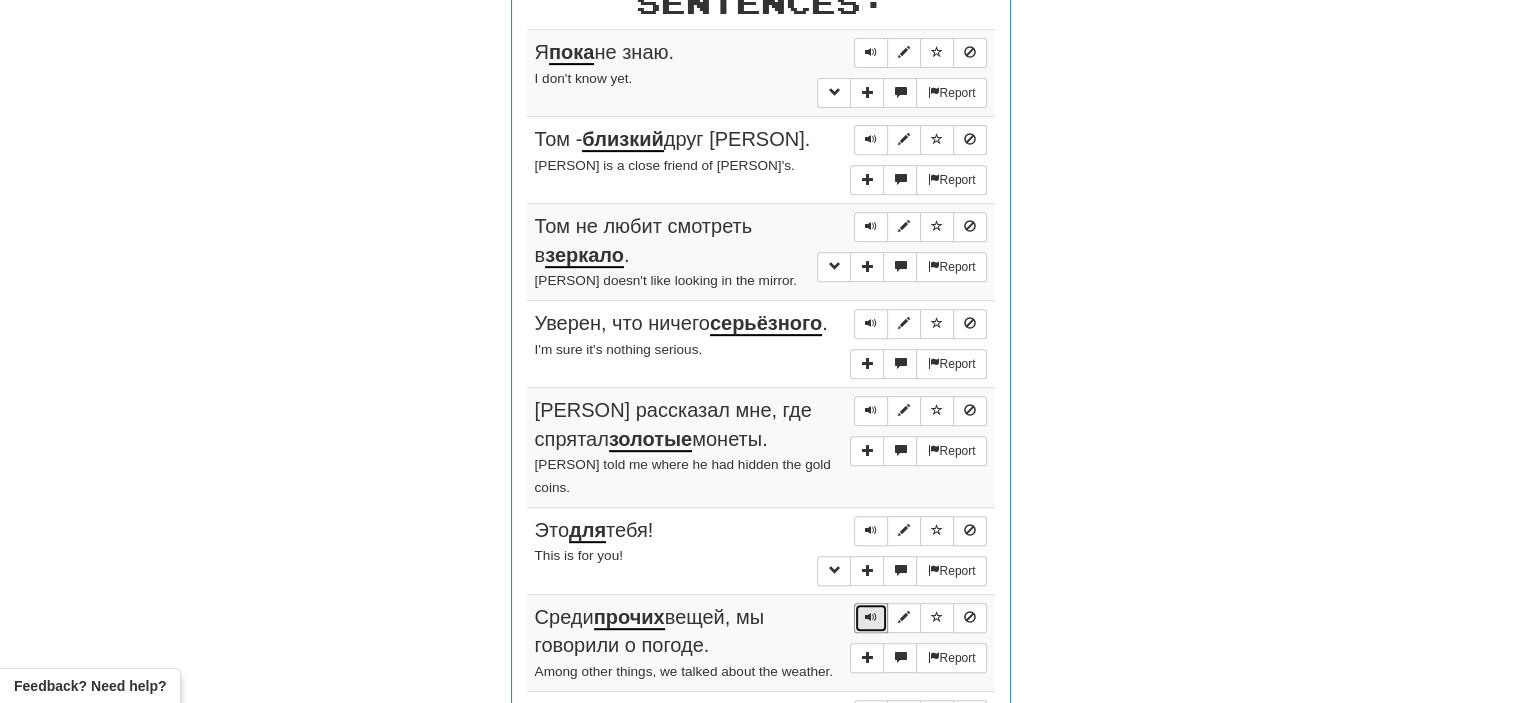 click at bounding box center (871, 617) 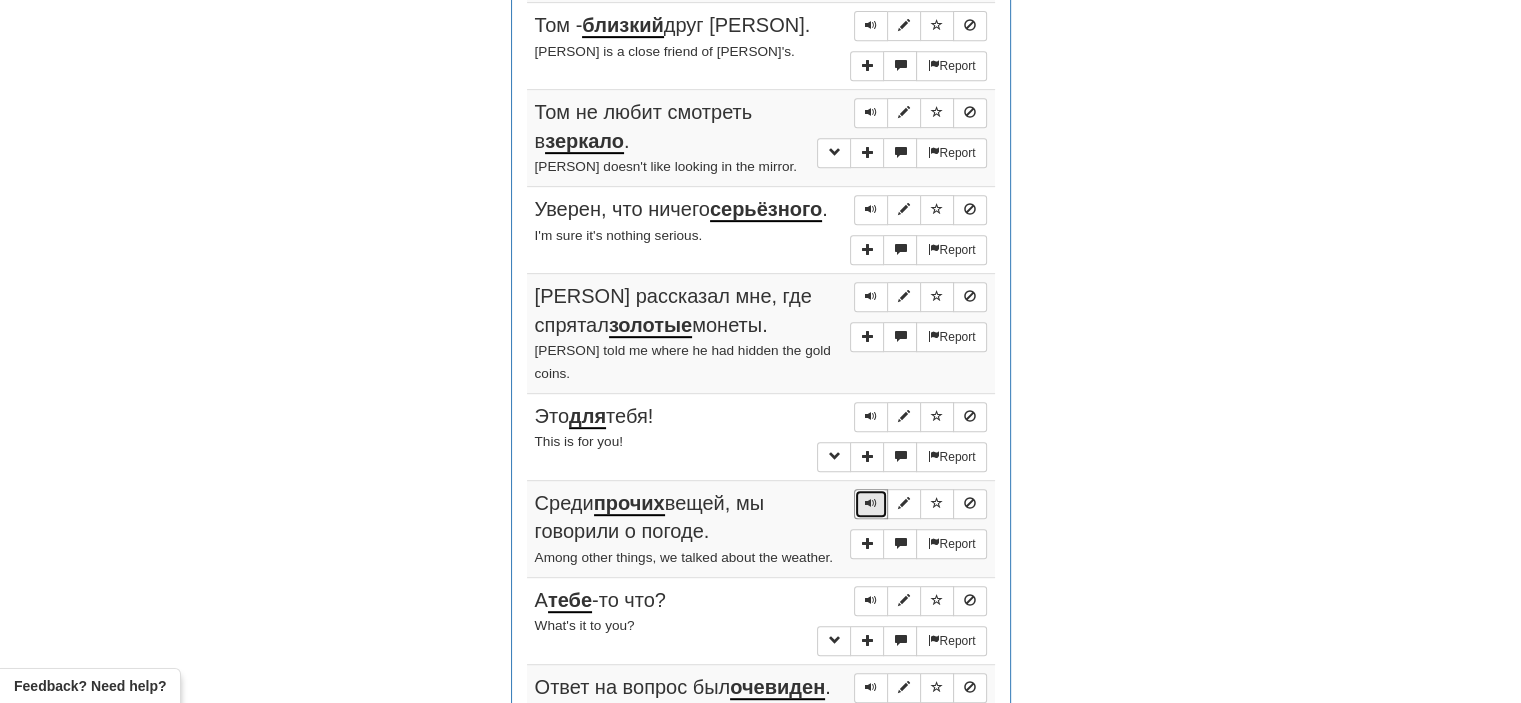 scroll, scrollTop: 962, scrollLeft: 0, axis: vertical 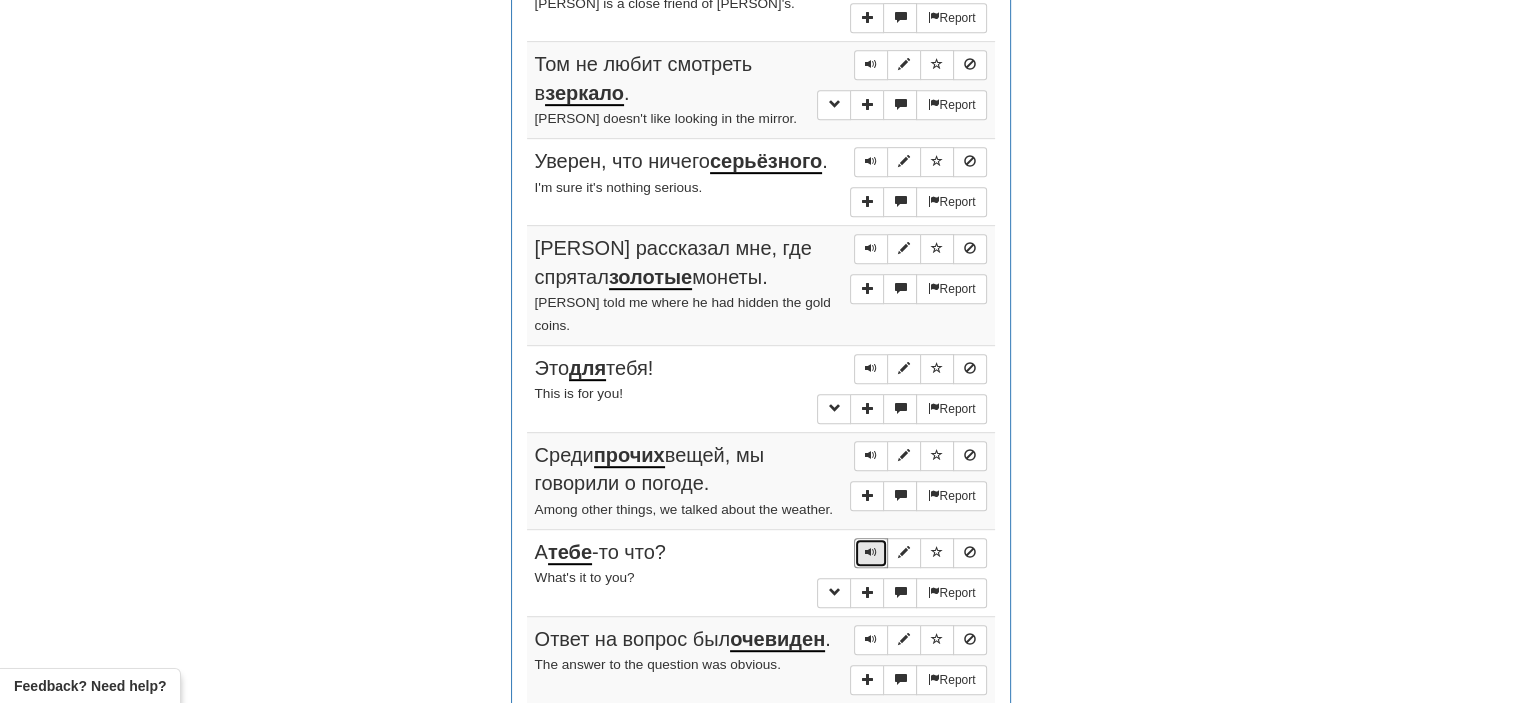 click at bounding box center (871, 552) 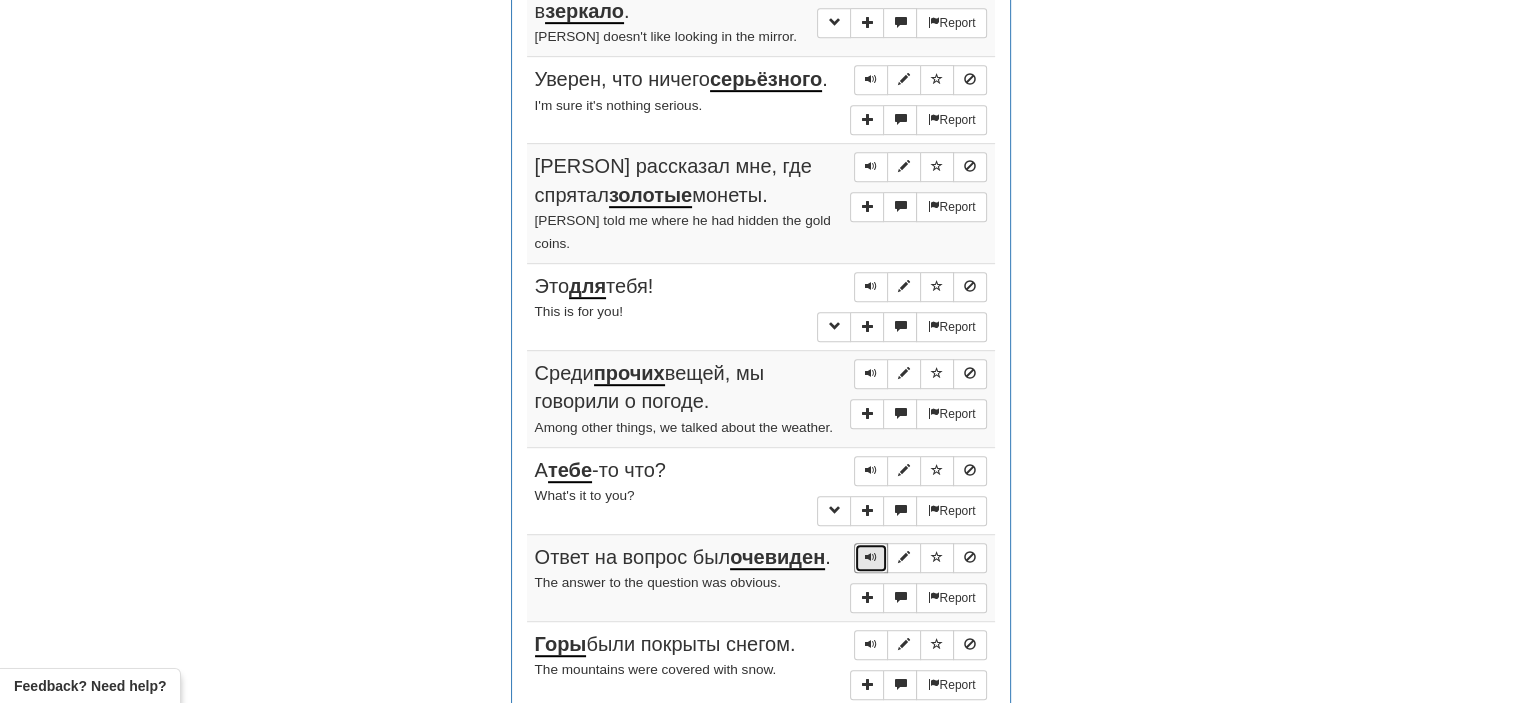 click at bounding box center [871, 557] 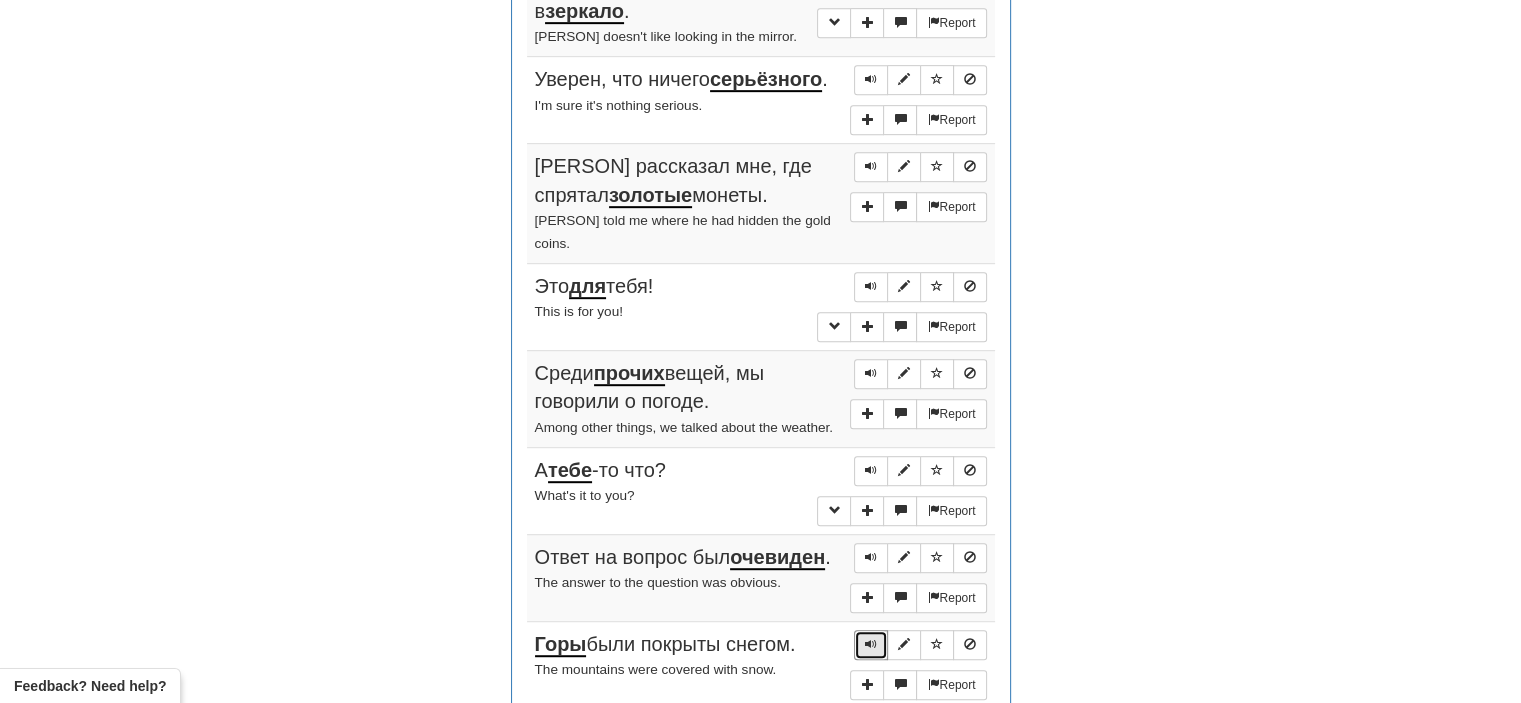 click at bounding box center [871, 644] 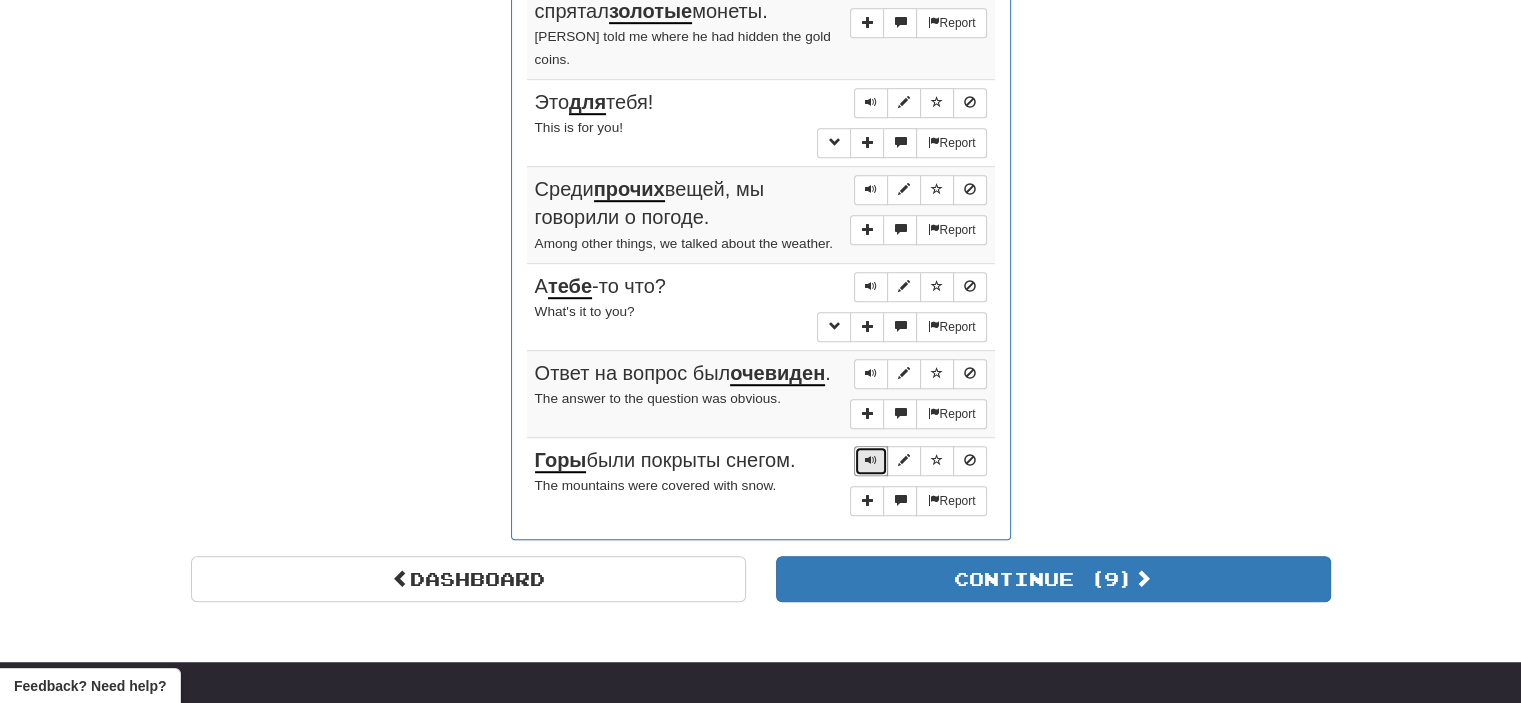 scroll, scrollTop: 1239, scrollLeft: 0, axis: vertical 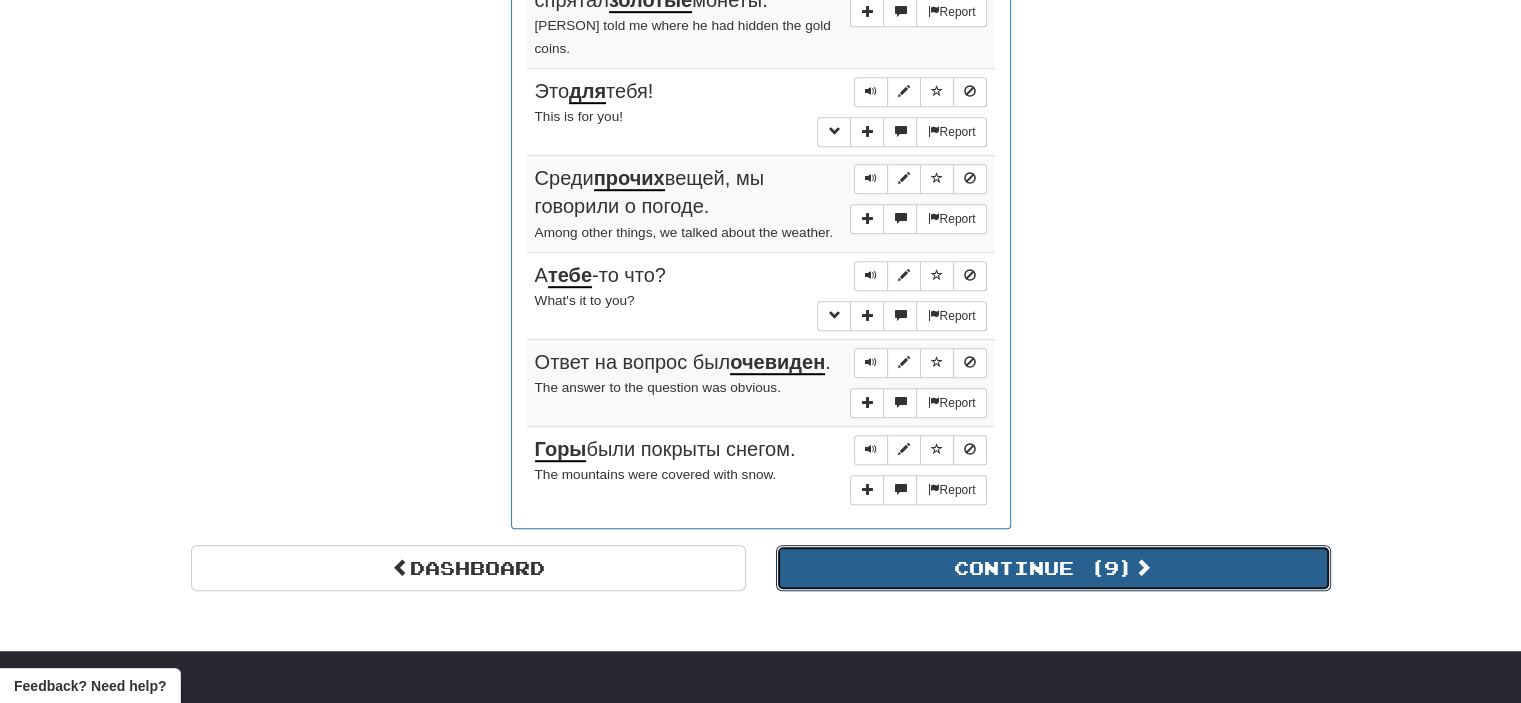 click on "Continue ( 9 )" at bounding box center (1053, 568) 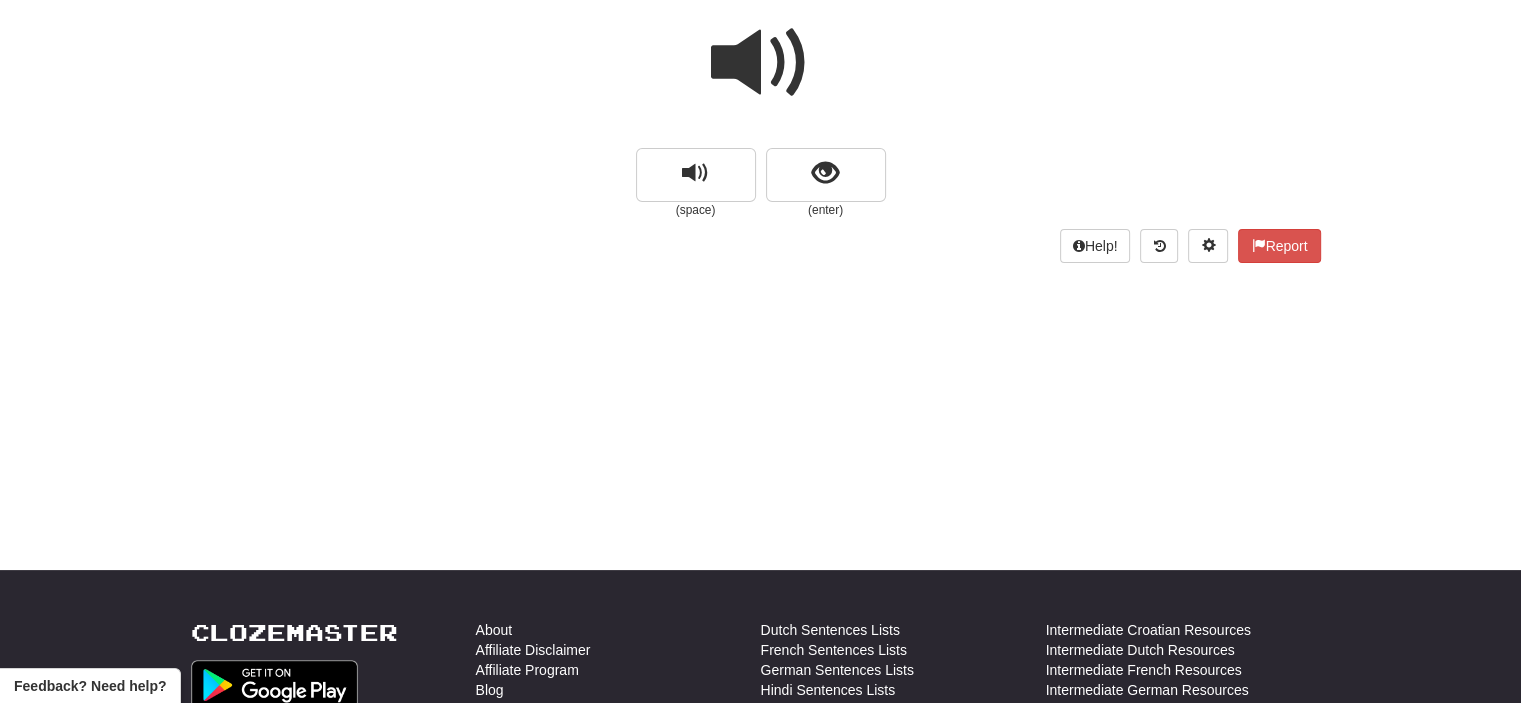 scroll, scrollTop: 0, scrollLeft: 0, axis: both 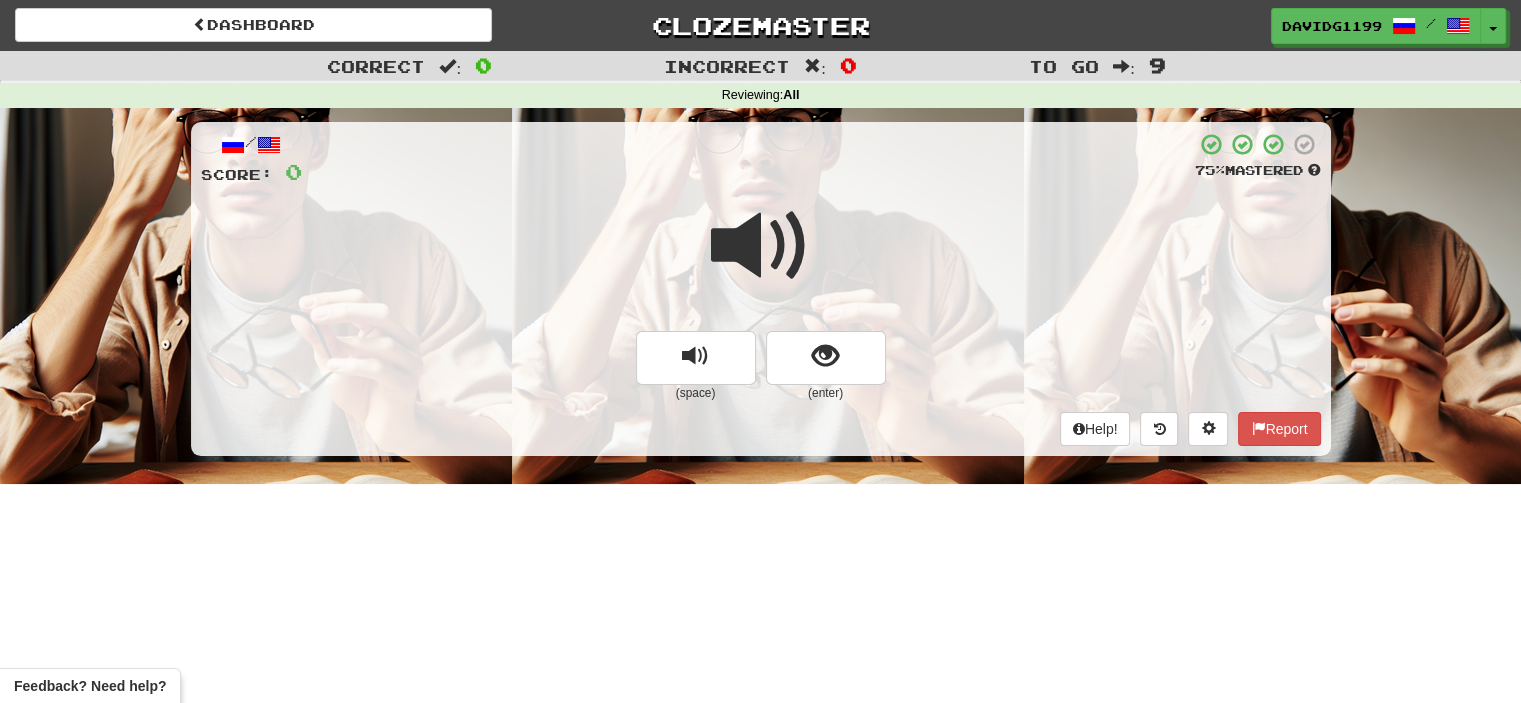 click at bounding box center [761, 246] 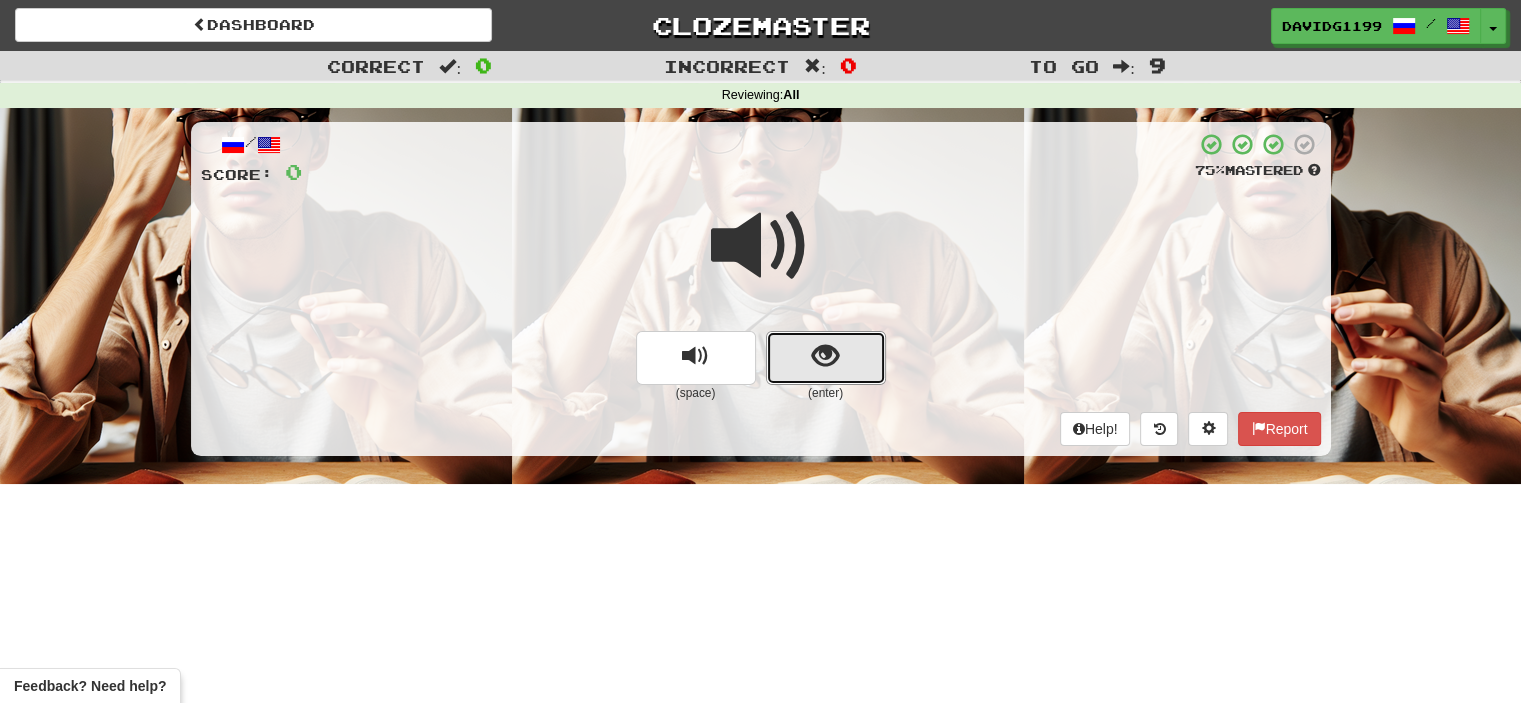 click at bounding box center [826, 358] 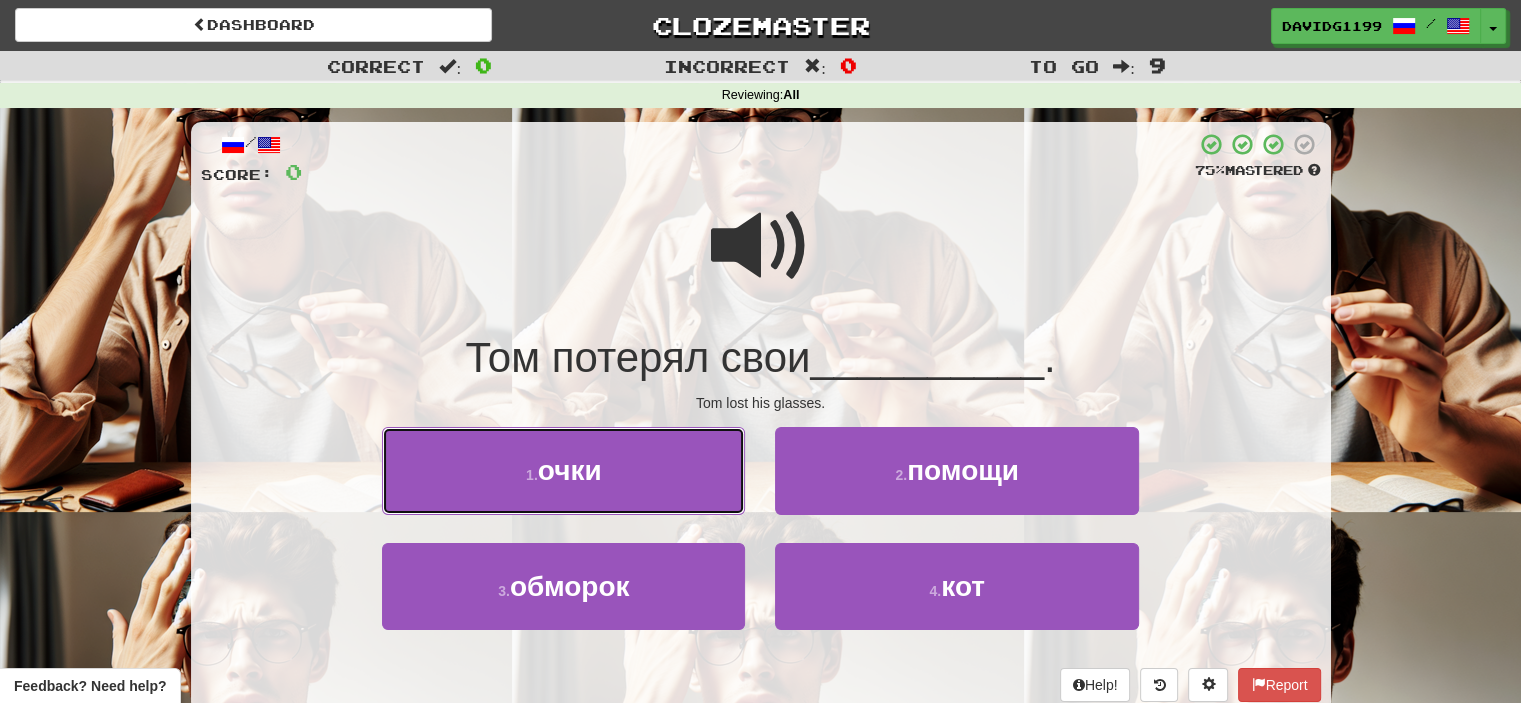 click on "1 .  очки" at bounding box center [563, 470] 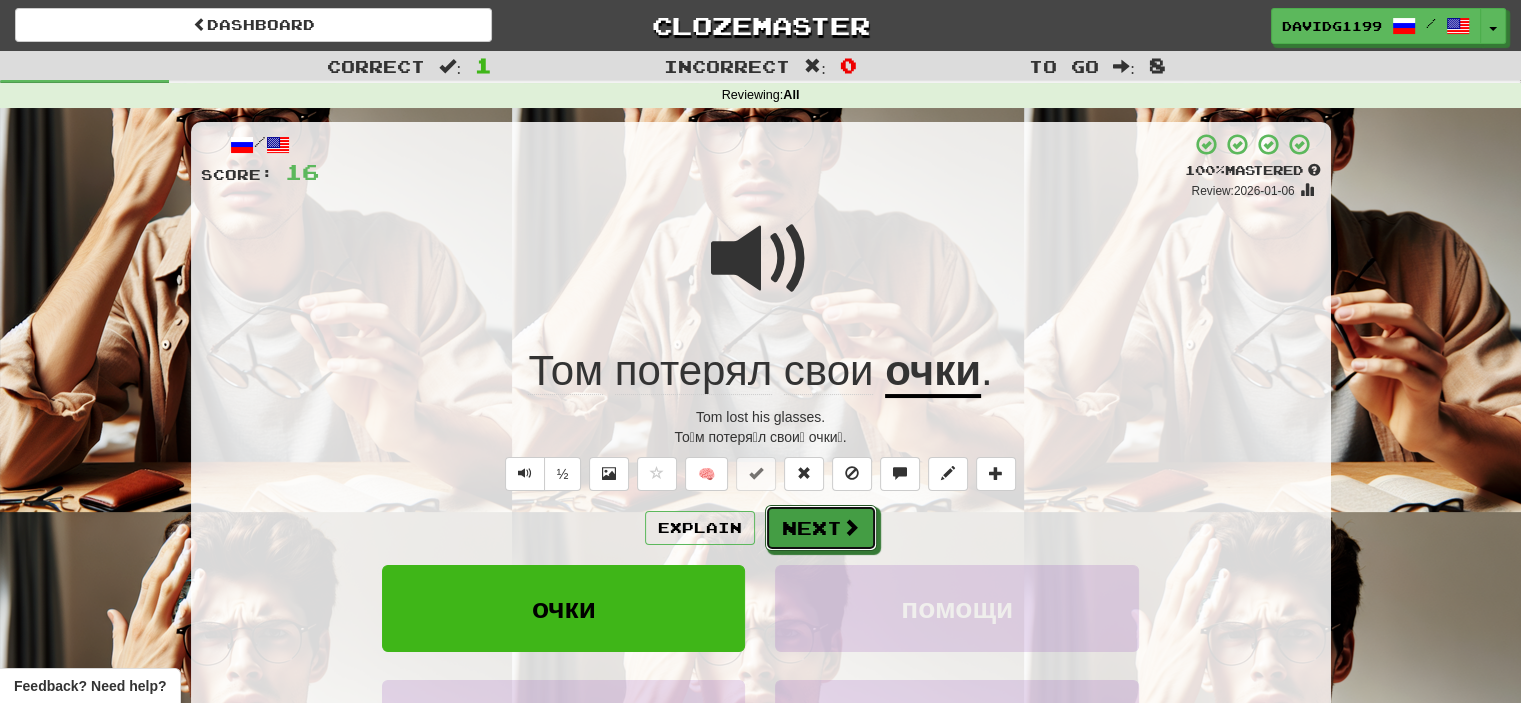click on "Next" at bounding box center [821, 528] 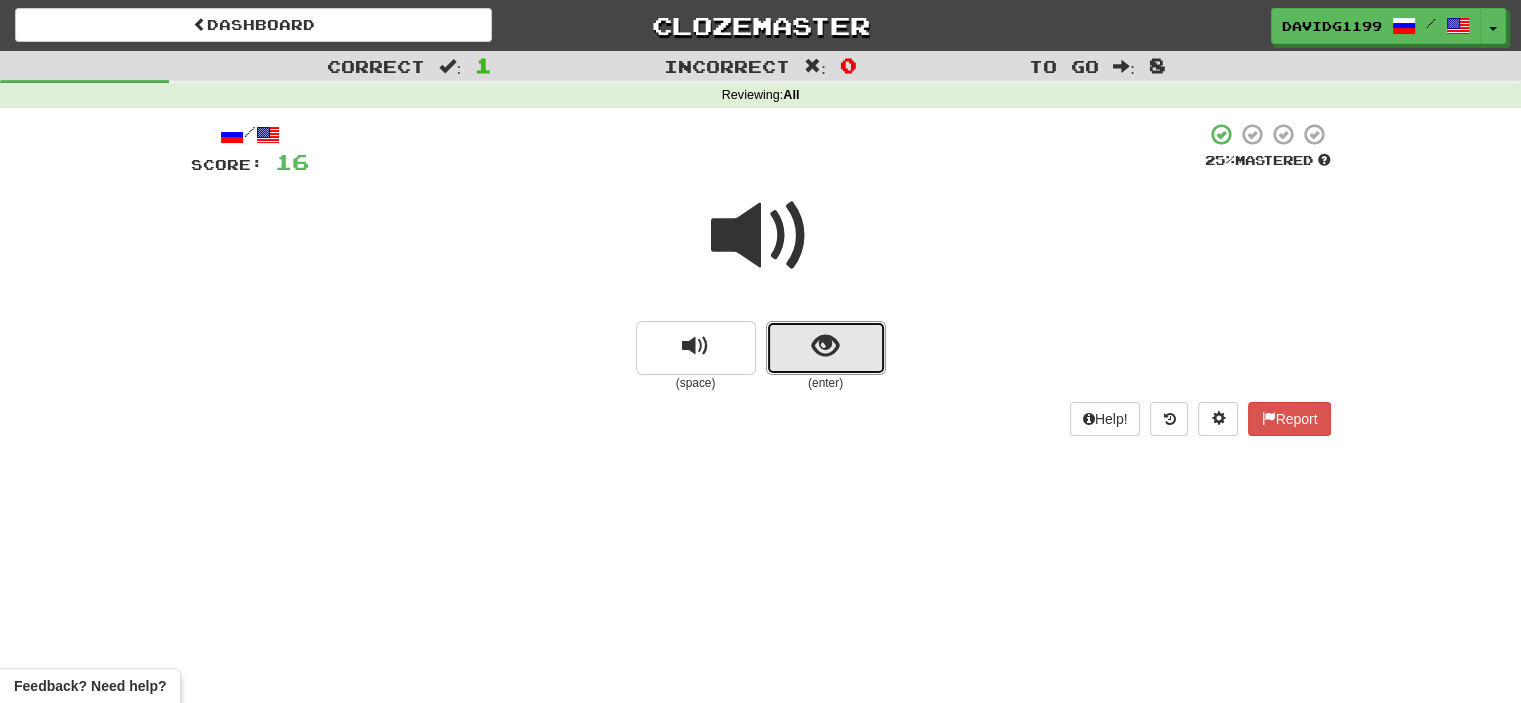 click at bounding box center [826, 348] 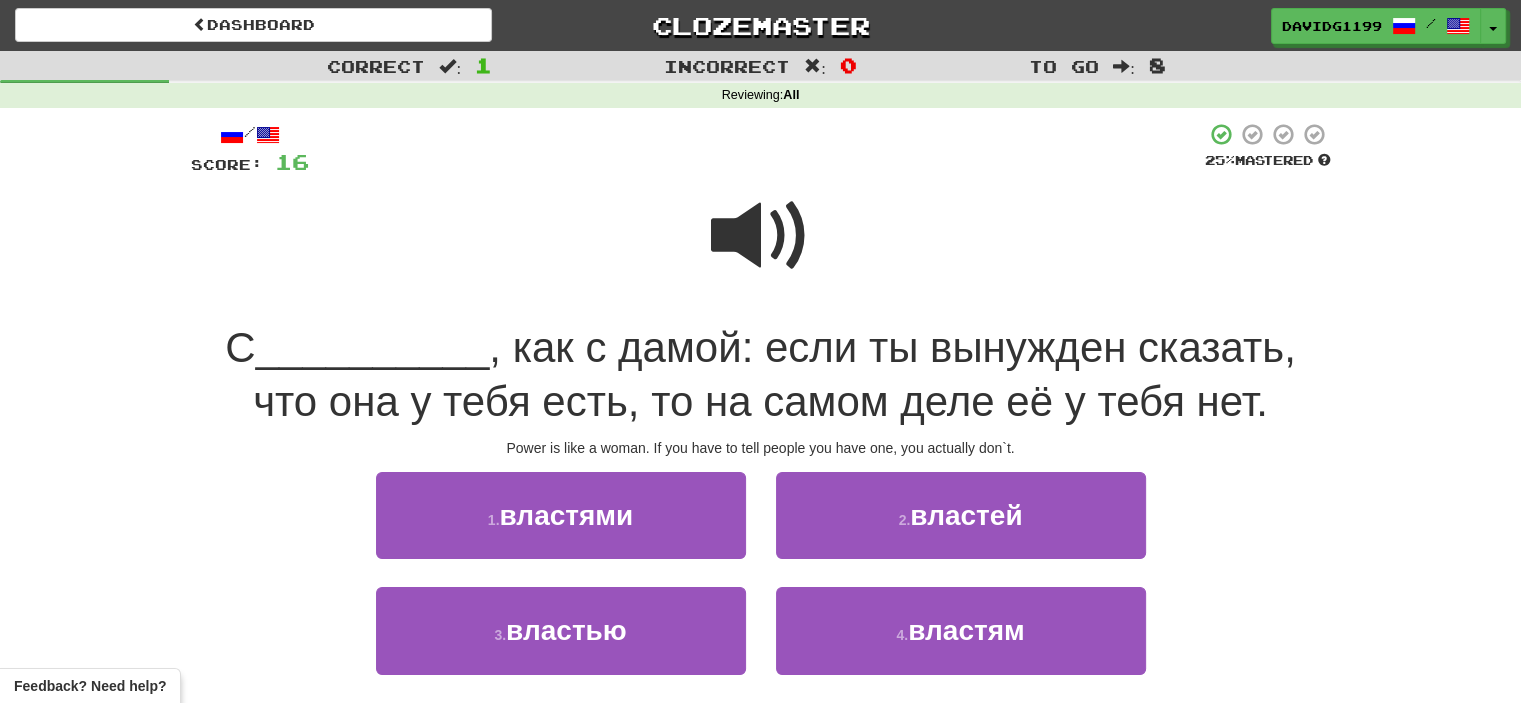 click at bounding box center [761, 236] 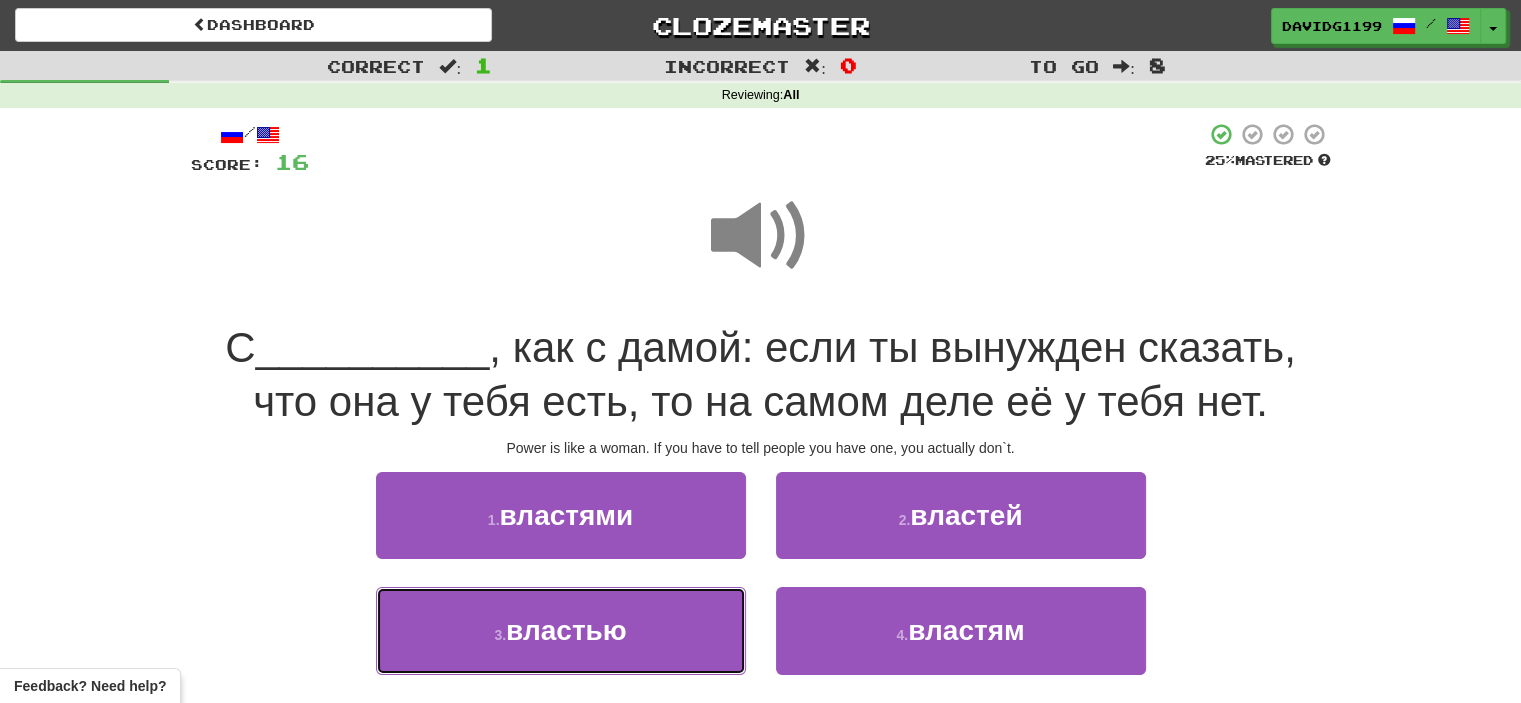 click on "3 .  властью" at bounding box center [561, 630] 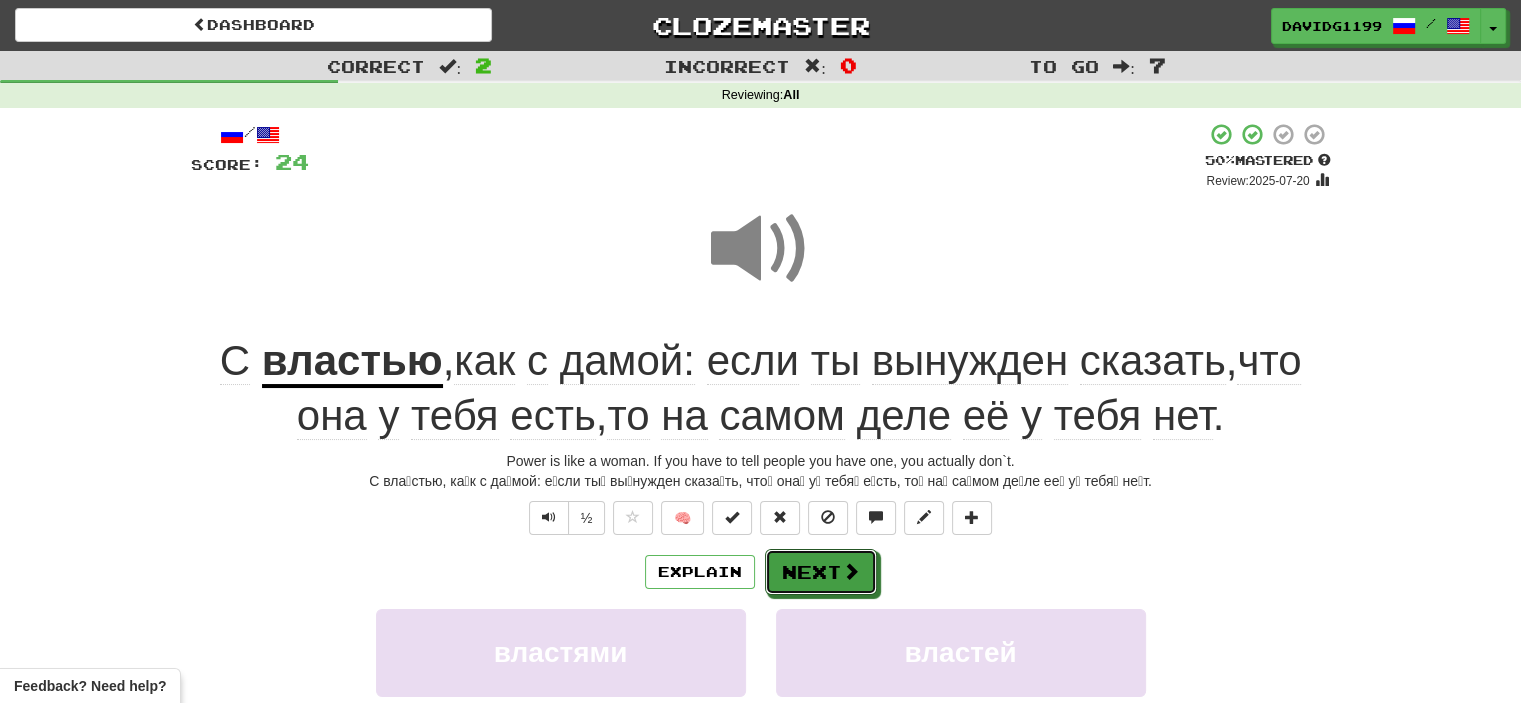 click on "Next" at bounding box center [821, 572] 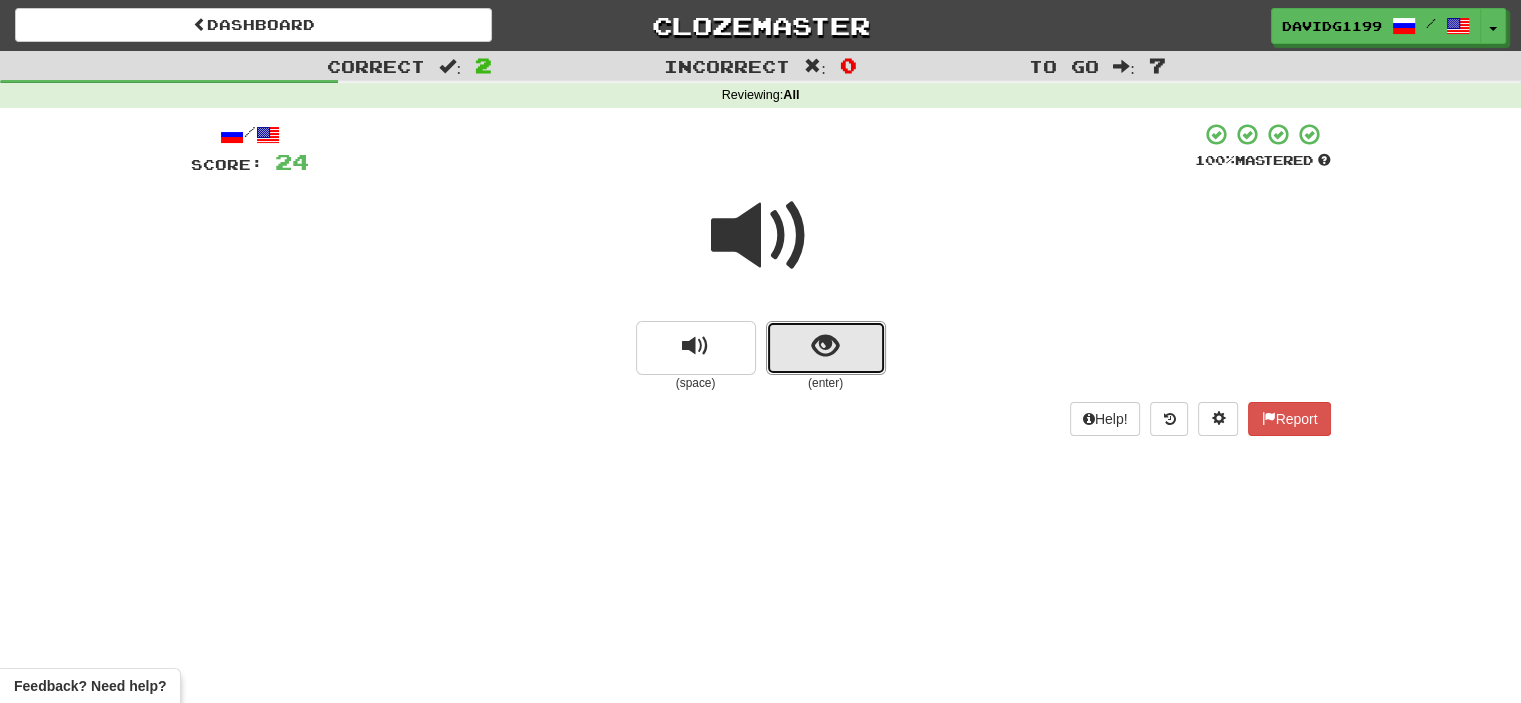 click at bounding box center [825, 346] 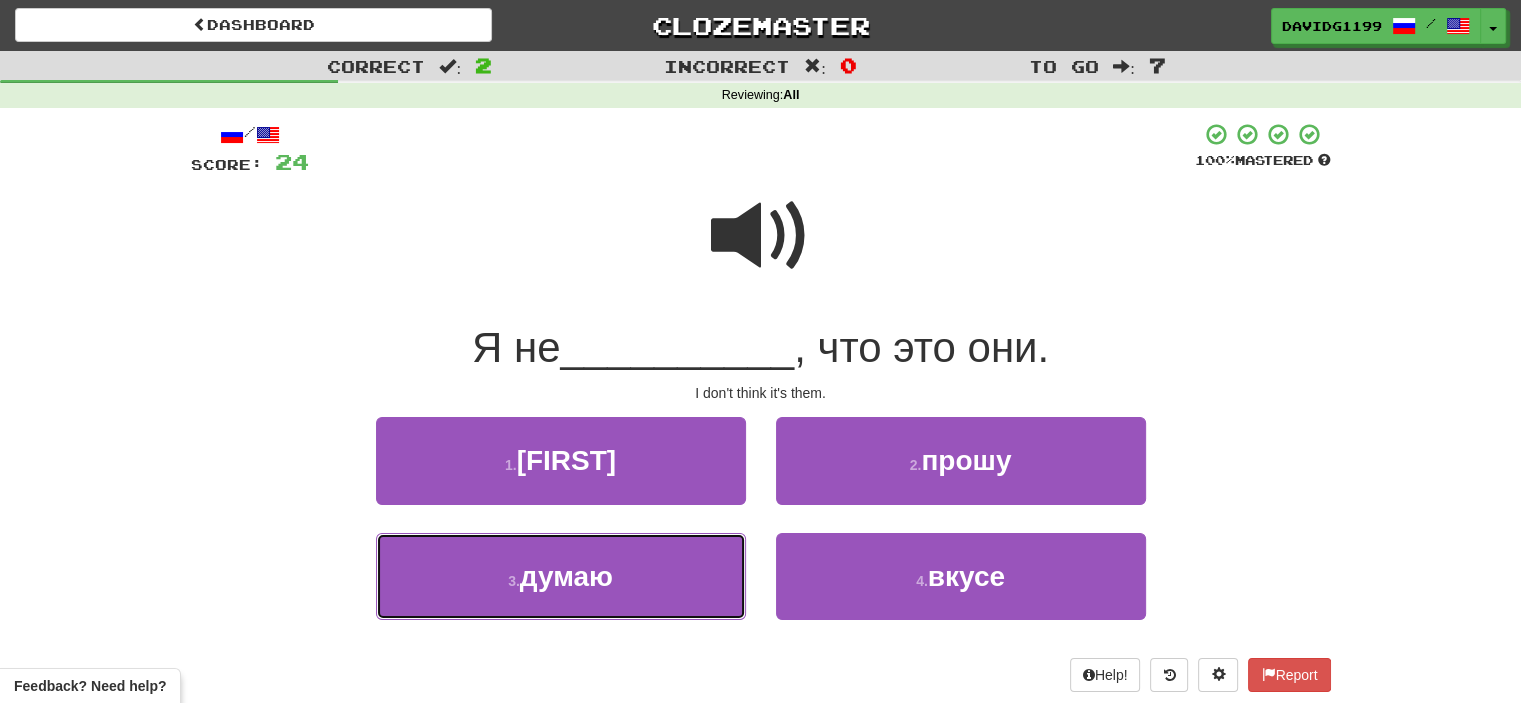 click on "3 .  думаю" at bounding box center [561, 576] 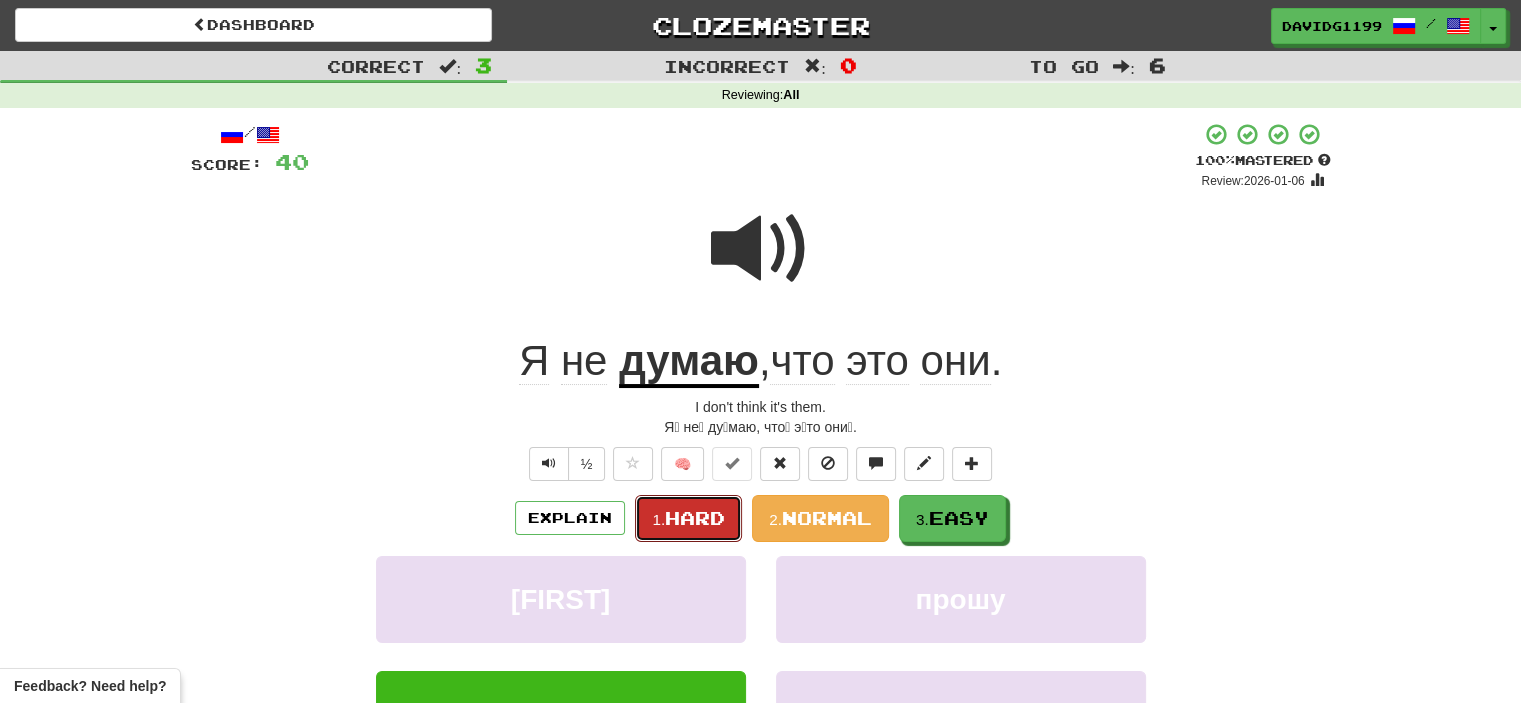 click on "Hard" at bounding box center [695, 518] 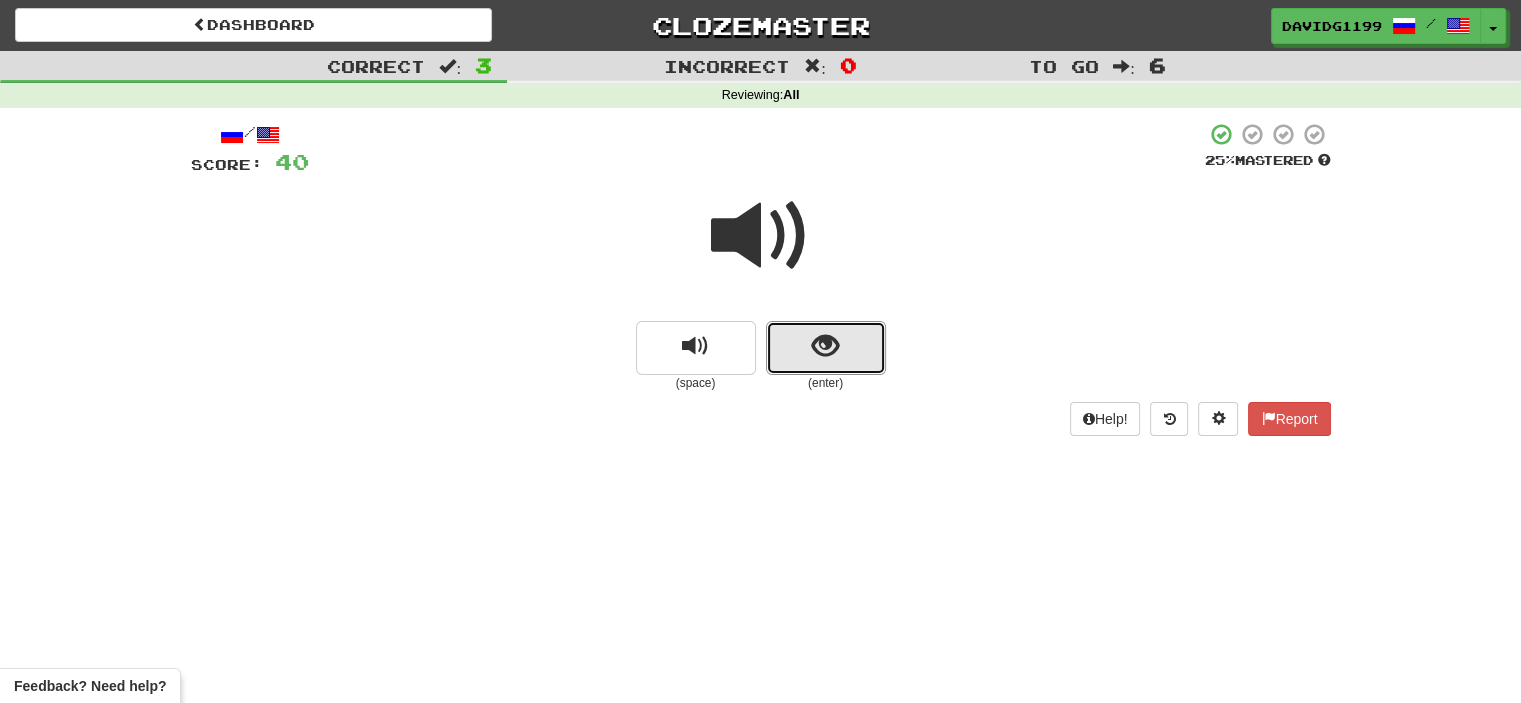 click at bounding box center (826, 348) 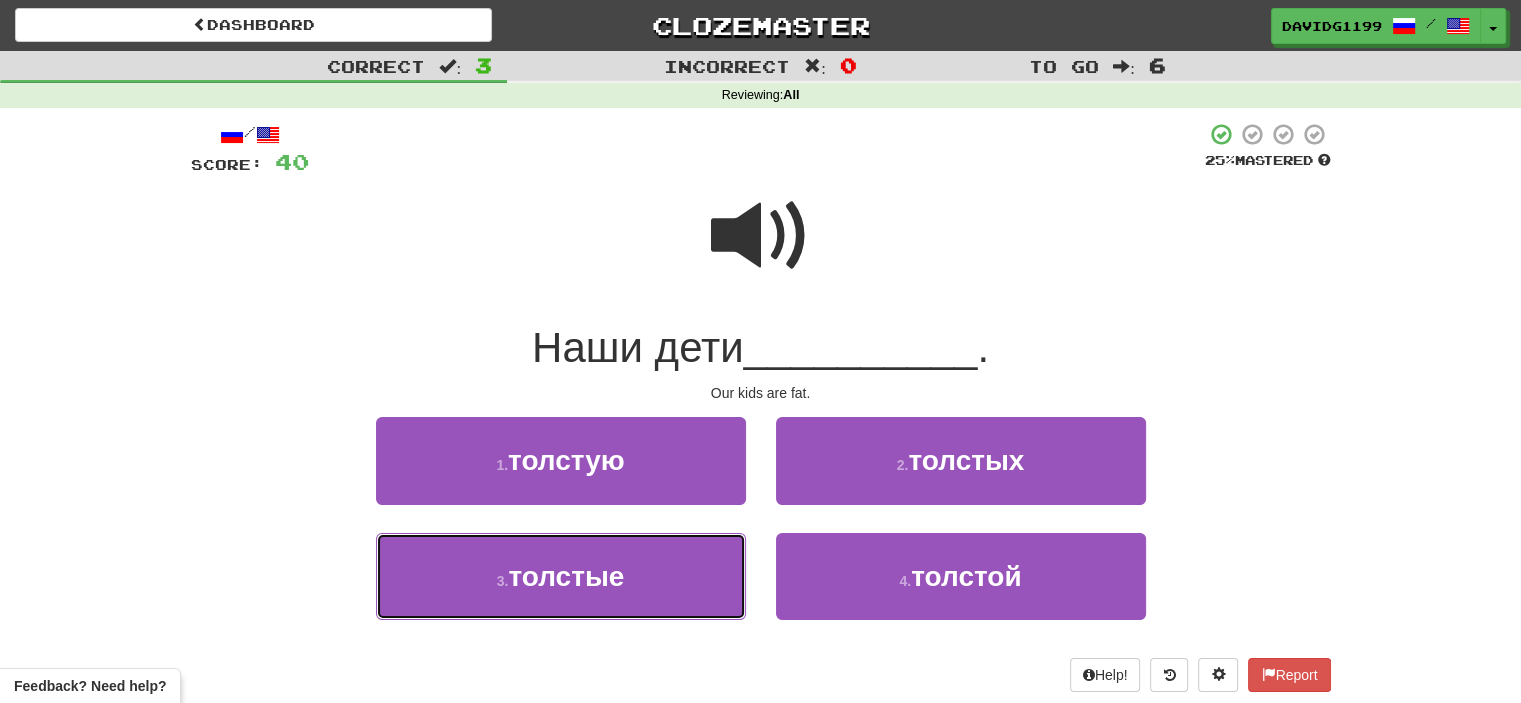 click on "3 .  толстые" at bounding box center [561, 576] 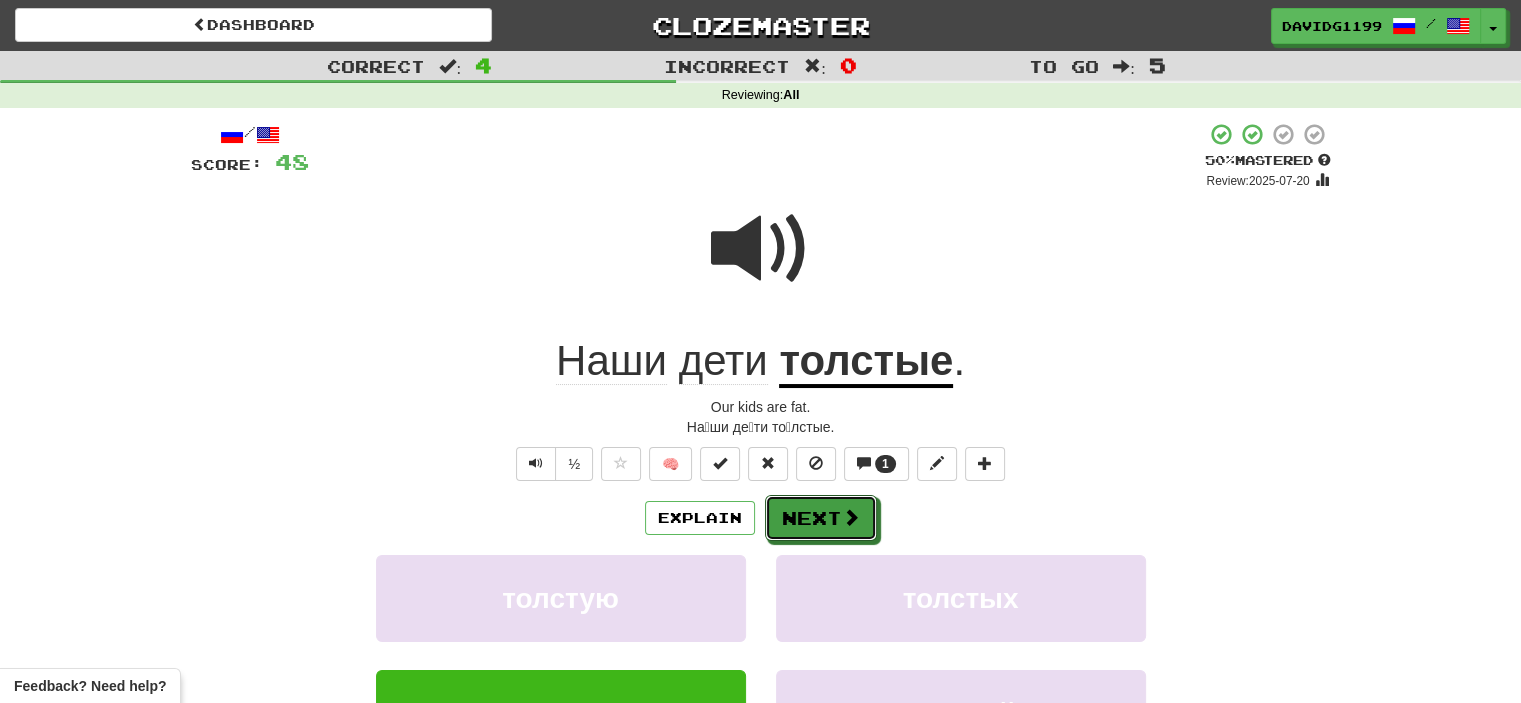 click at bounding box center [851, 517] 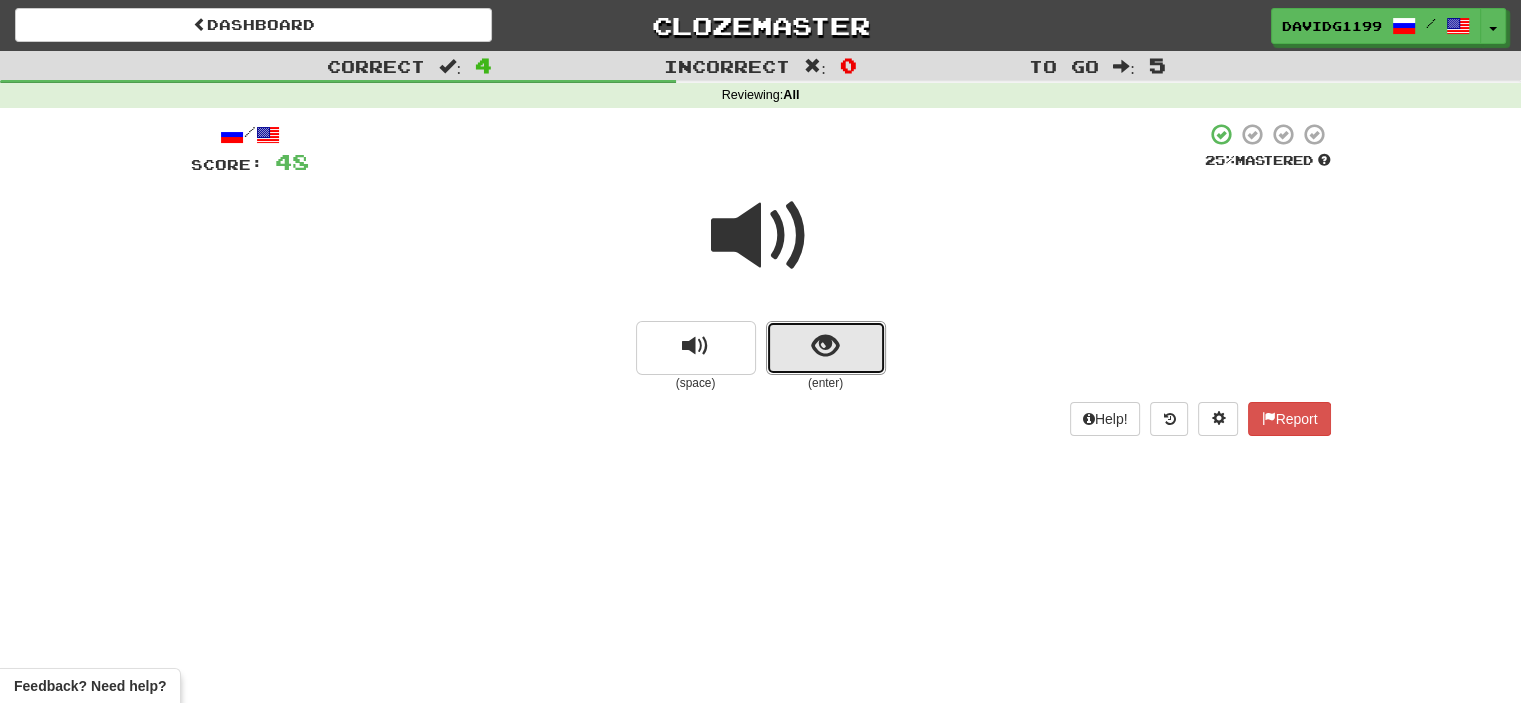 click at bounding box center (826, 348) 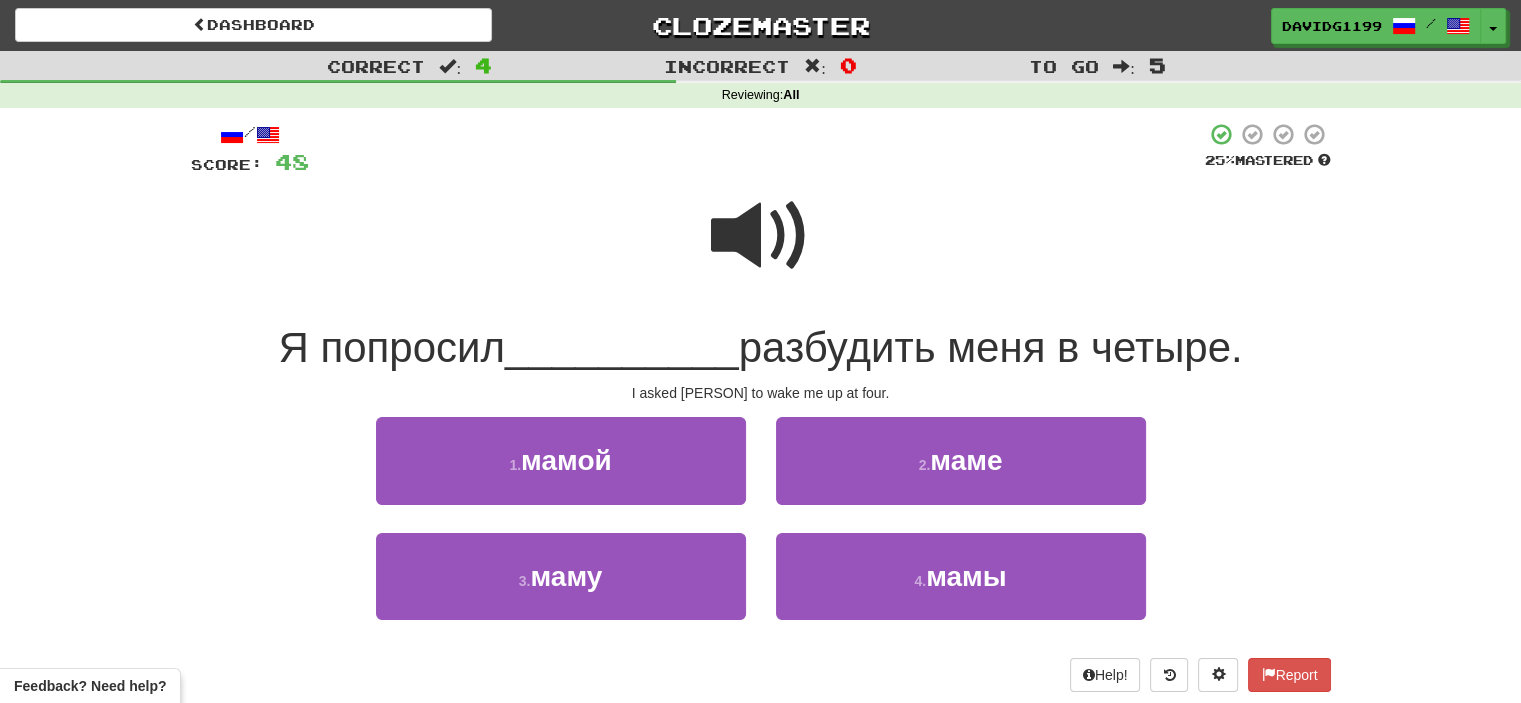 click at bounding box center [761, 236] 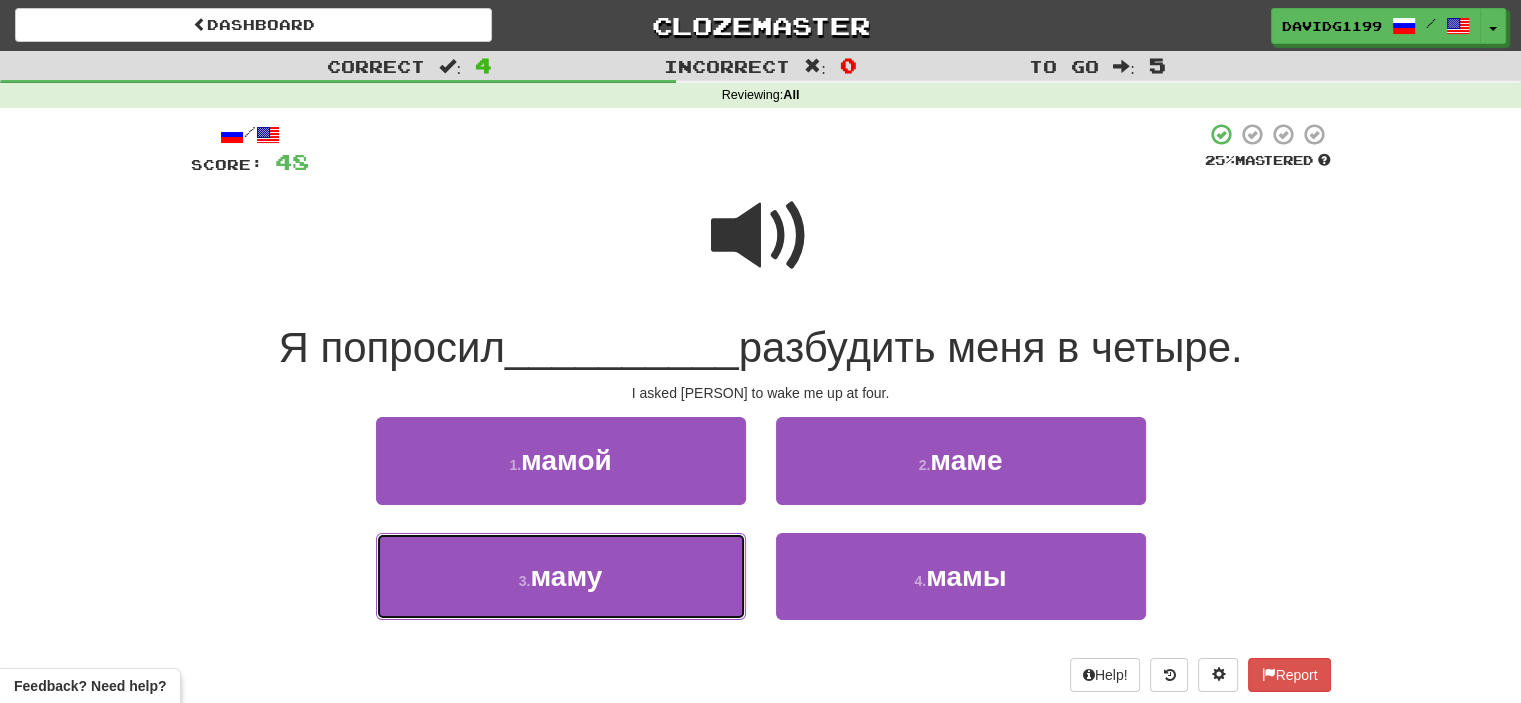 click on "3 .  маму" at bounding box center [561, 576] 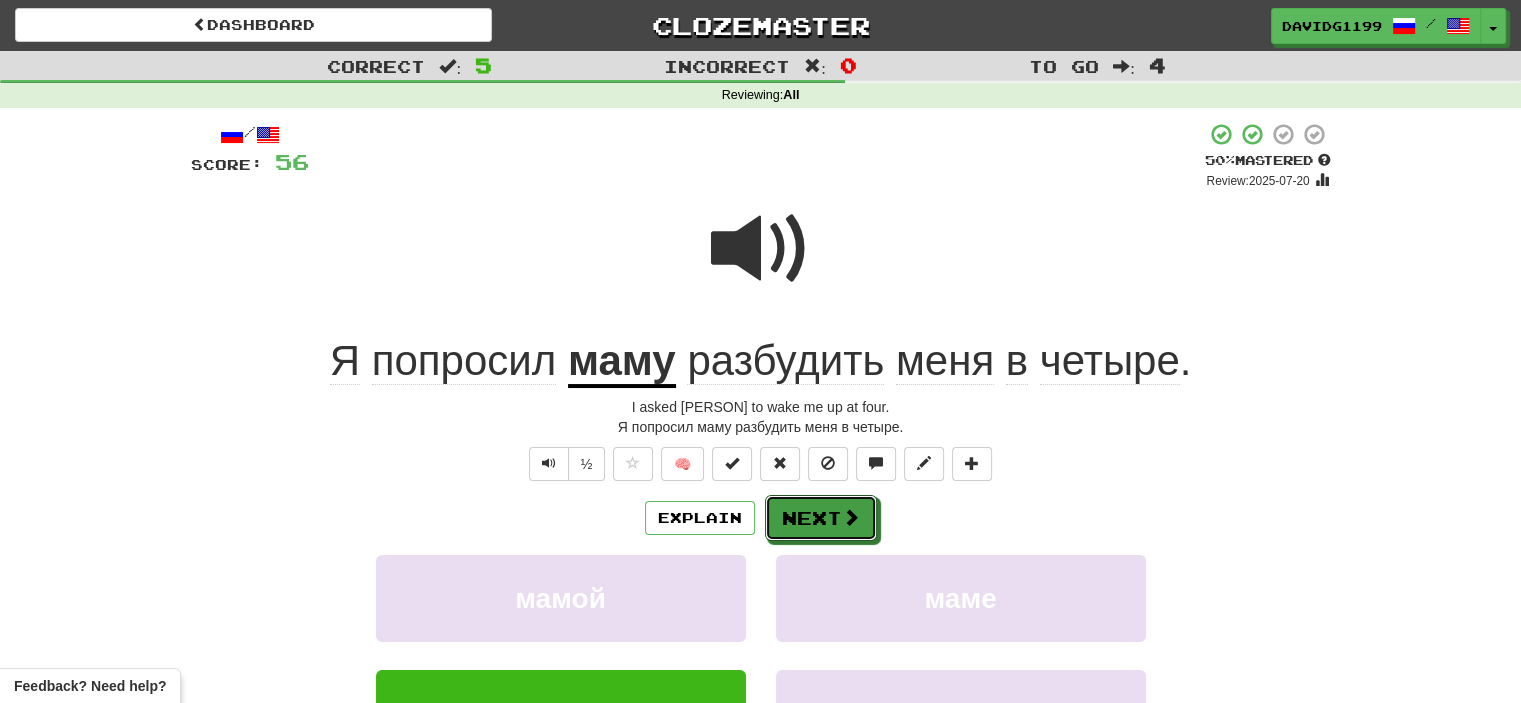 click on "Next" at bounding box center [821, 518] 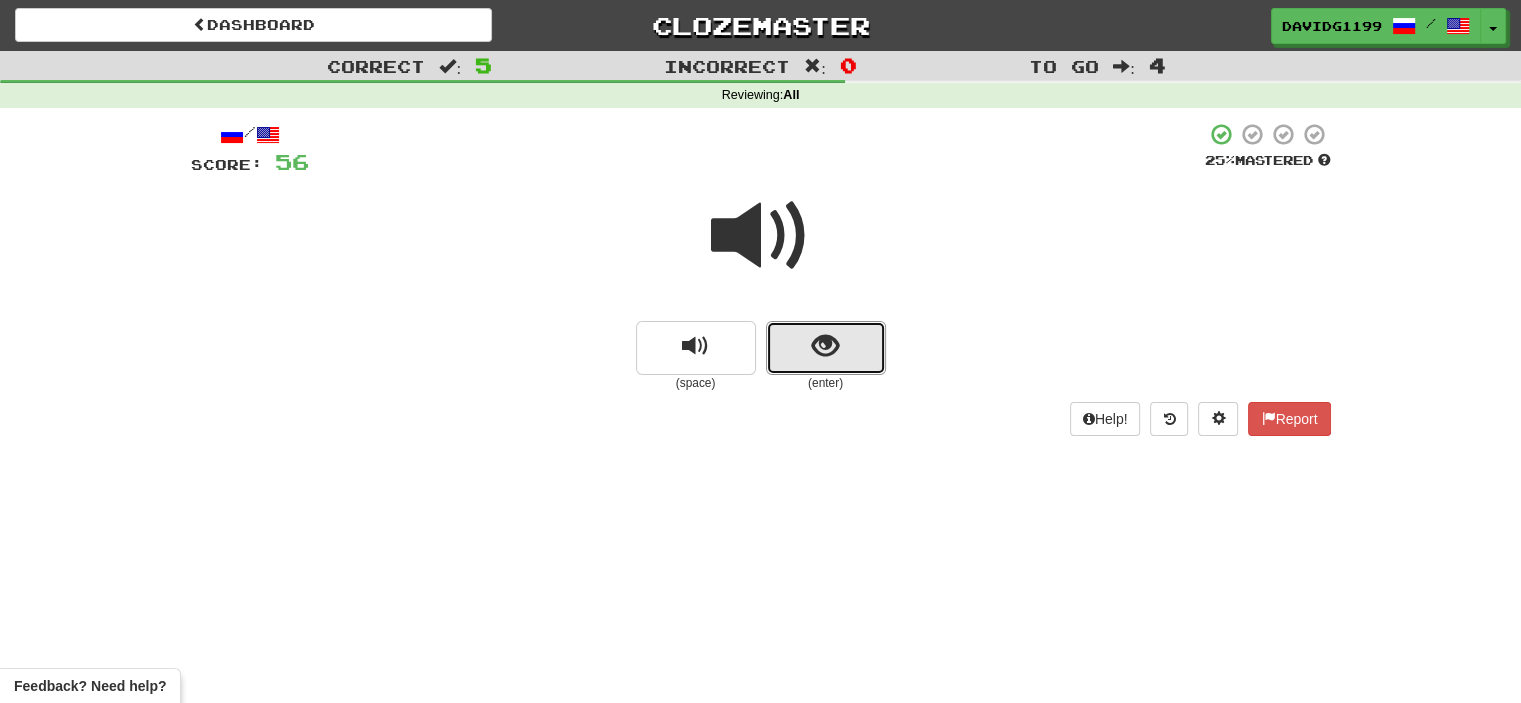 click at bounding box center (826, 348) 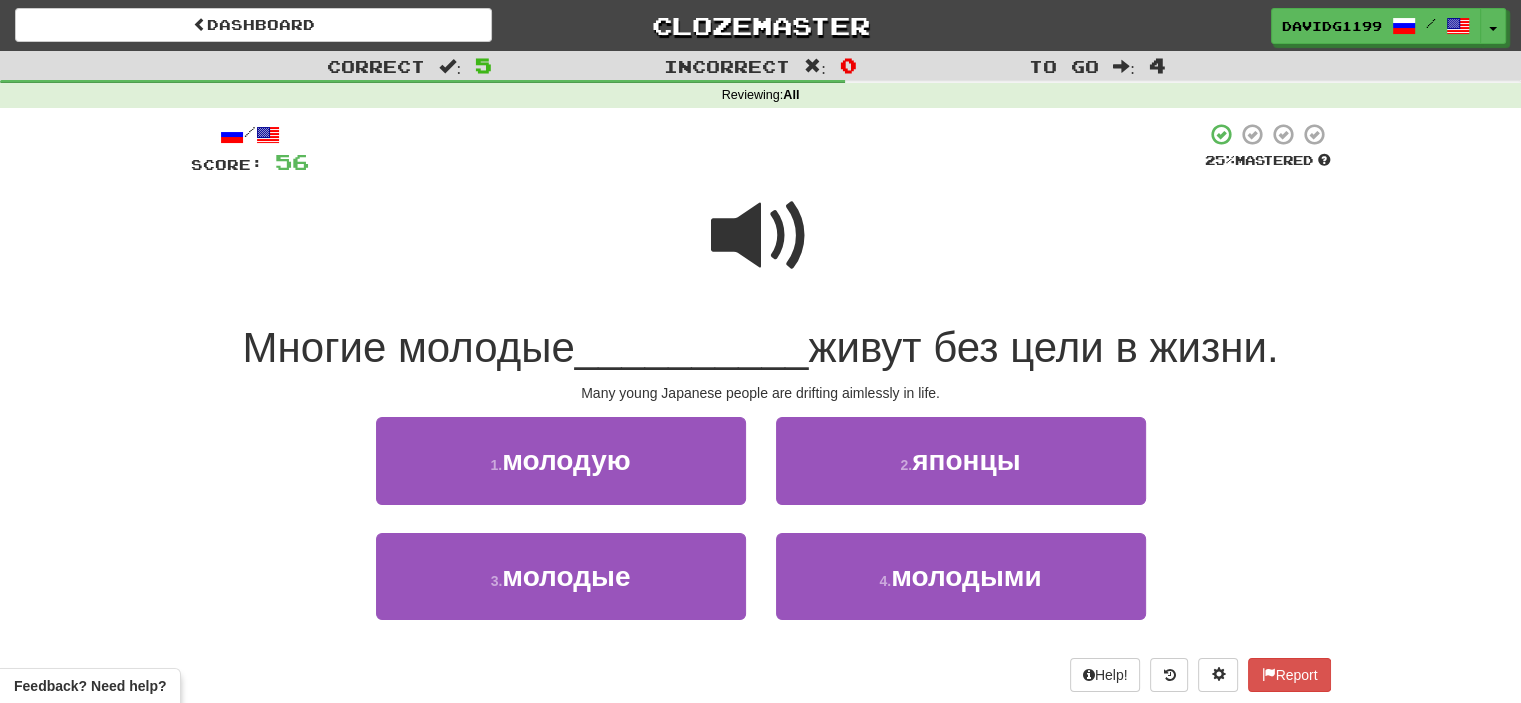 click at bounding box center [761, 236] 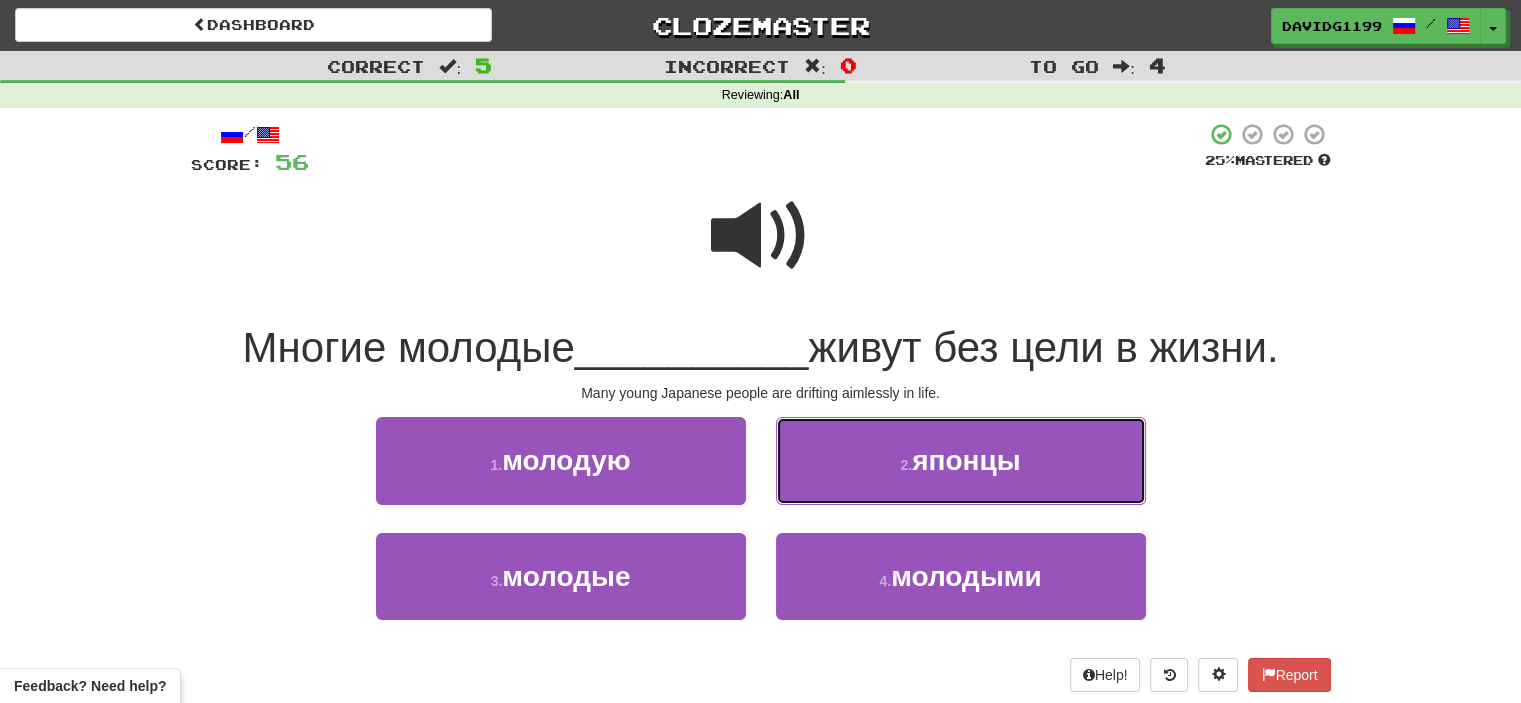 click on "2 .  японцы" at bounding box center (961, 460) 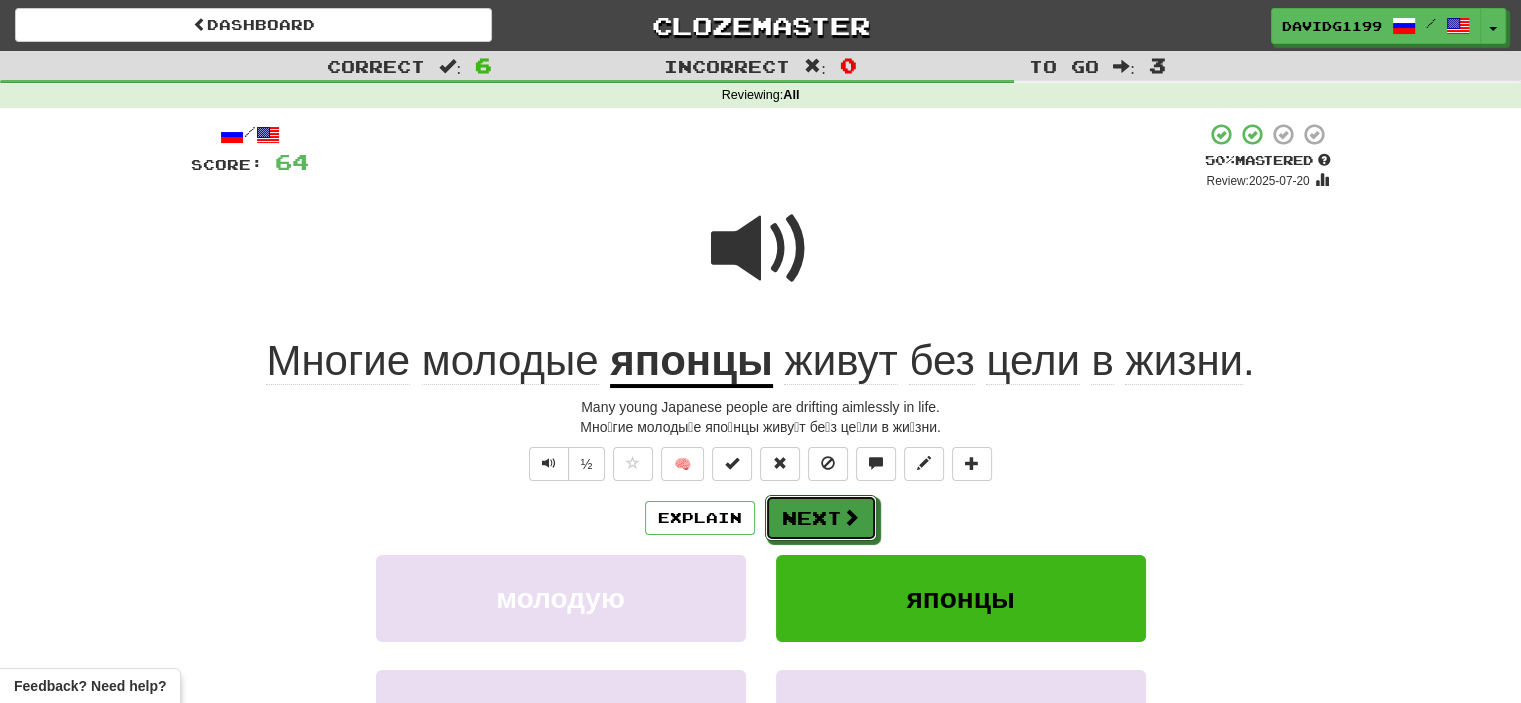 click on "Next" at bounding box center [821, 518] 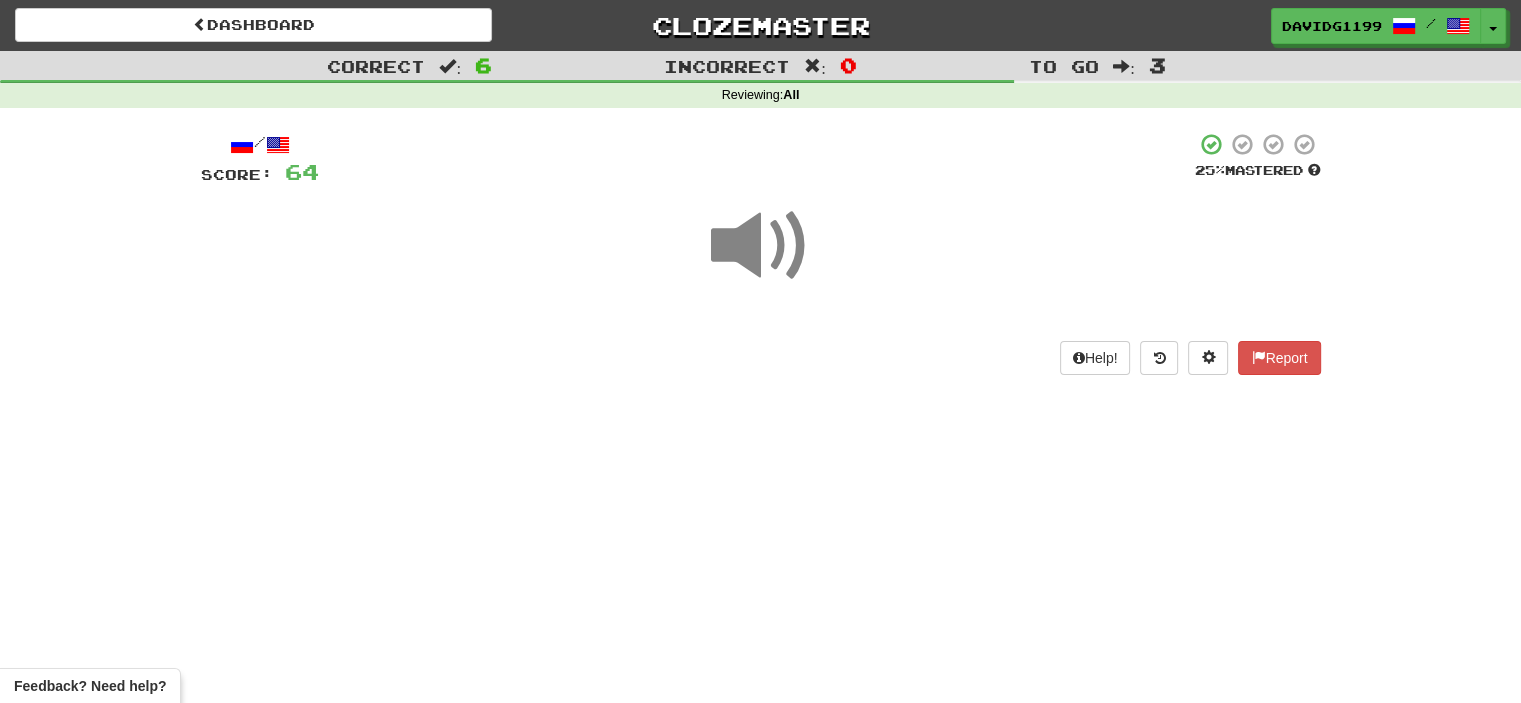 scroll, scrollTop: 0, scrollLeft: 0, axis: both 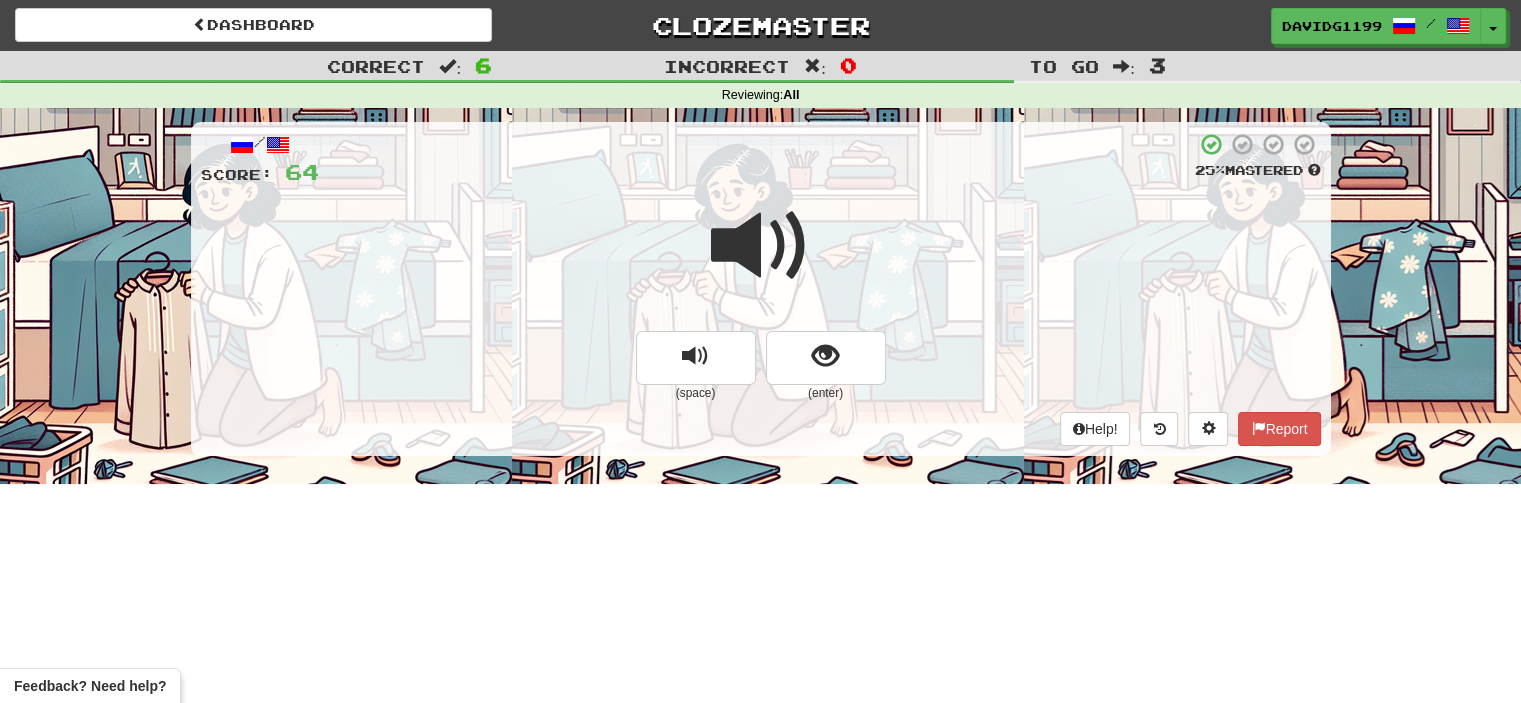 click at bounding box center (761, 246) 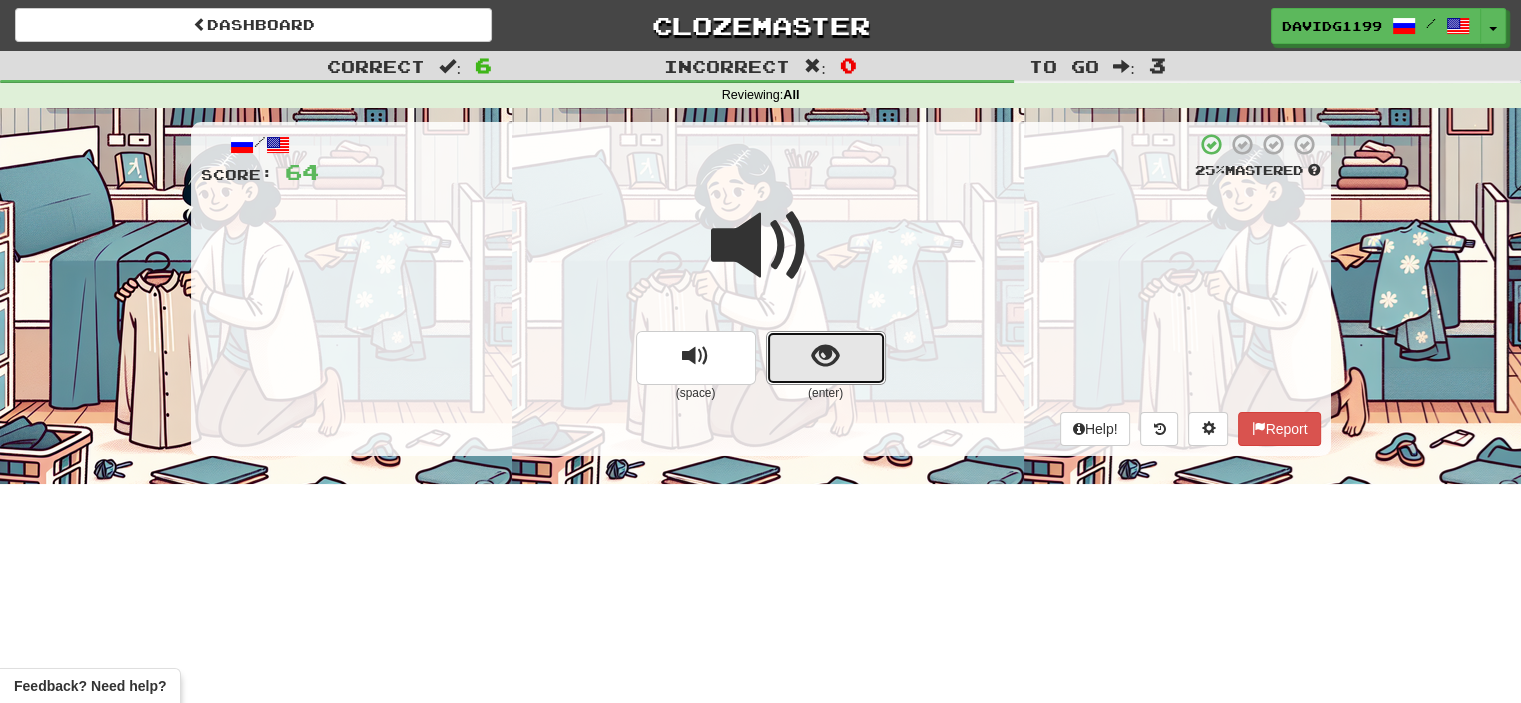 click at bounding box center [826, 358] 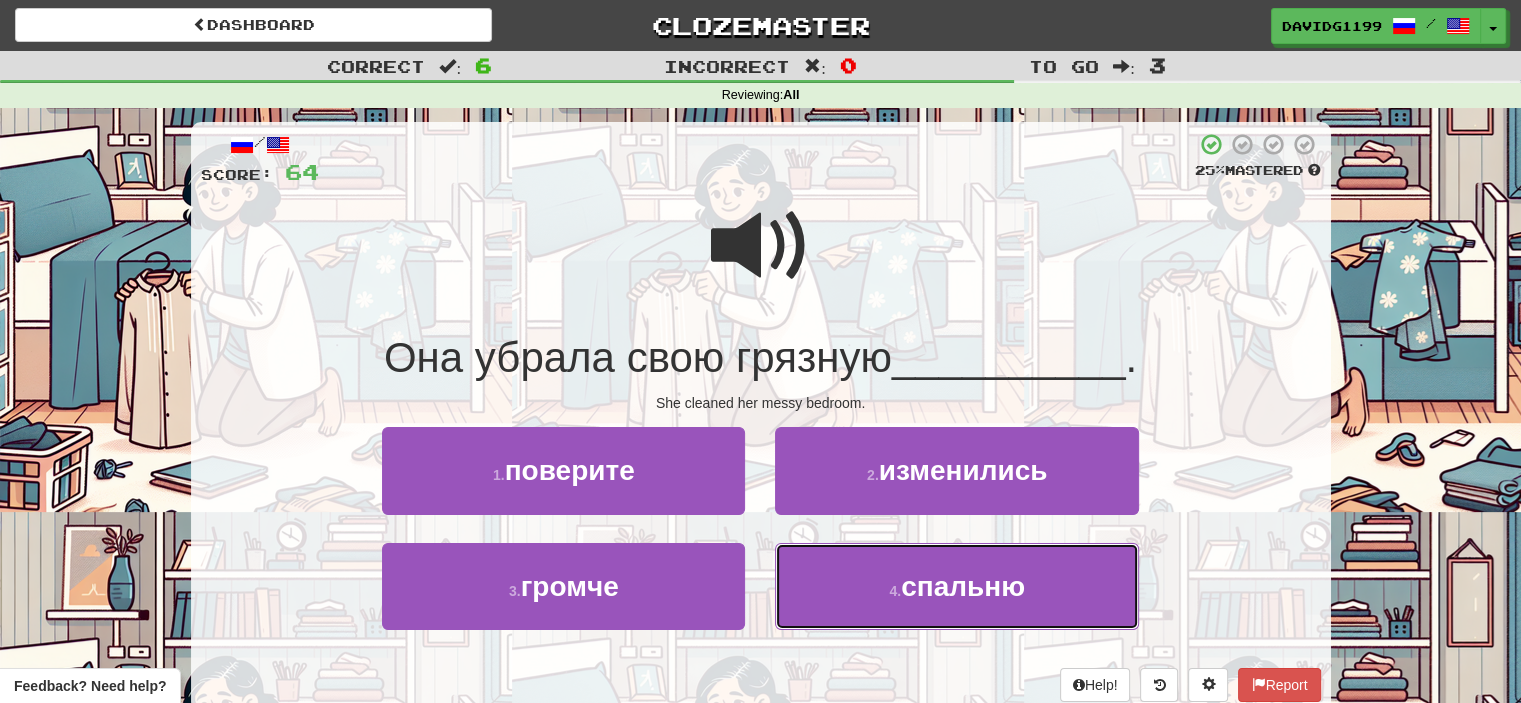 click on "спальню" at bounding box center (963, 586) 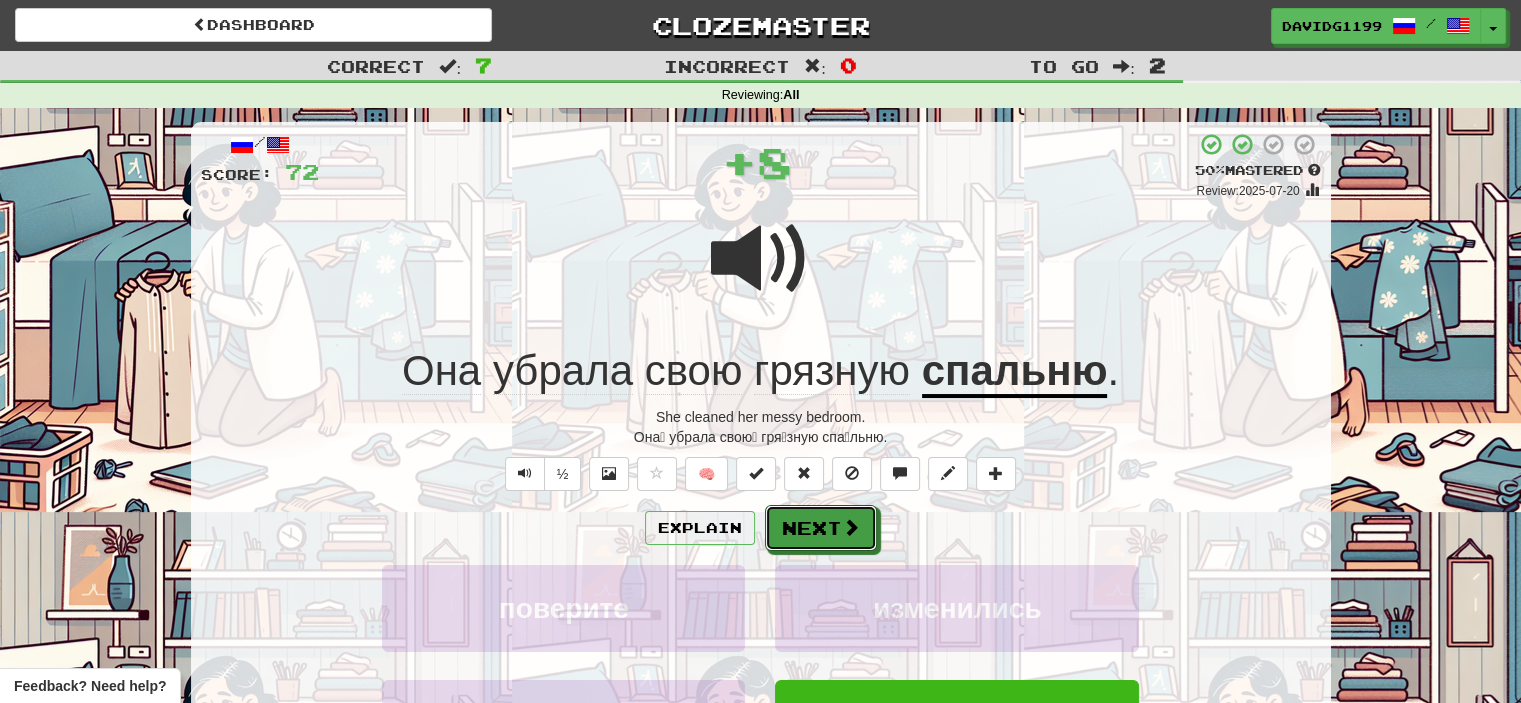 click on "Next" at bounding box center (821, 528) 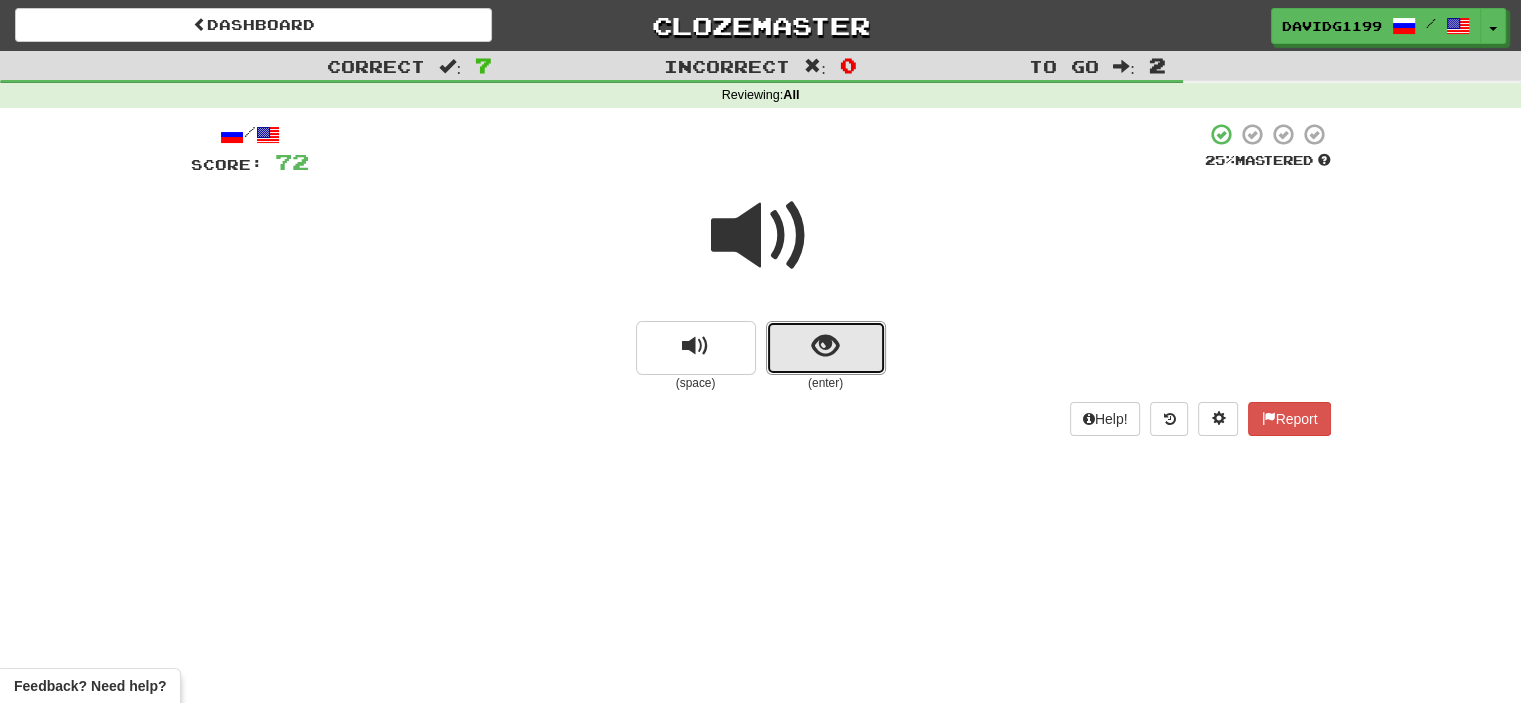 click at bounding box center [826, 348] 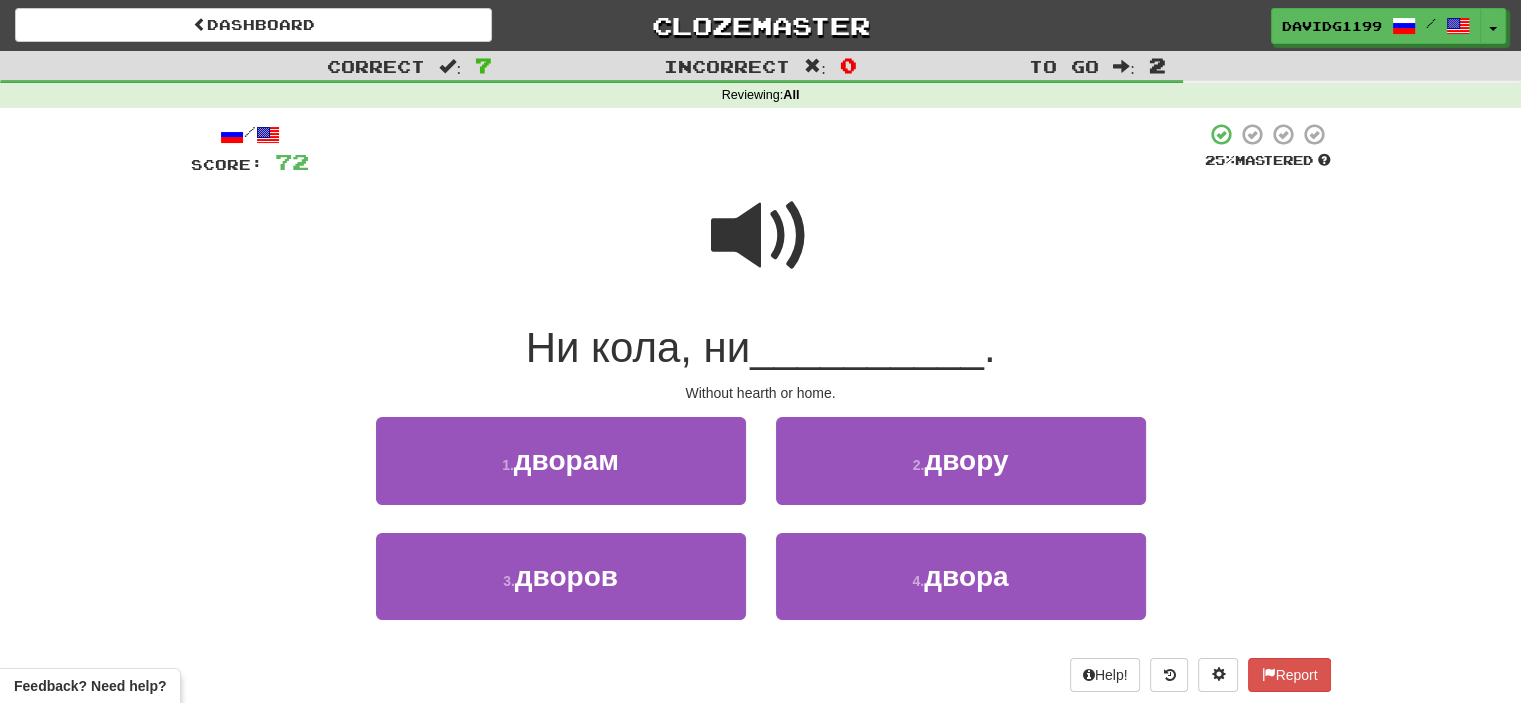 click at bounding box center [761, 236] 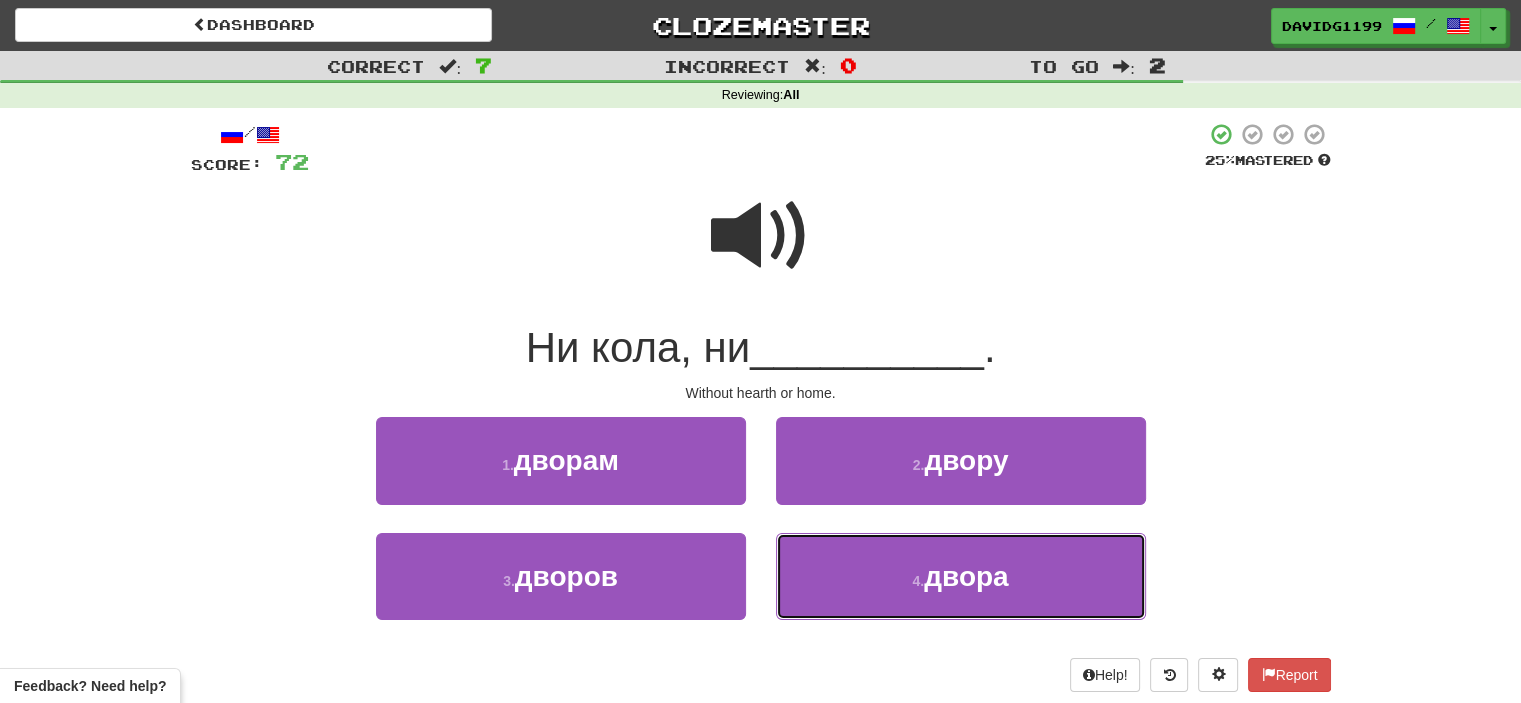 click on "4 .  двора" at bounding box center (961, 576) 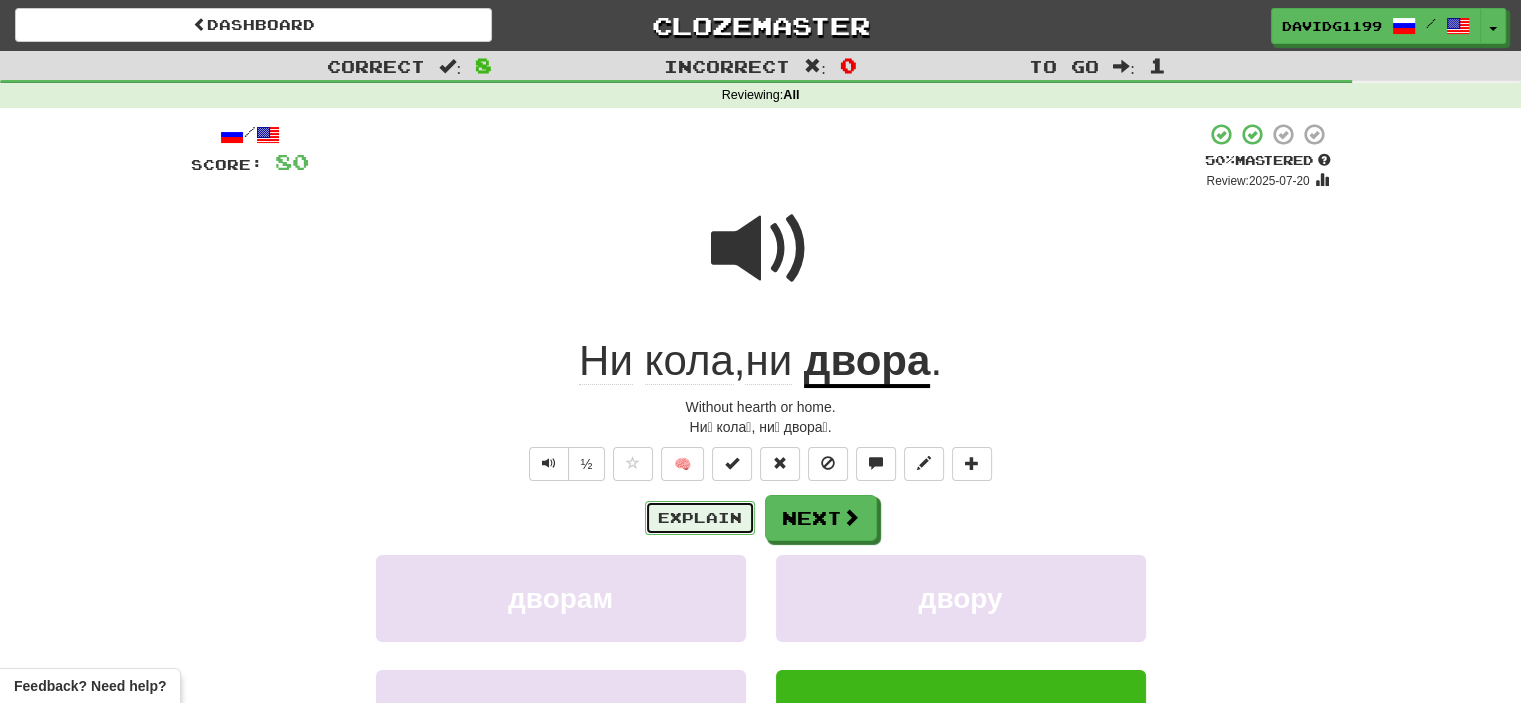 click on "Explain" at bounding box center (700, 518) 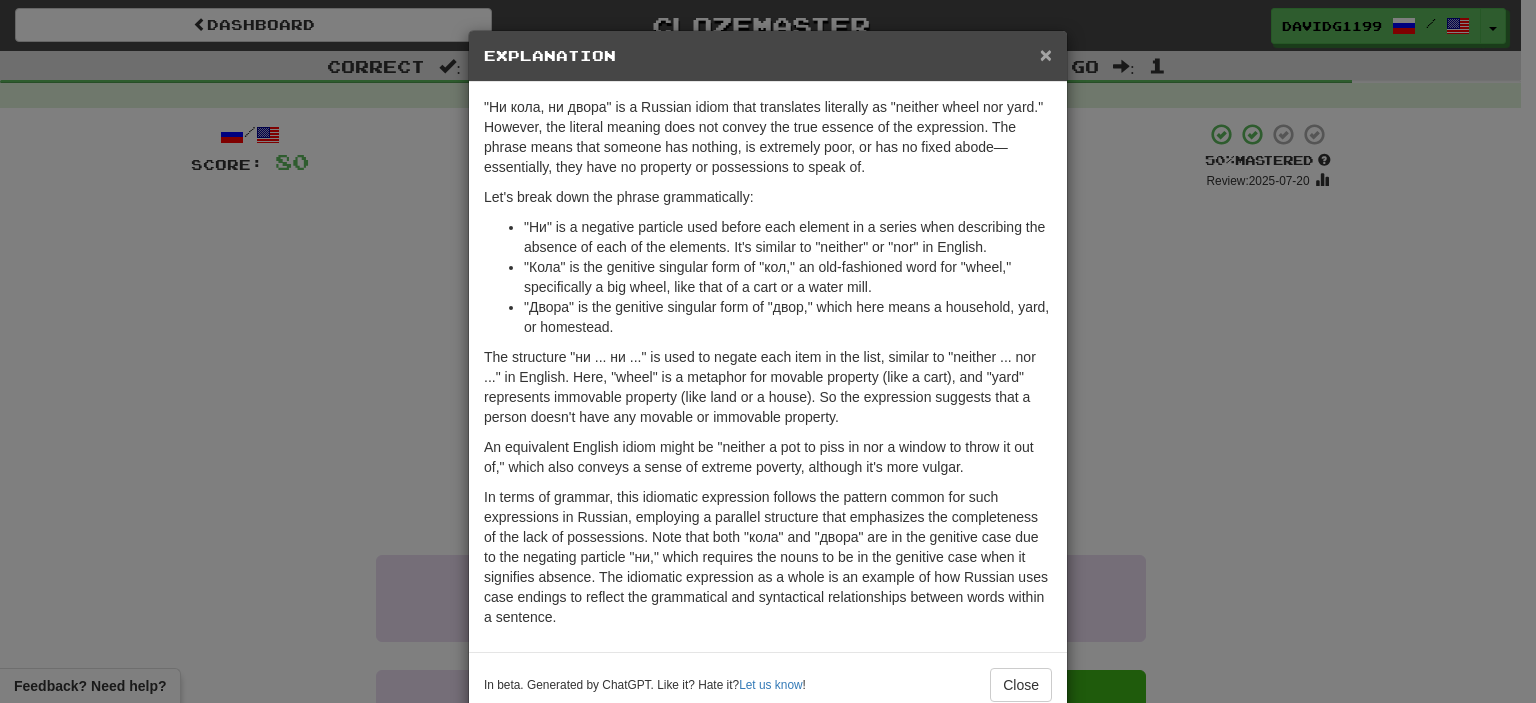 click on "×" at bounding box center (1046, 54) 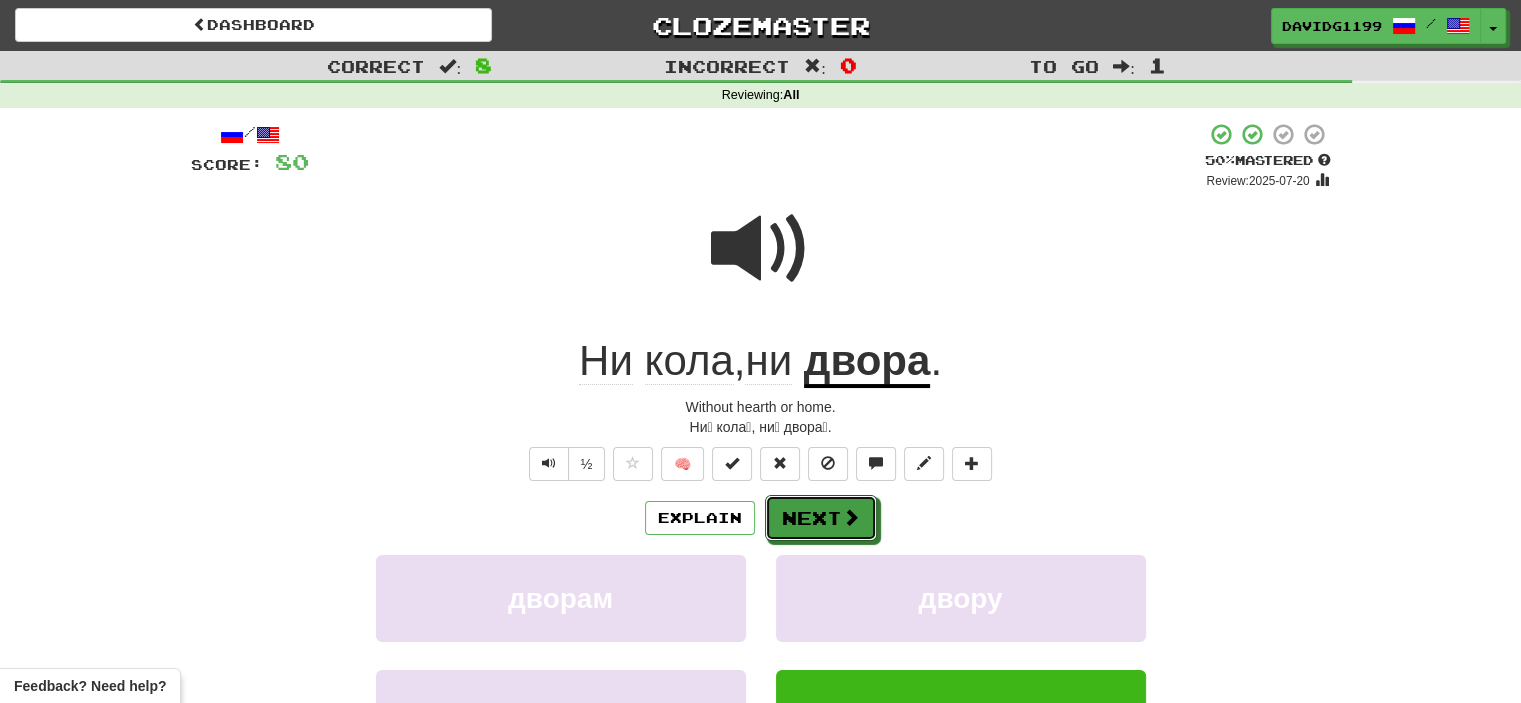click on "Next" at bounding box center (821, 518) 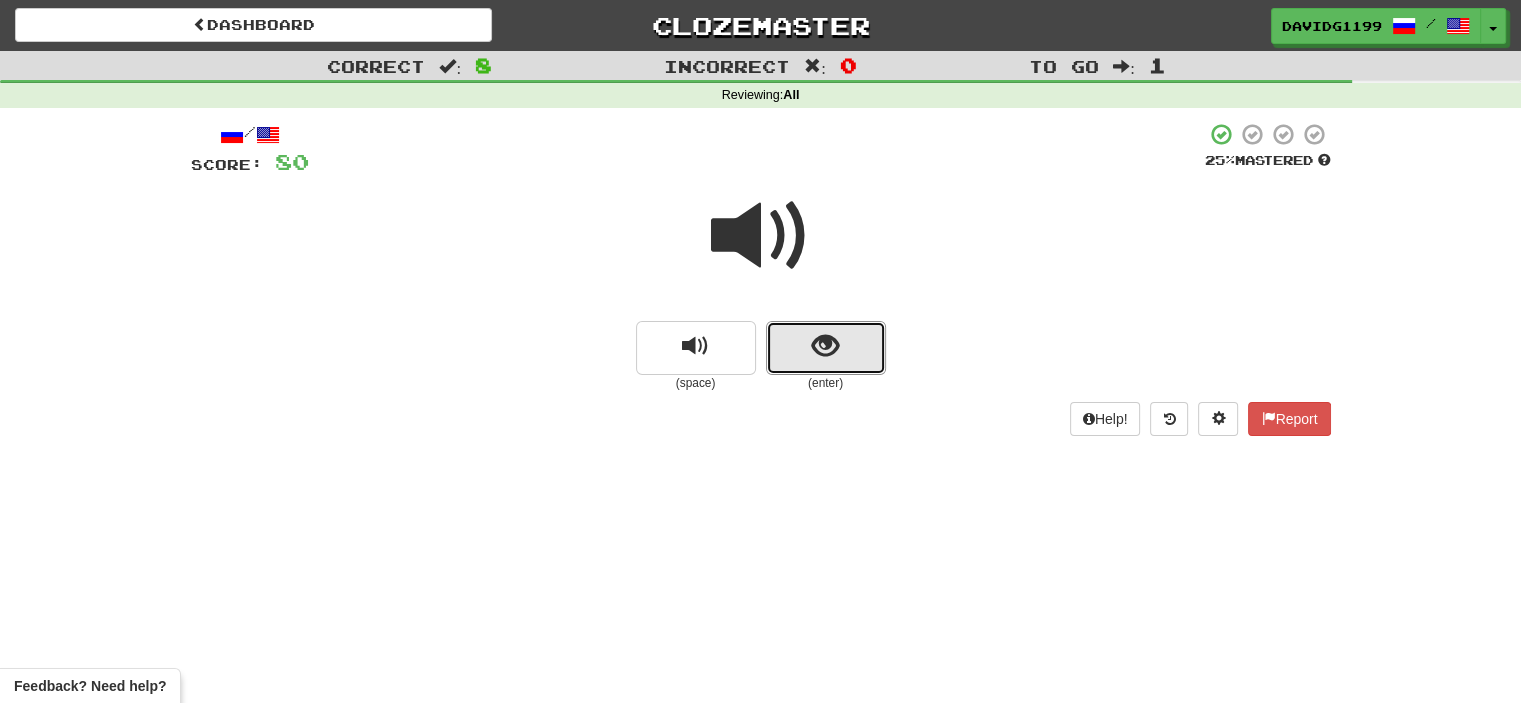 click at bounding box center (826, 348) 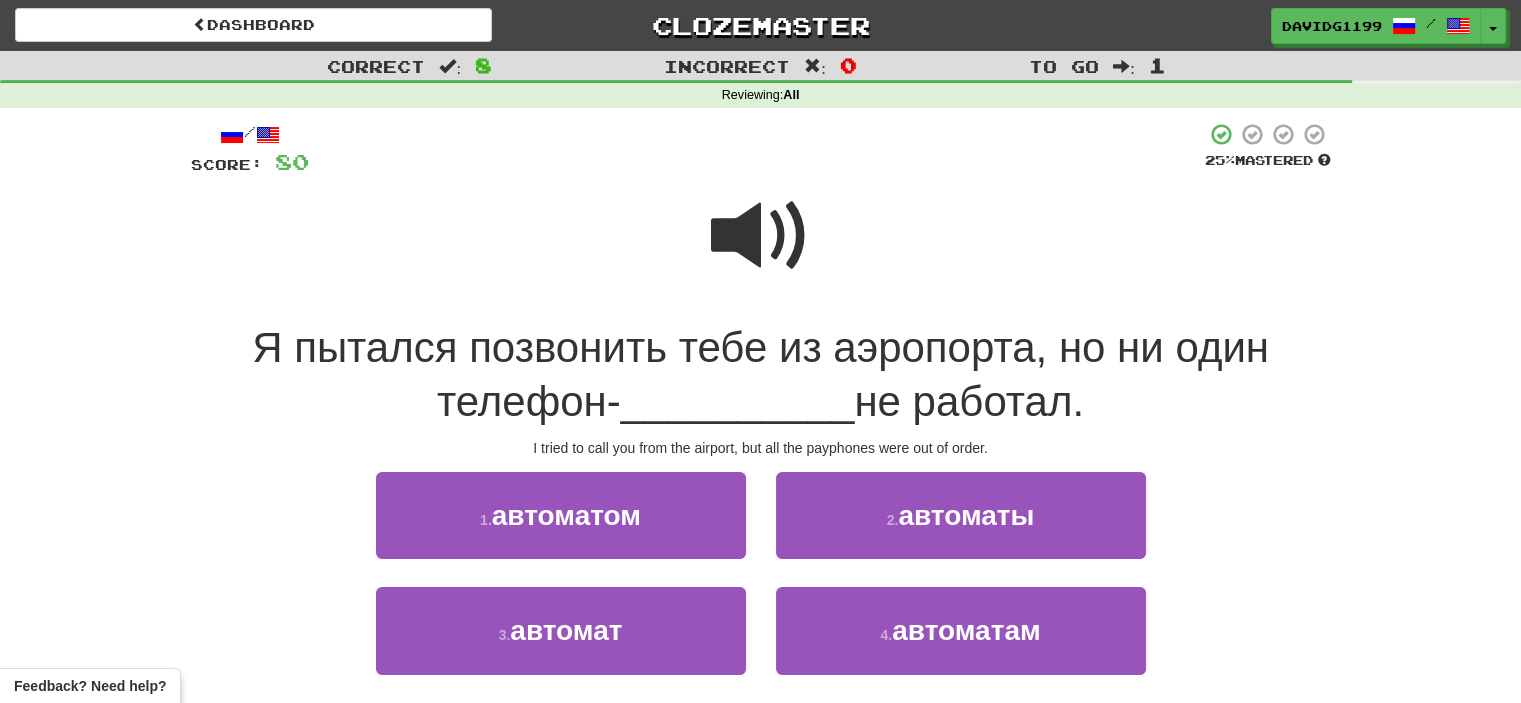 click at bounding box center [761, 236] 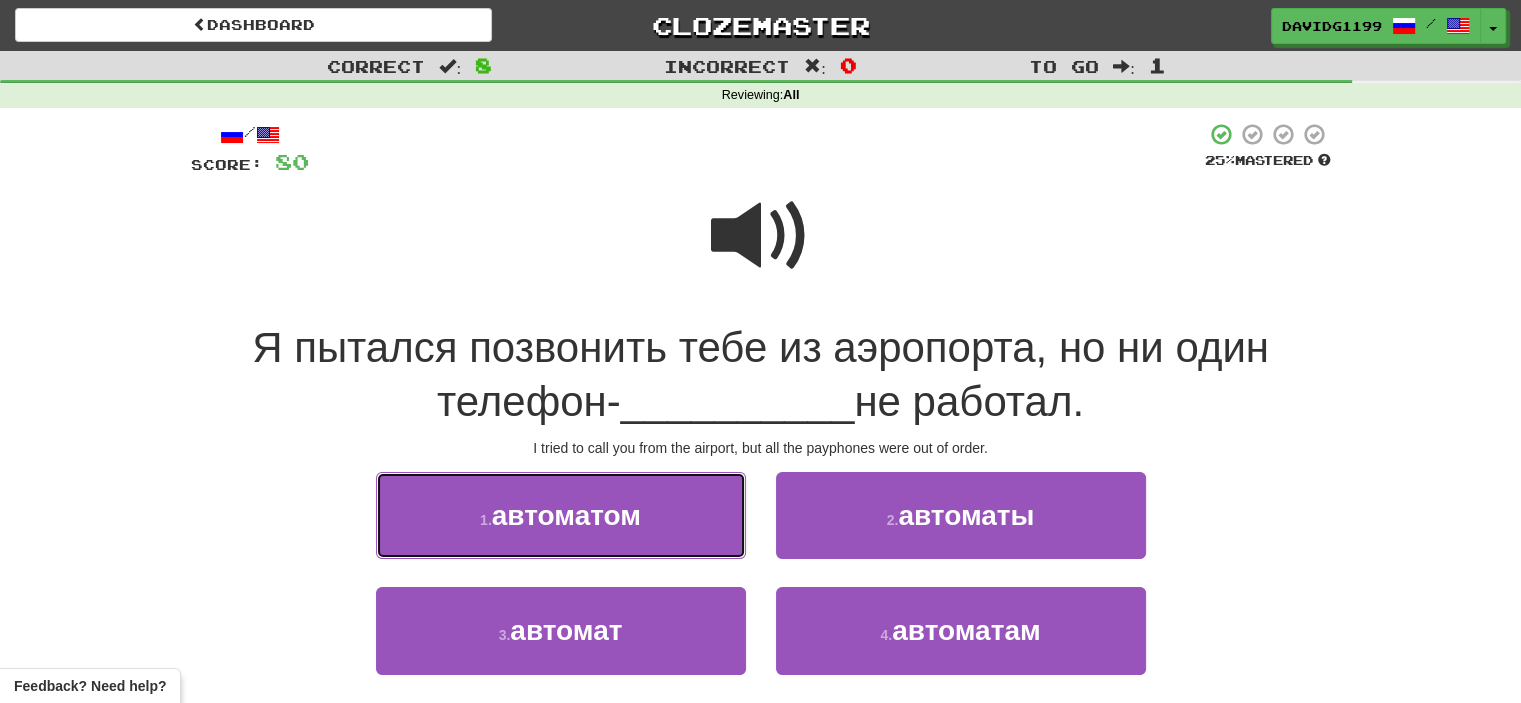 drag, startPoint x: 656, startPoint y: 523, endPoint x: 628, endPoint y: 520, distance: 28.160255 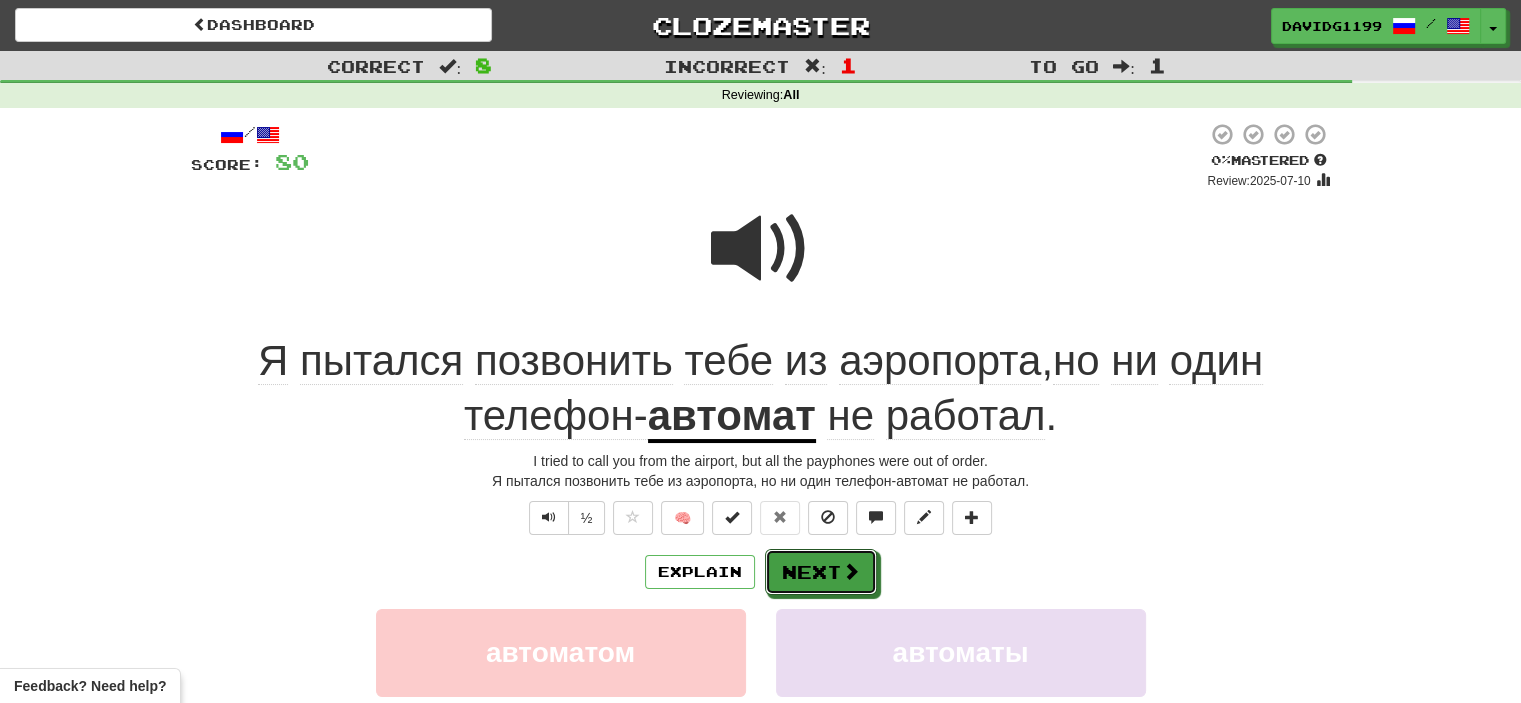 click on "Next" at bounding box center [821, 572] 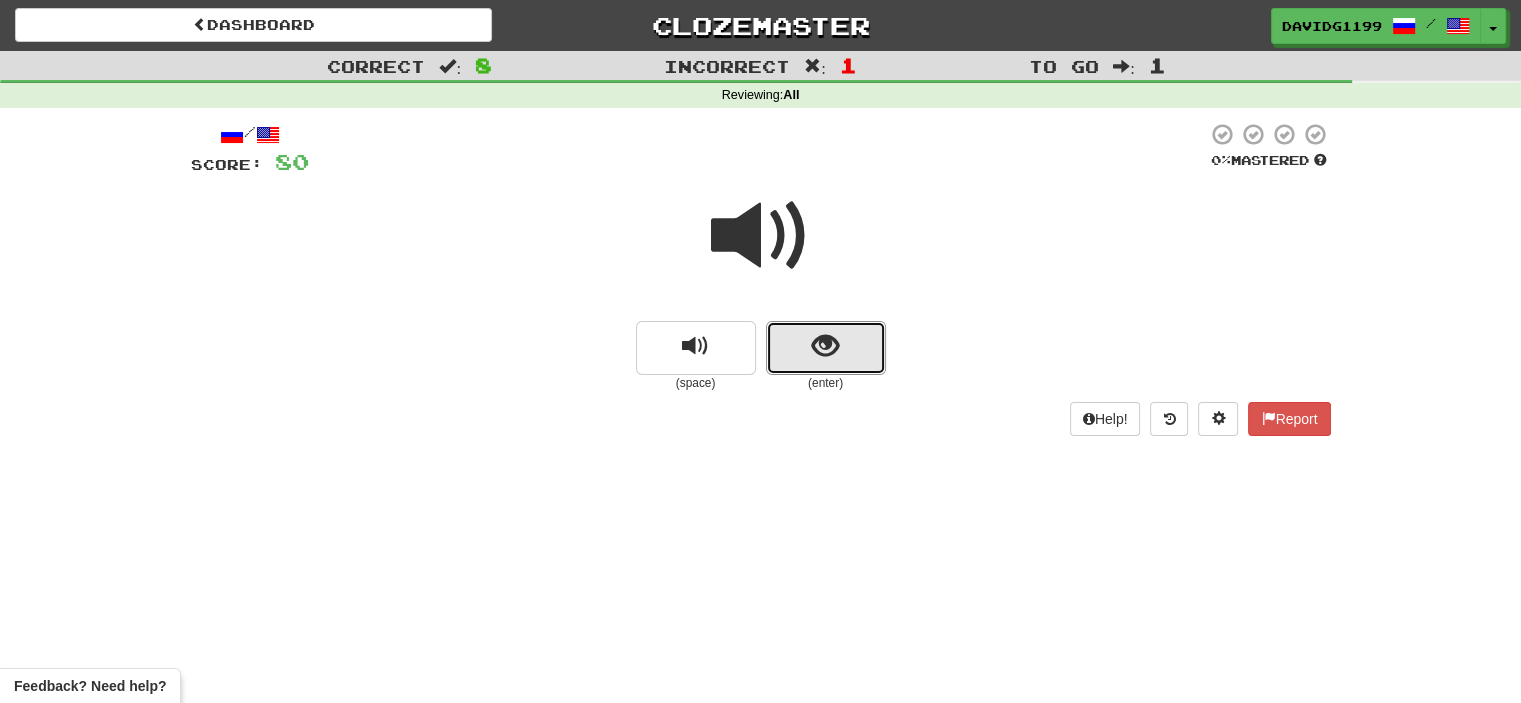 click at bounding box center [826, 348] 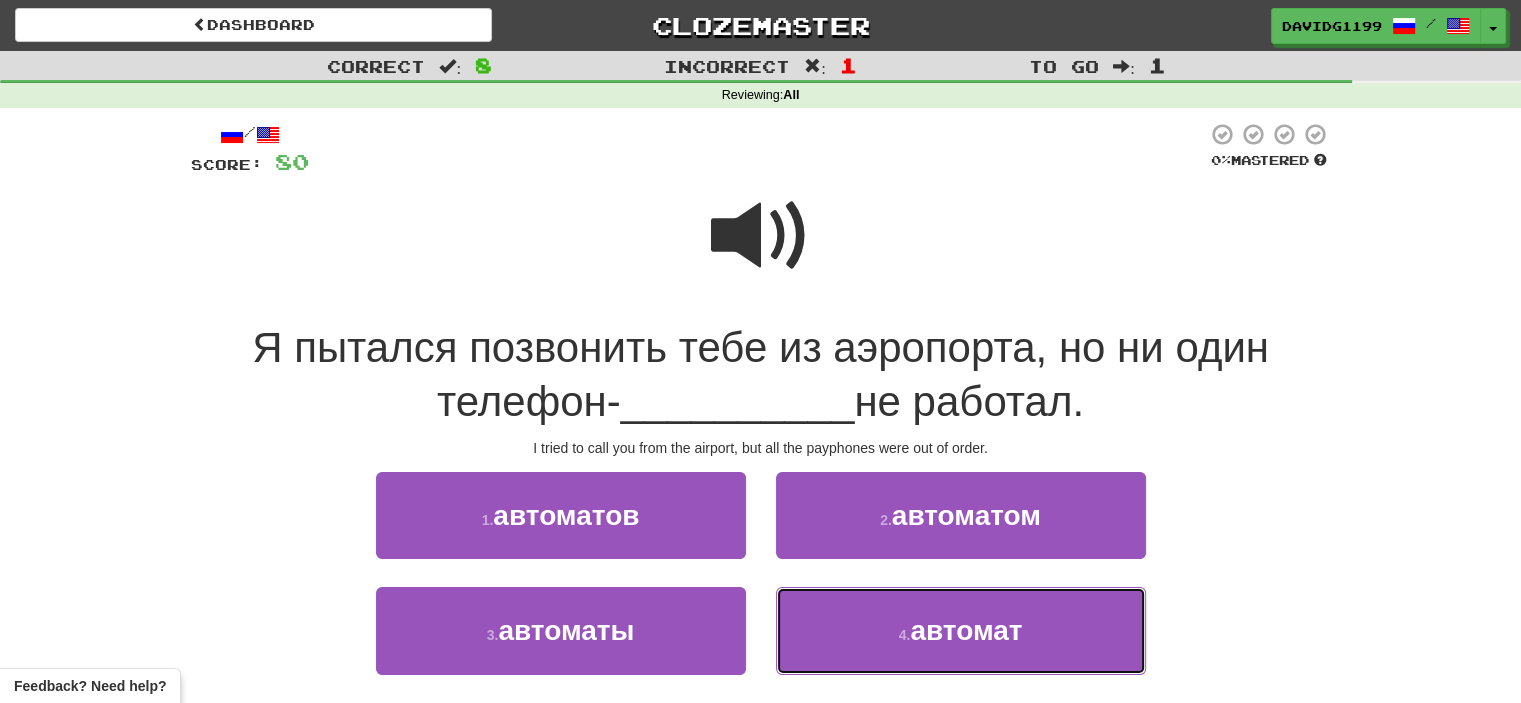 click on "4 ." at bounding box center (905, 635) 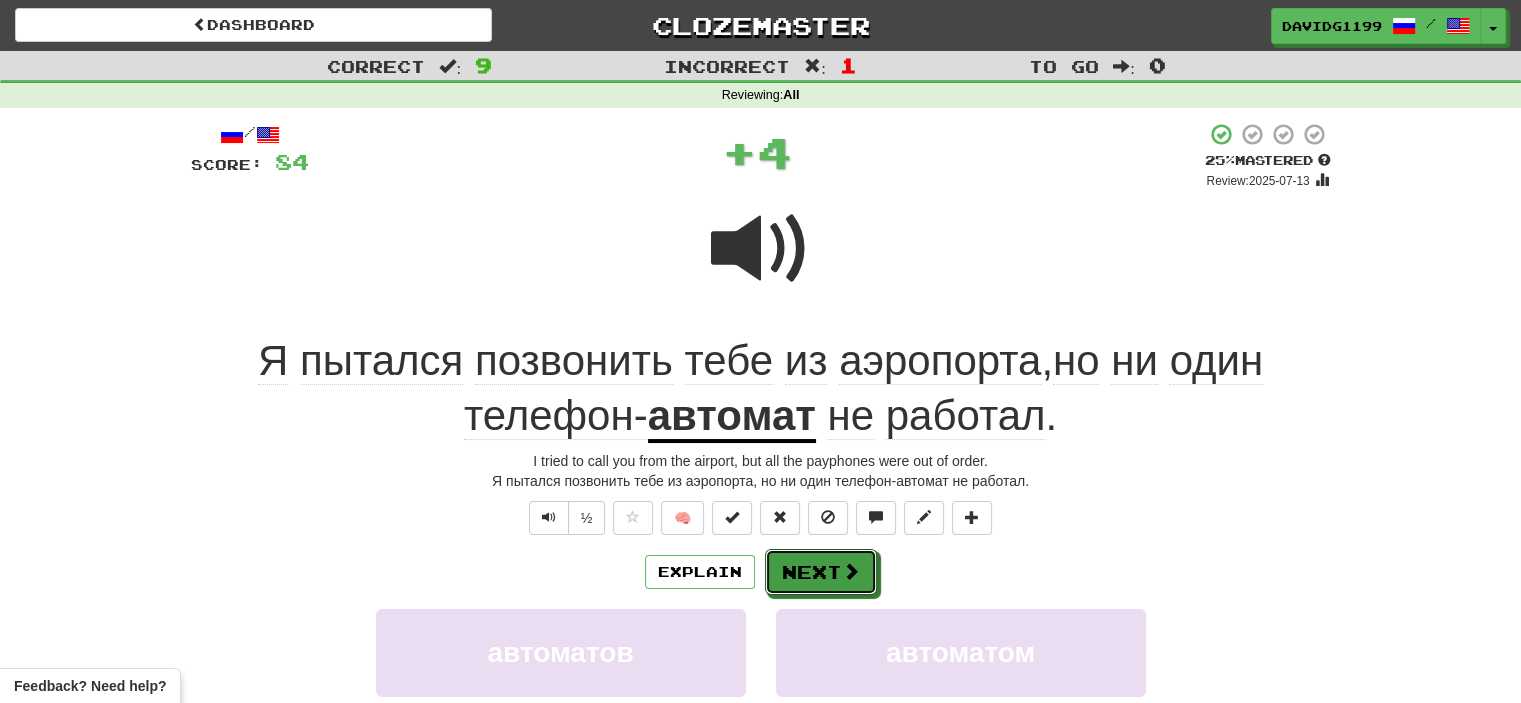 click on "Next" at bounding box center (821, 572) 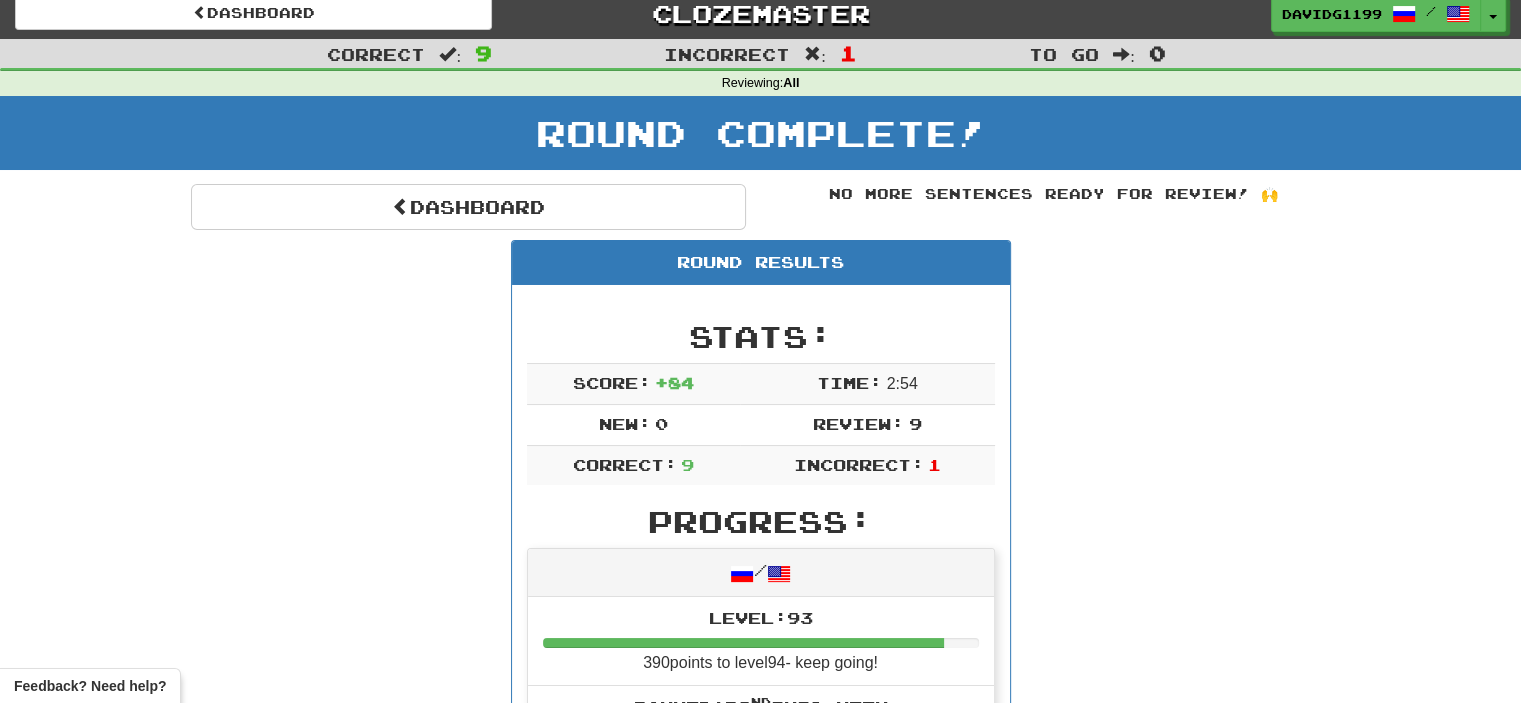scroll, scrollTop: 0, scrollLeft: 0, axis: both 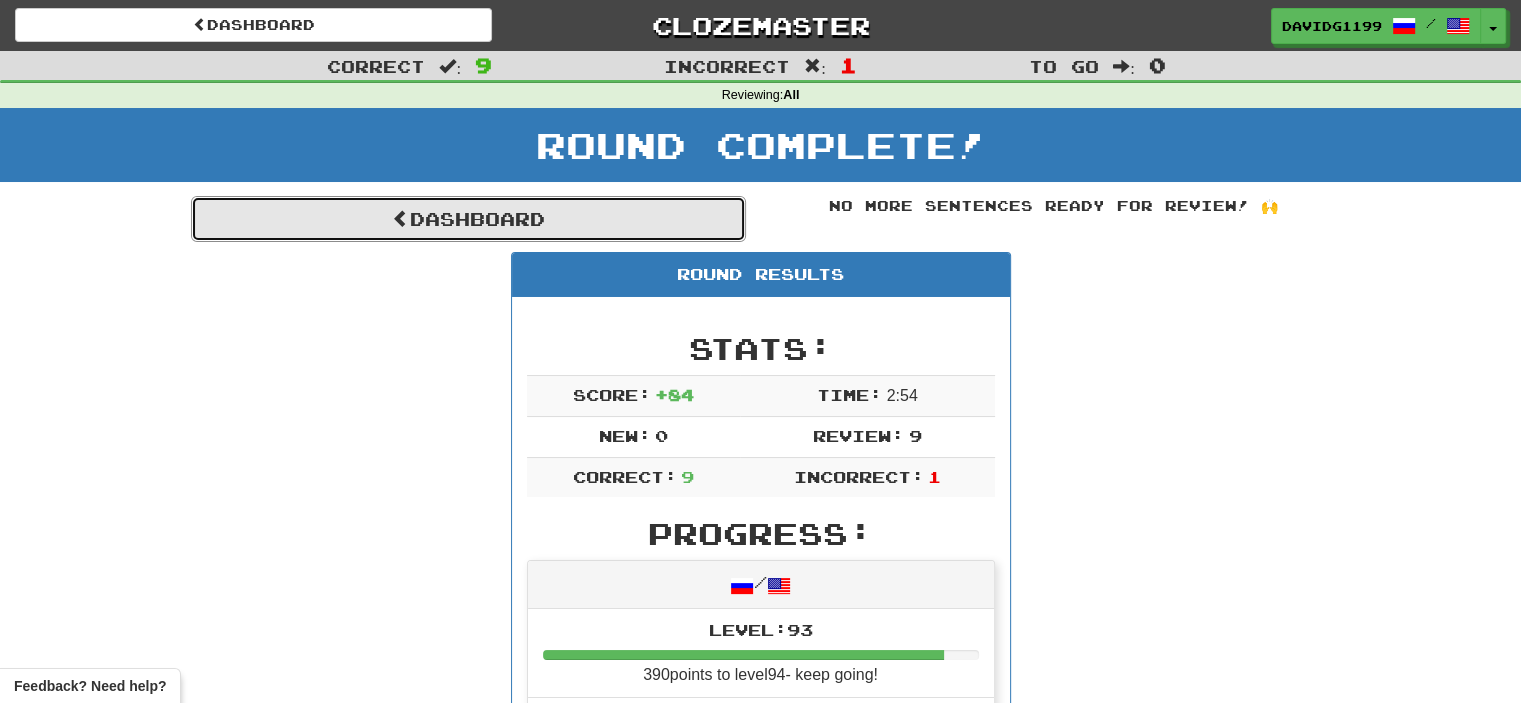 click on "Dashboard" at bounding box center [468, 219] 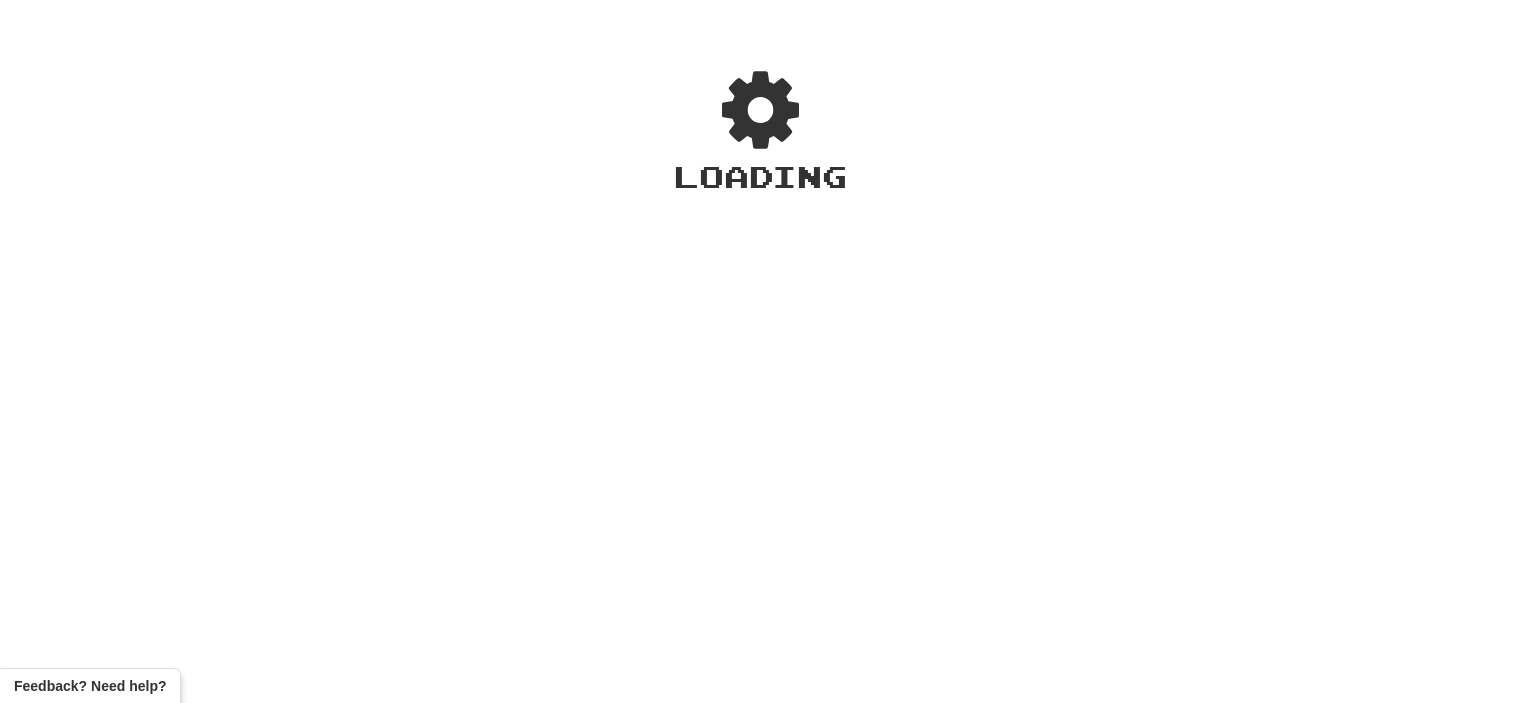scroll, scrollTop: 0, scrollLeft: 0, axis: both 